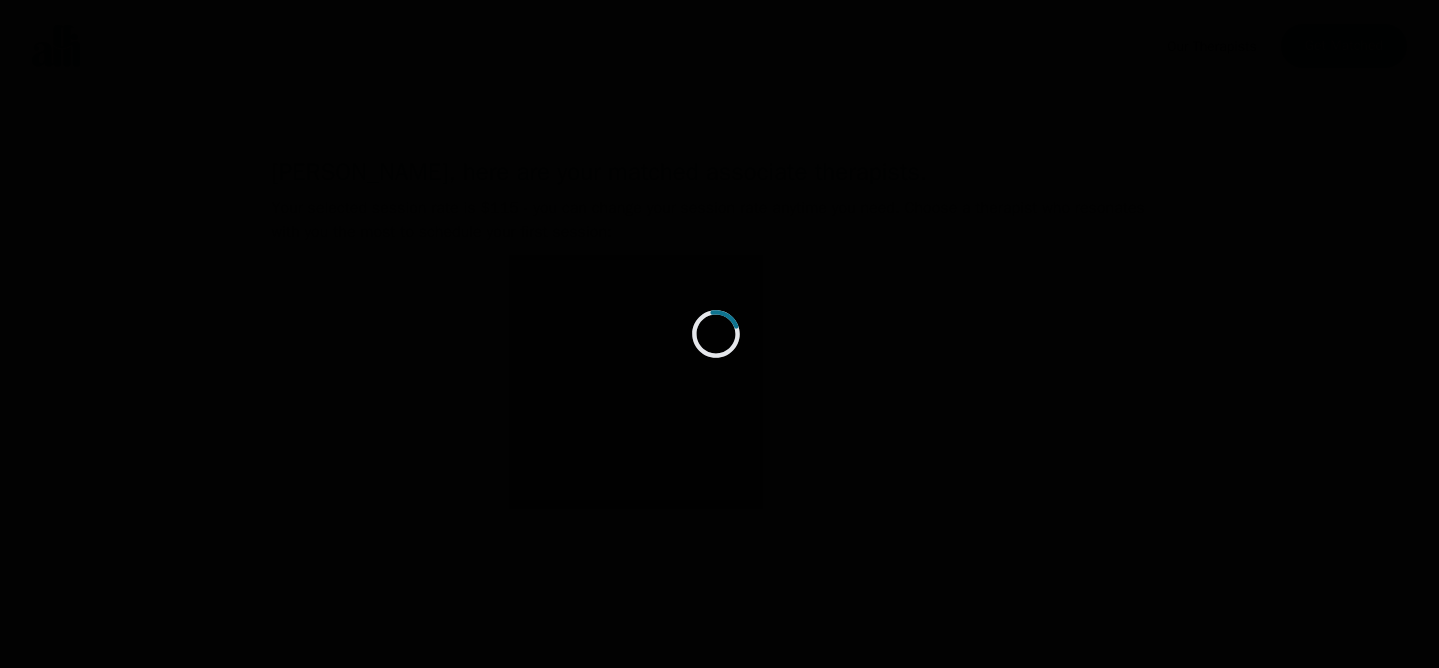 scroll, scrollTop: 0, scrollLeft: 0, axis: both 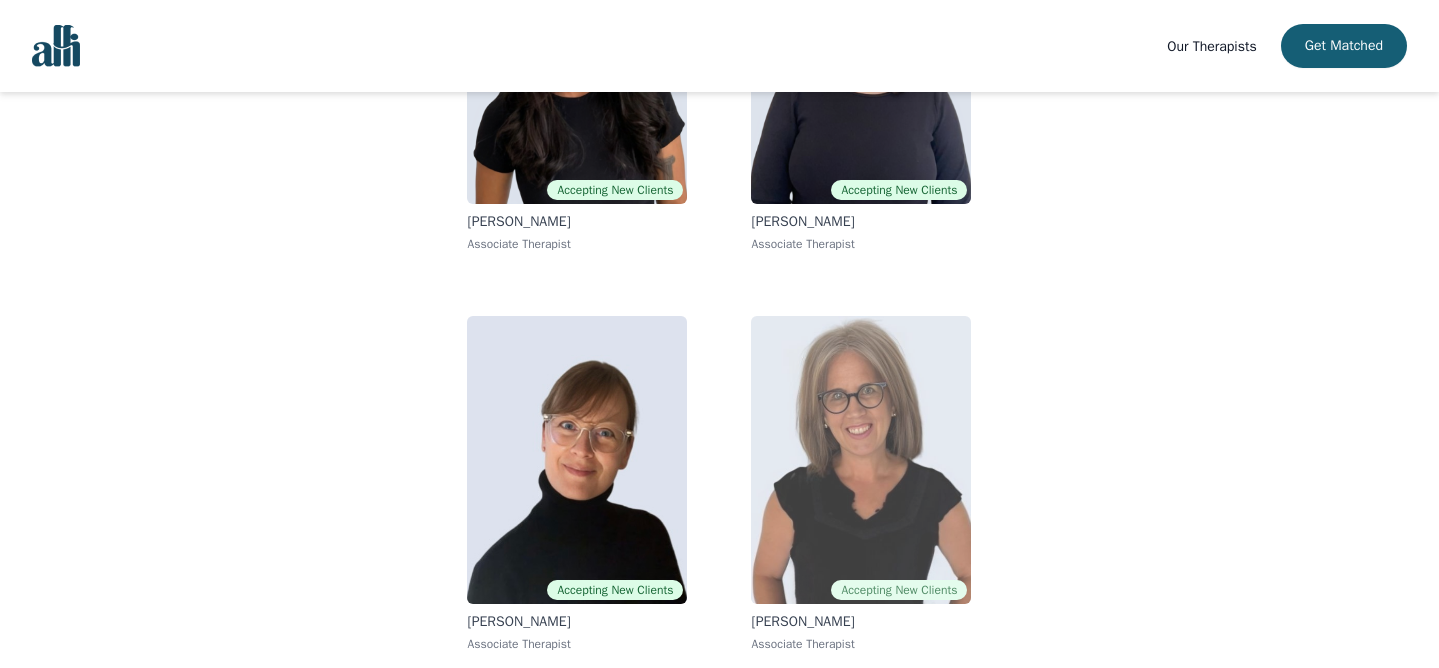 click at bounding box center (861, 460) 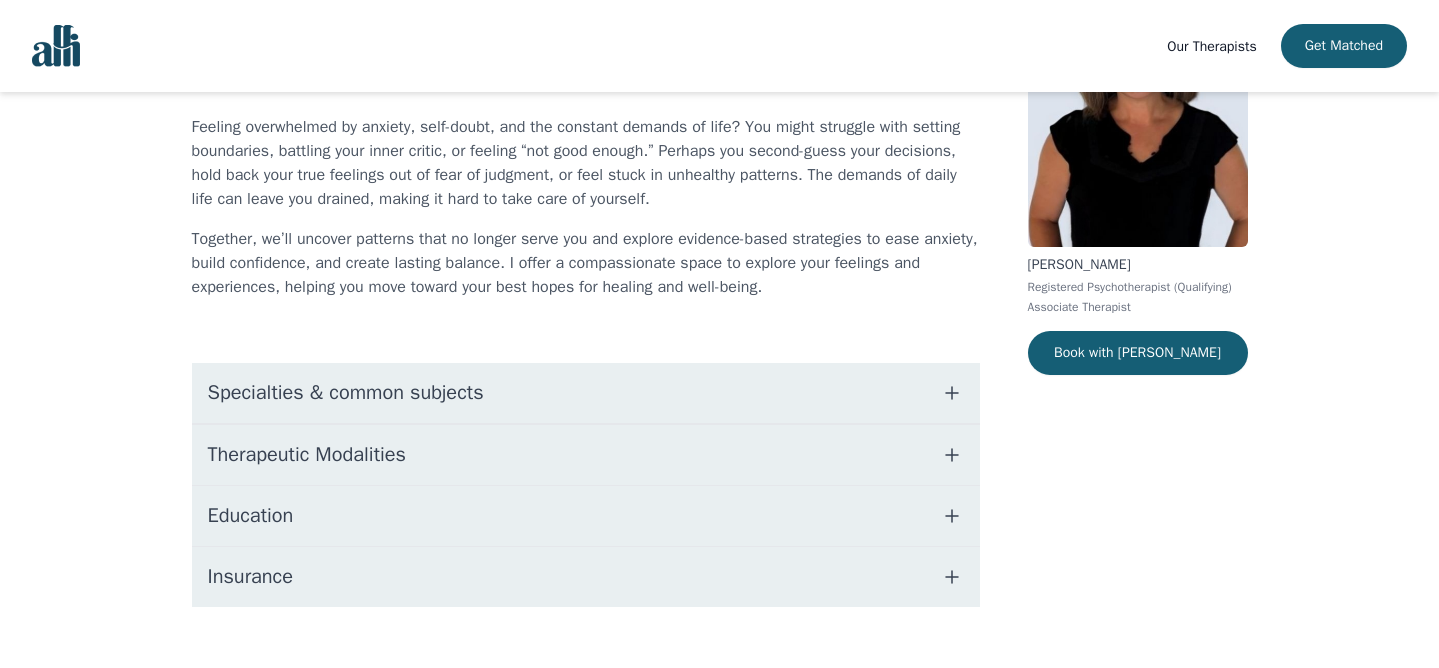 scroll, scrollTop: 216, scrollLeft: 0, axis: vertical 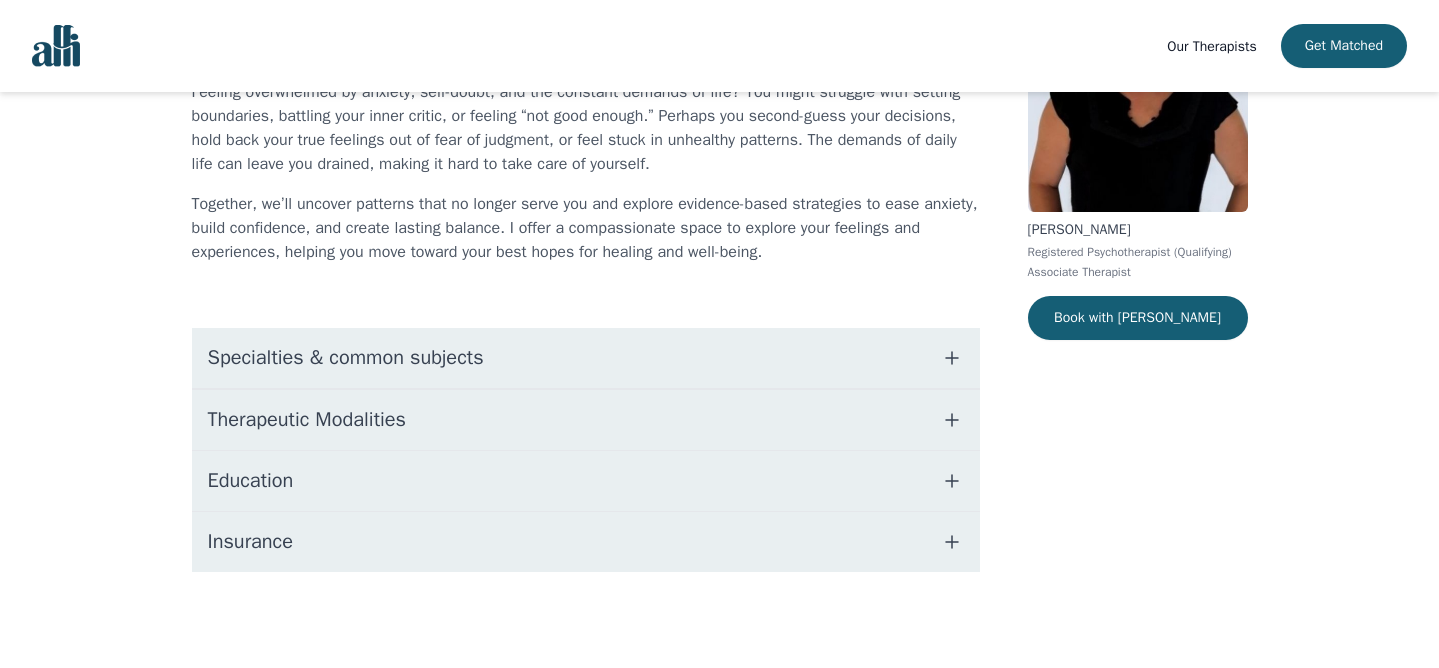 click on "Specialties & common subjects" at bounding box center [586, 358] 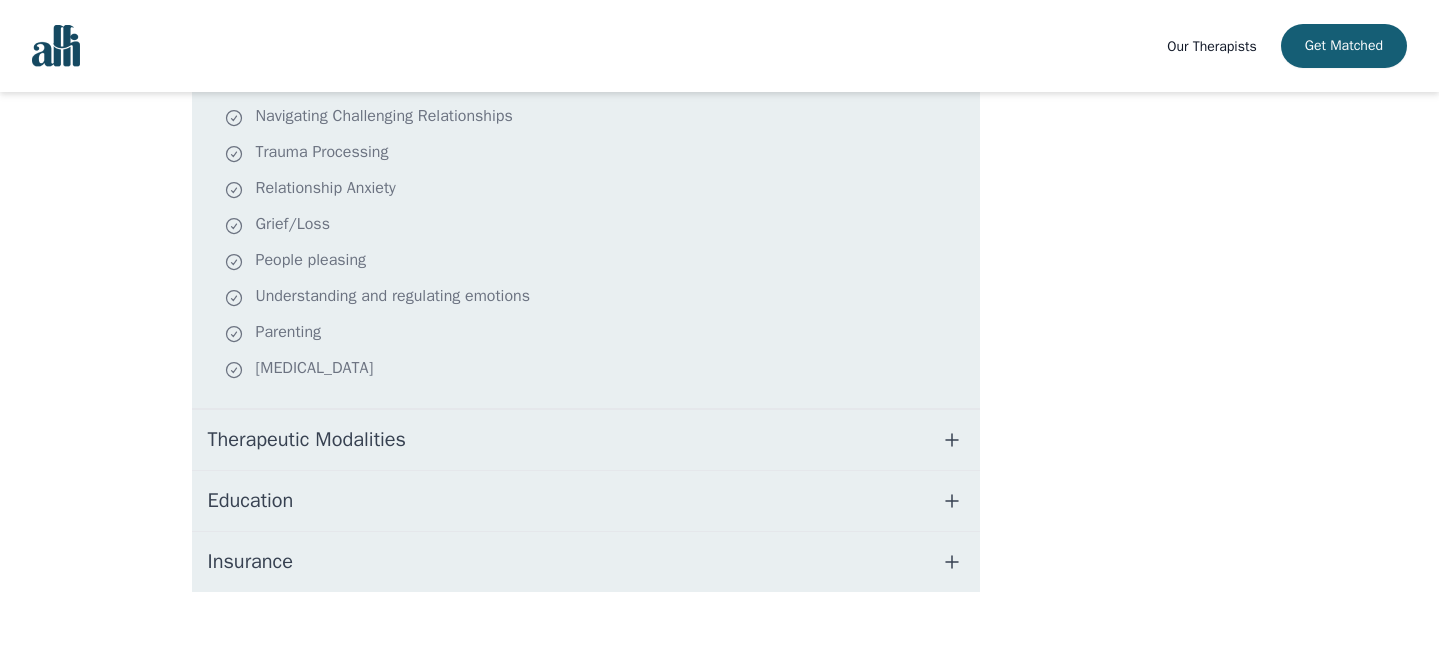 scroll, scrollTop: 578, scrollLeft: 0, axis: vertical 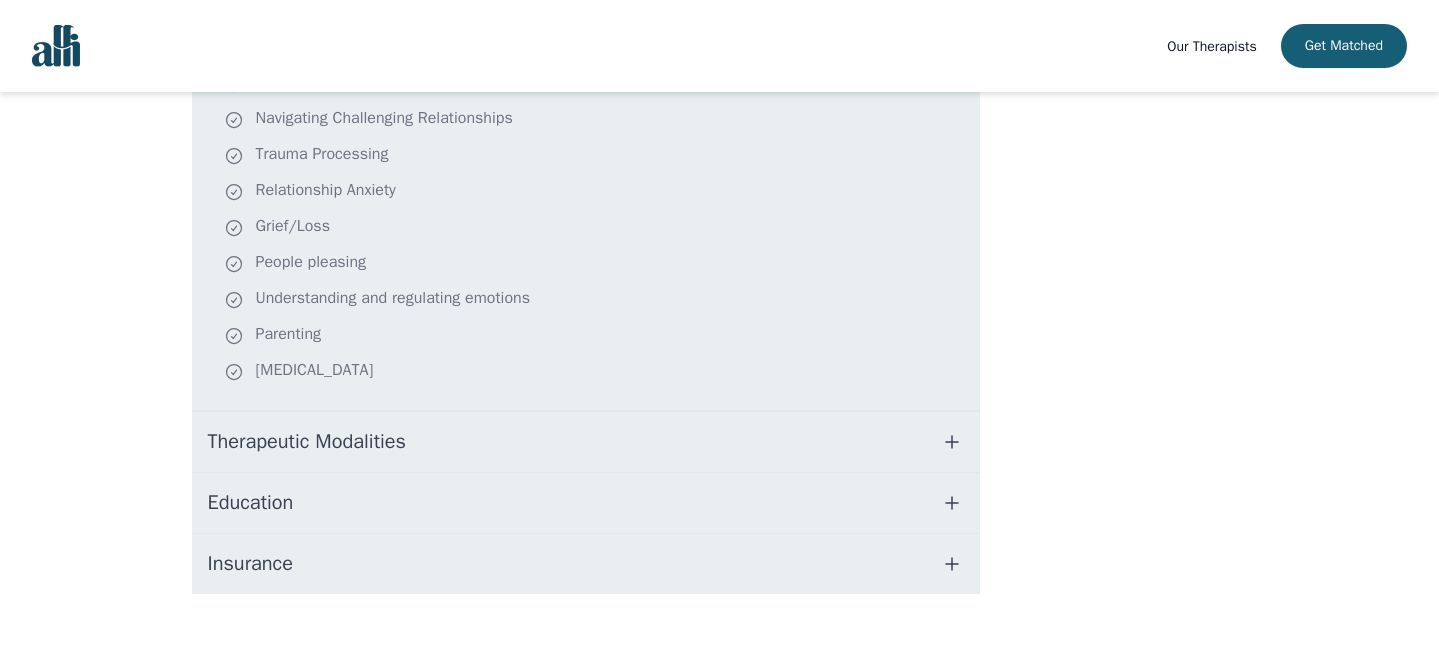 click on "Therapeutic Modalities" at bounding box center (307, 442) 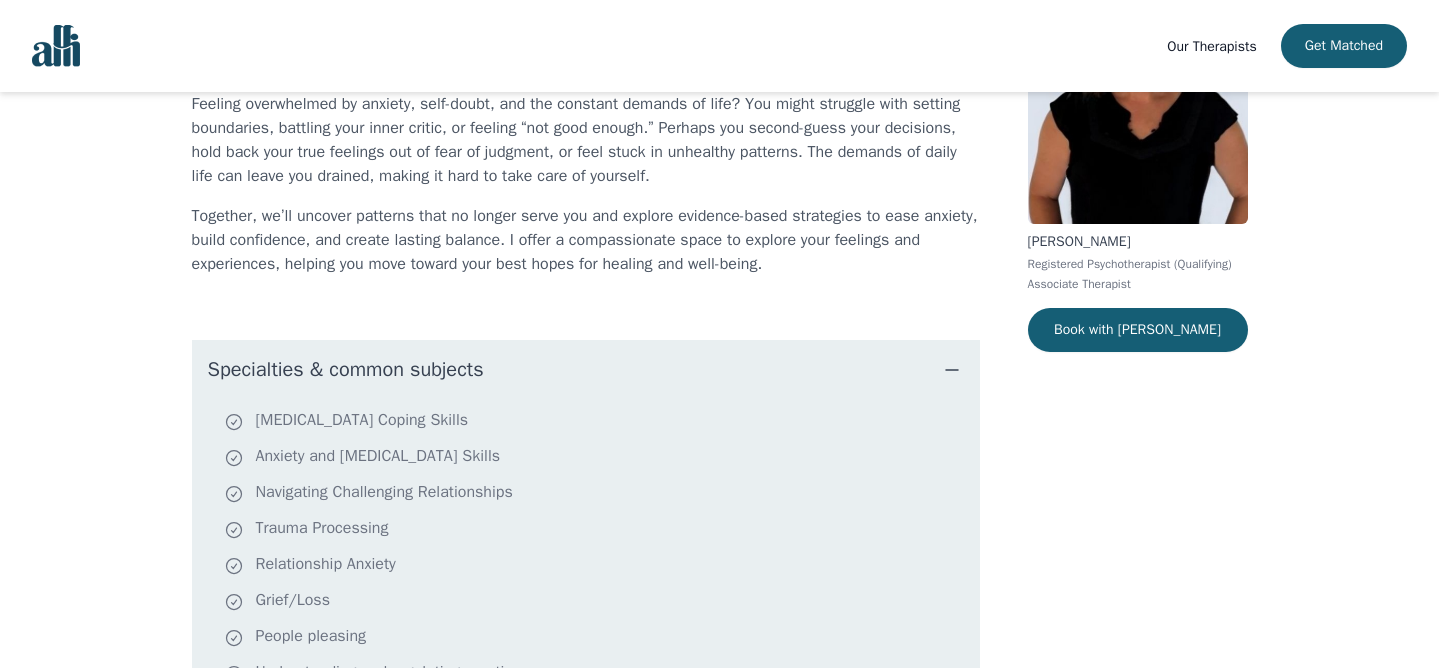 scroll, scrollTop: 0, scrollLeft: 0, axis: both 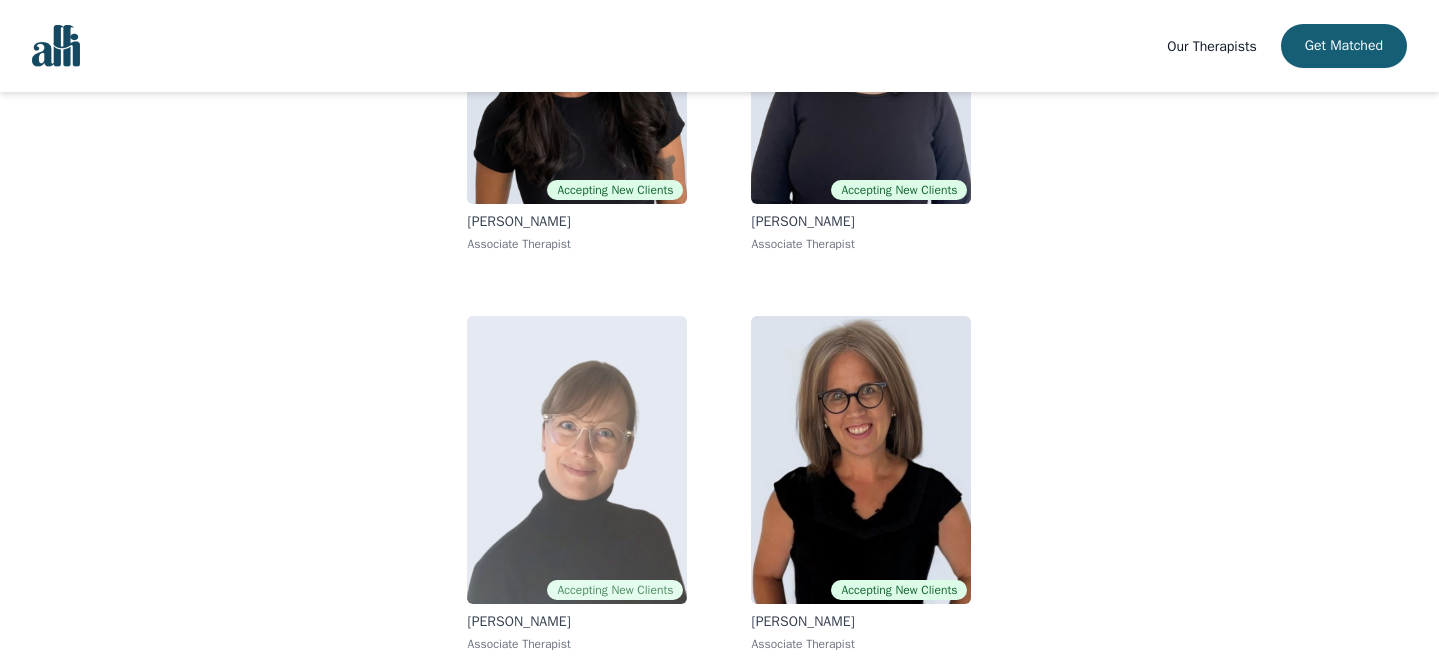 click at bounding box center (577, 460) 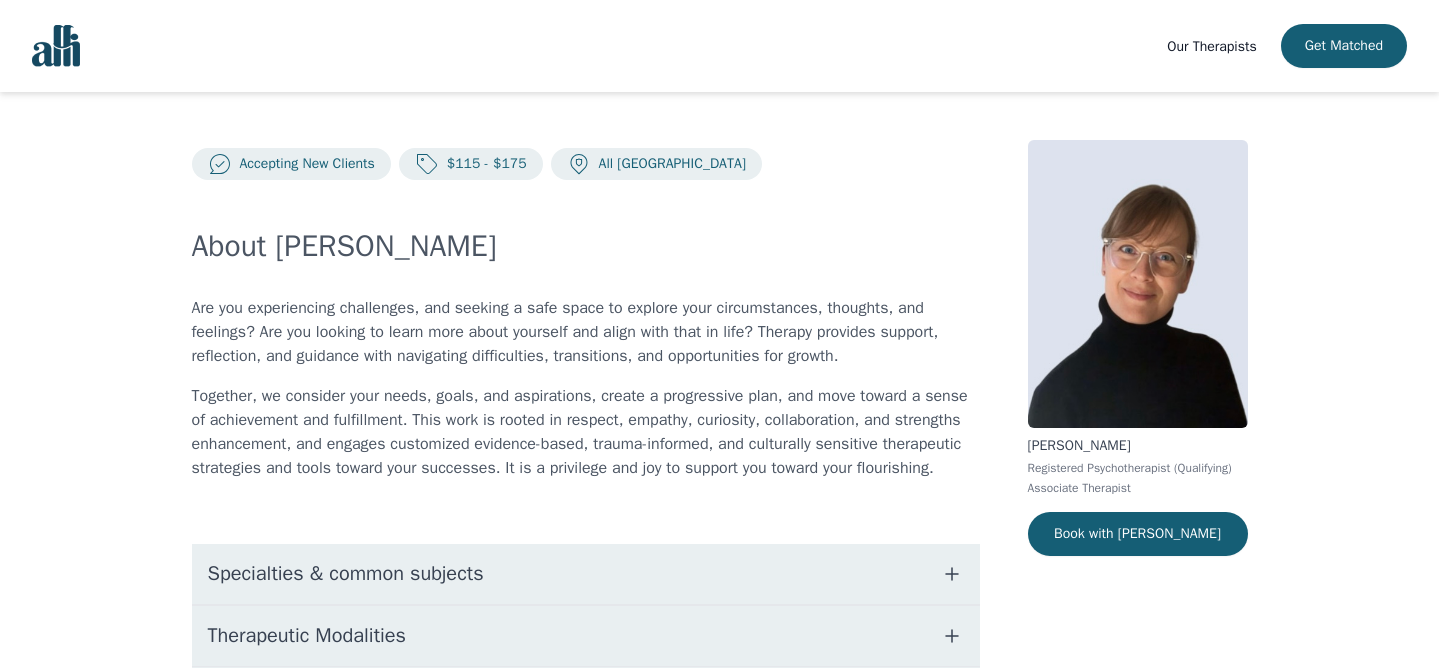 scroll, scrollTop: 56, scrollLeft: 0, axis: vertical 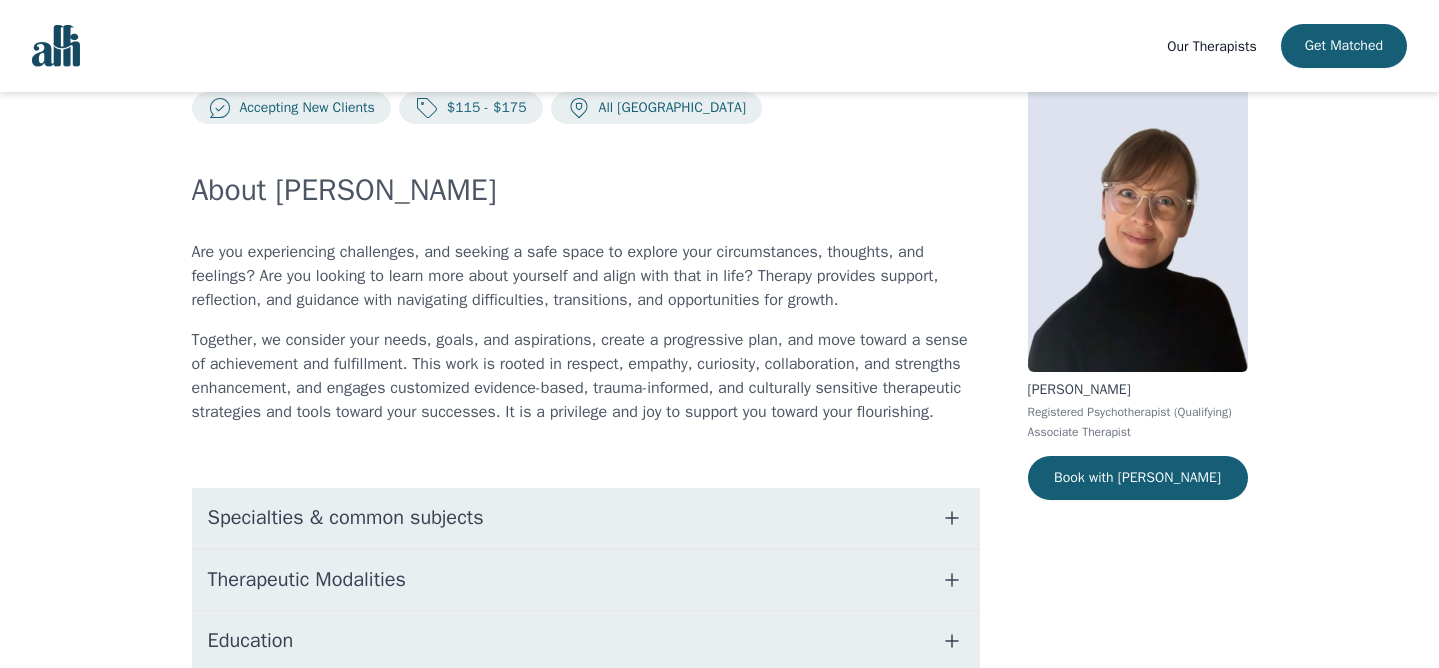 click on "Specialties & common subjects" at bounding box center [346, 518] 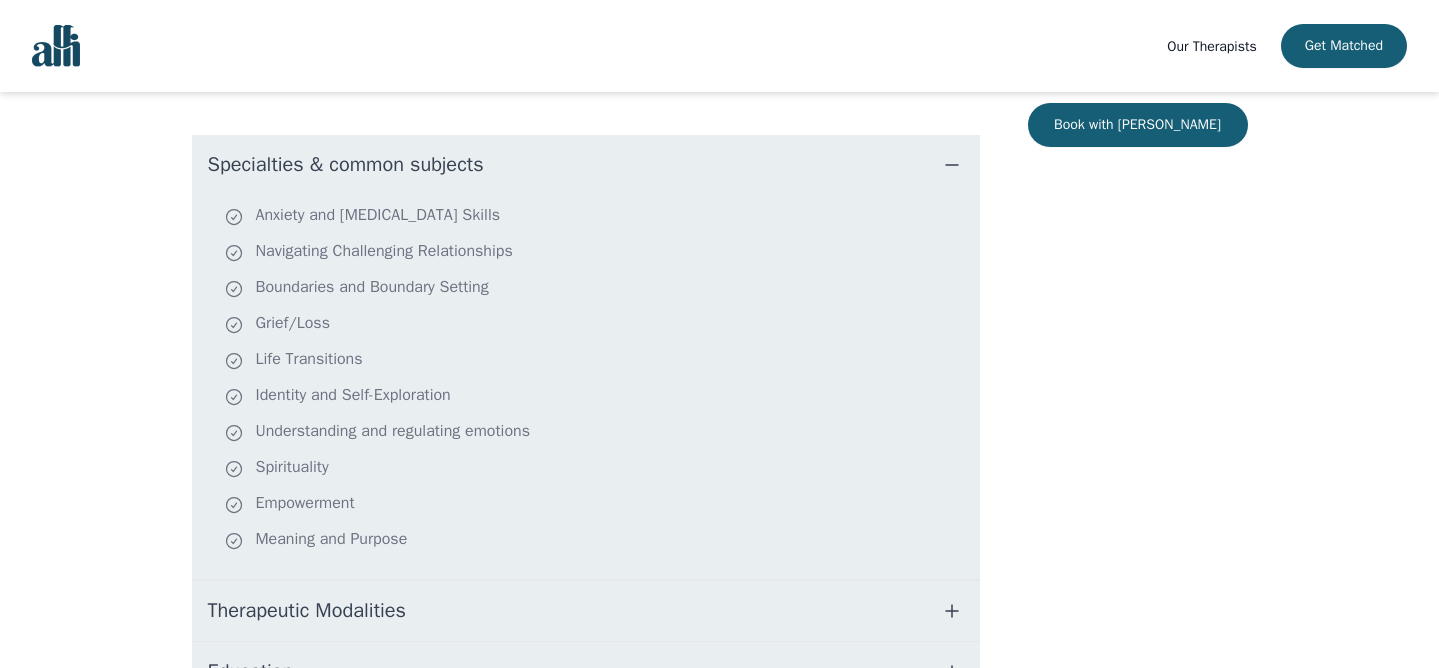 scroll, scrollTop: 422, scrollLeft: 0, axis: vertical 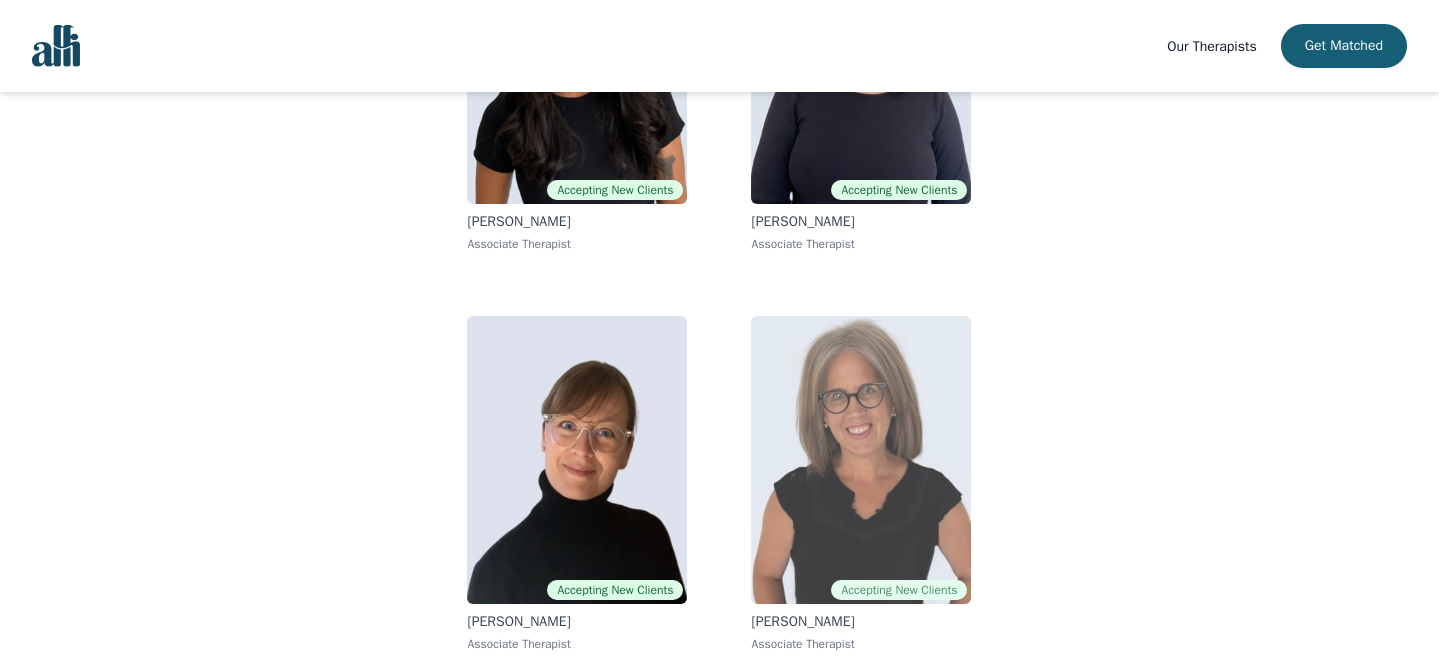 click at bounding box center [861, 460] 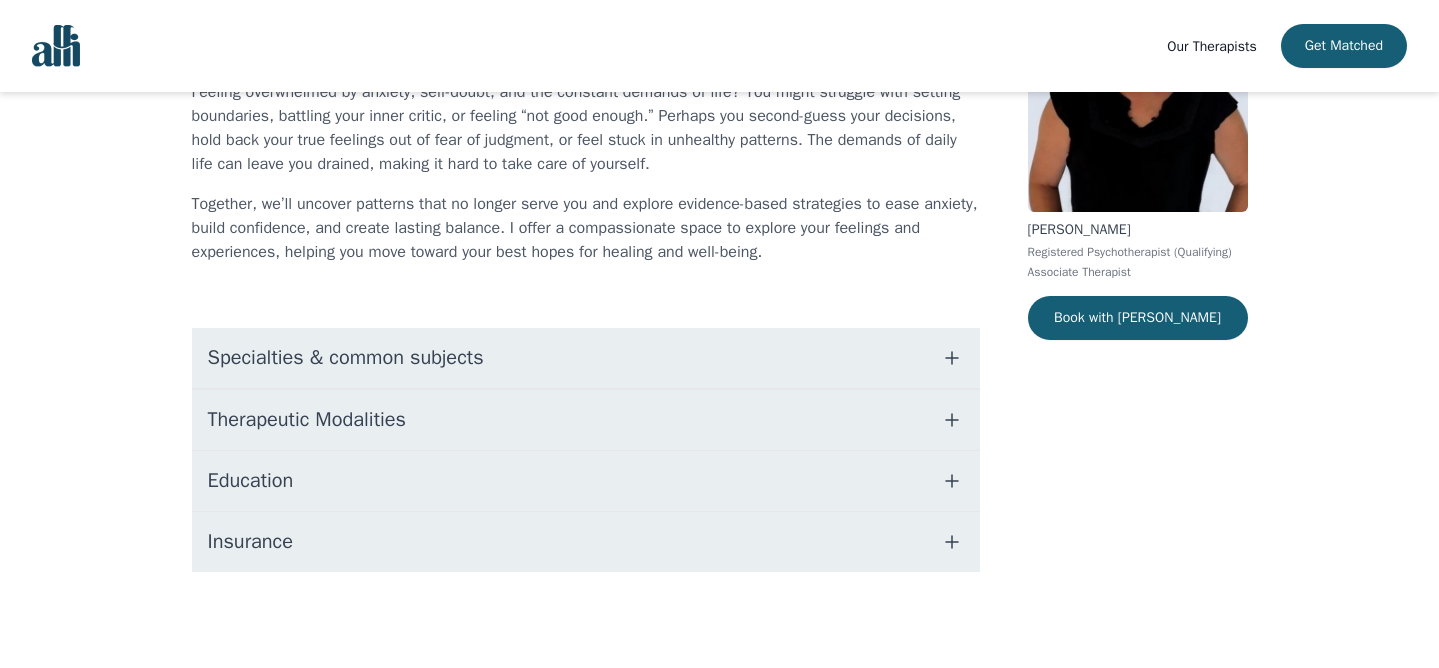 scroll, scrollTop: 0, scrollLeft: 0, axis: both 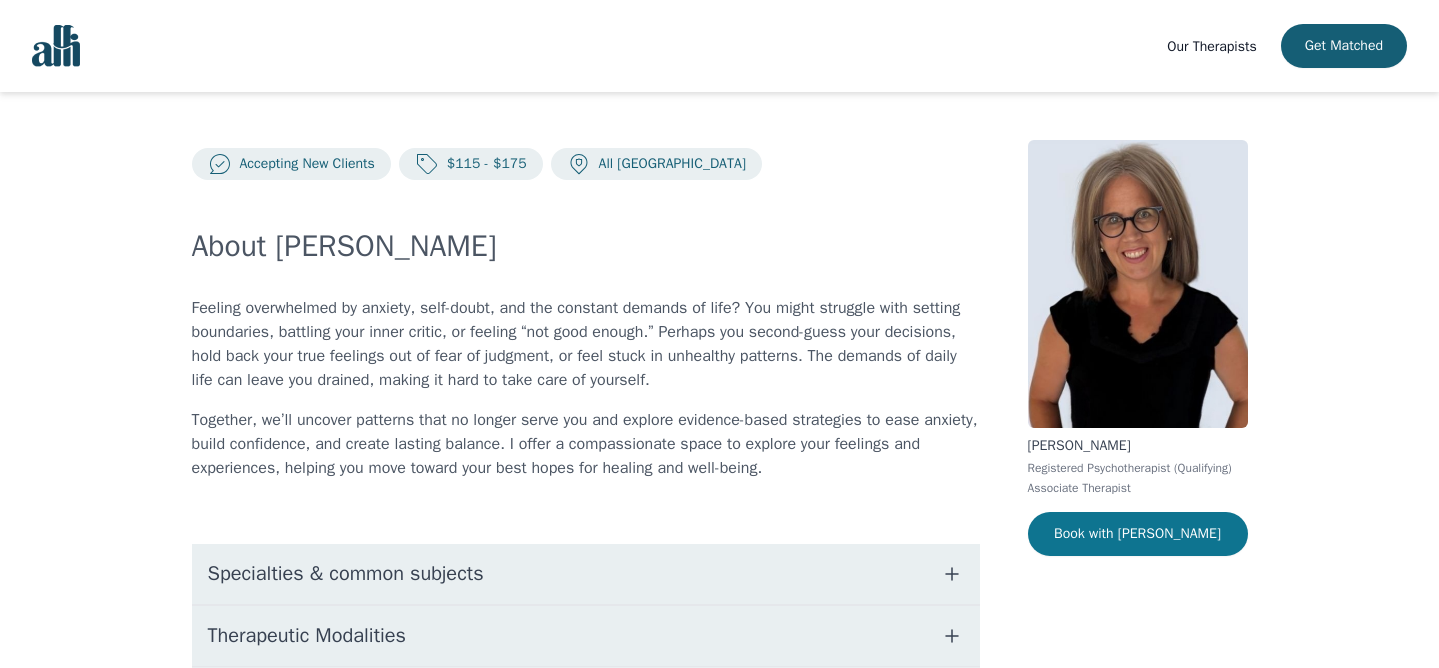 click on "Book with [PERSON_NAME]" at bounding box center [1138, 534] 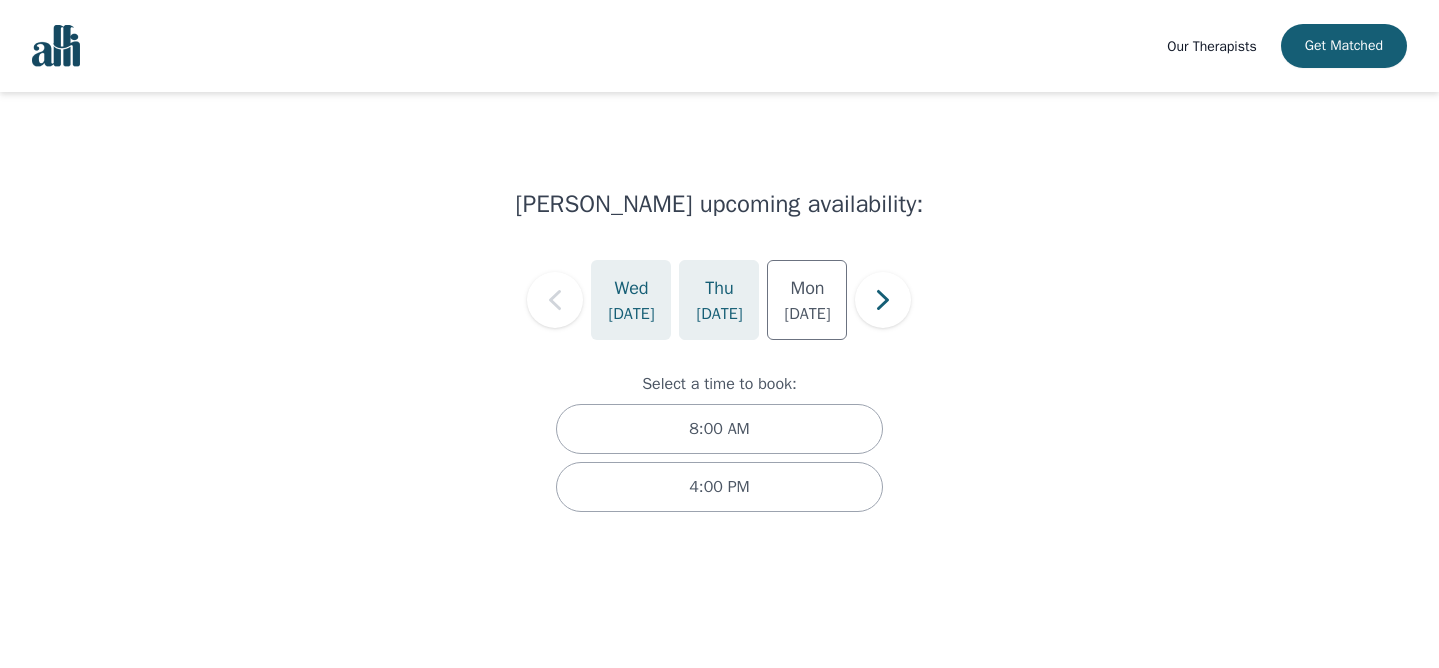 click on "[DATE]" at bounding box center [719, 314] 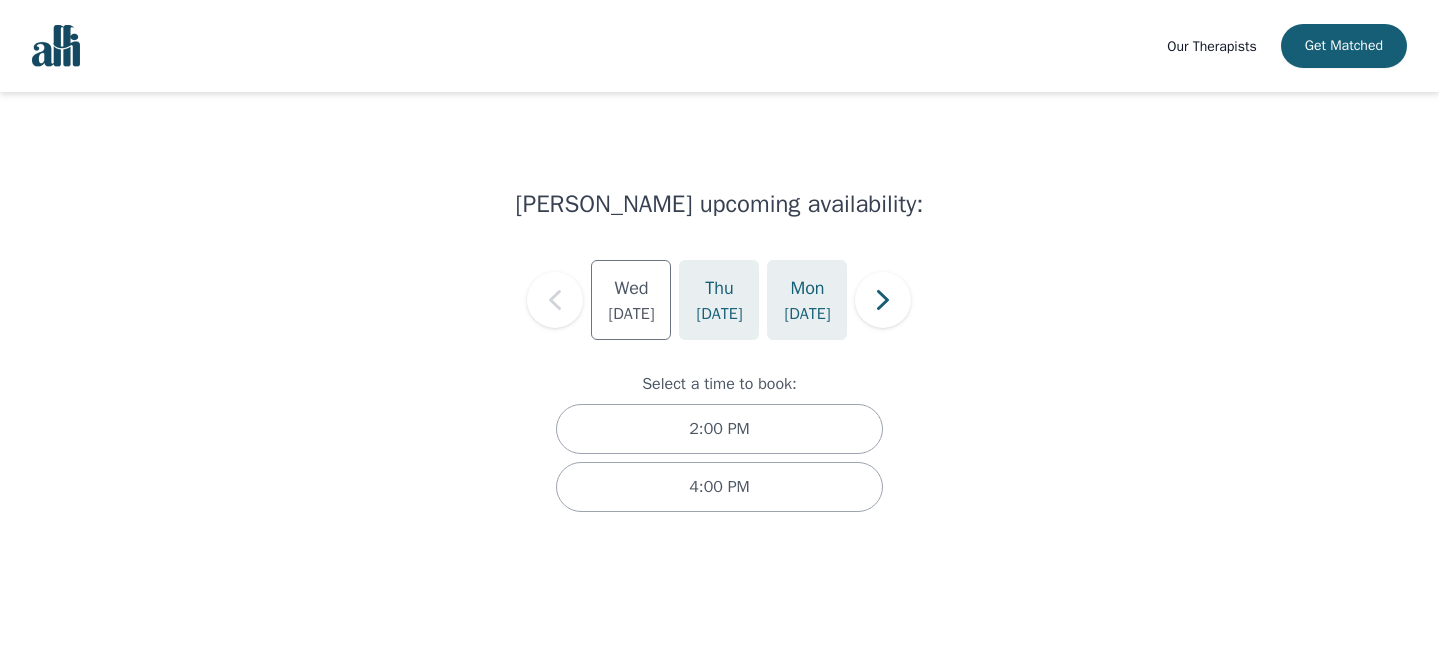 click on "Mon" at bounding box center (807, 288) 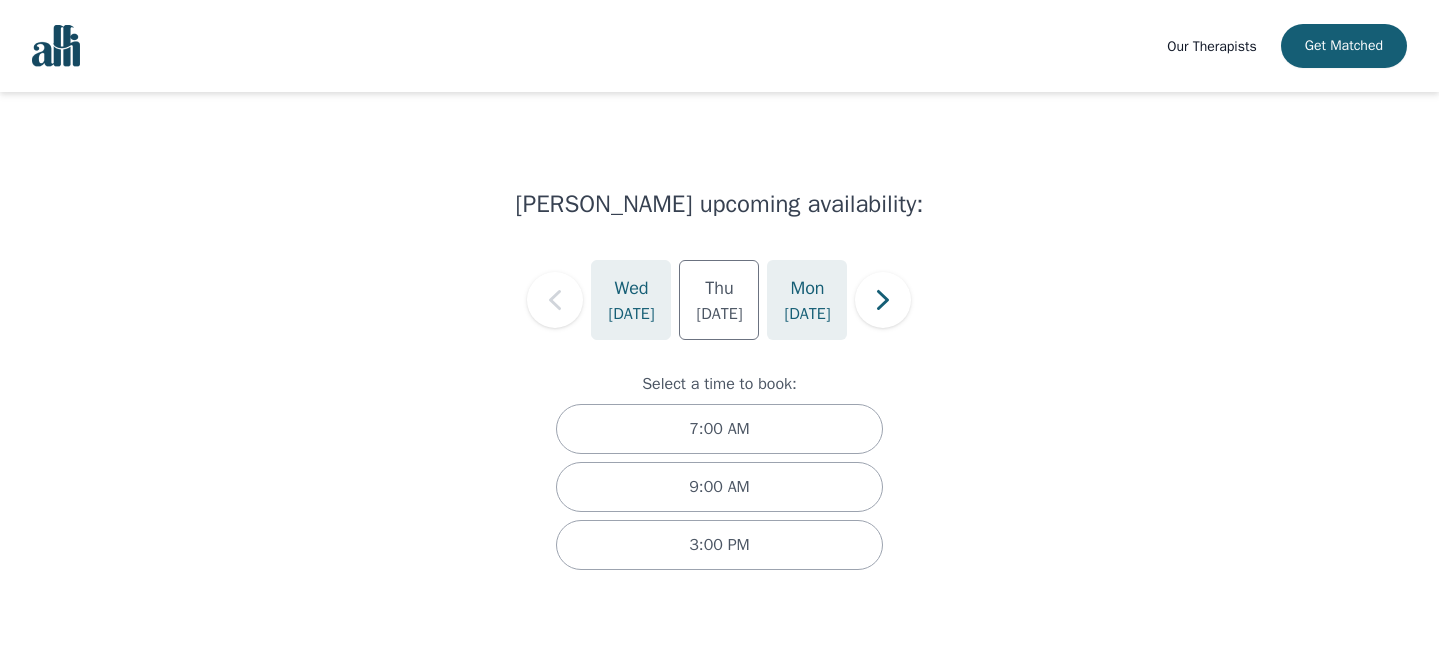 click on "[DATE]" at bounding box center [631, 314] 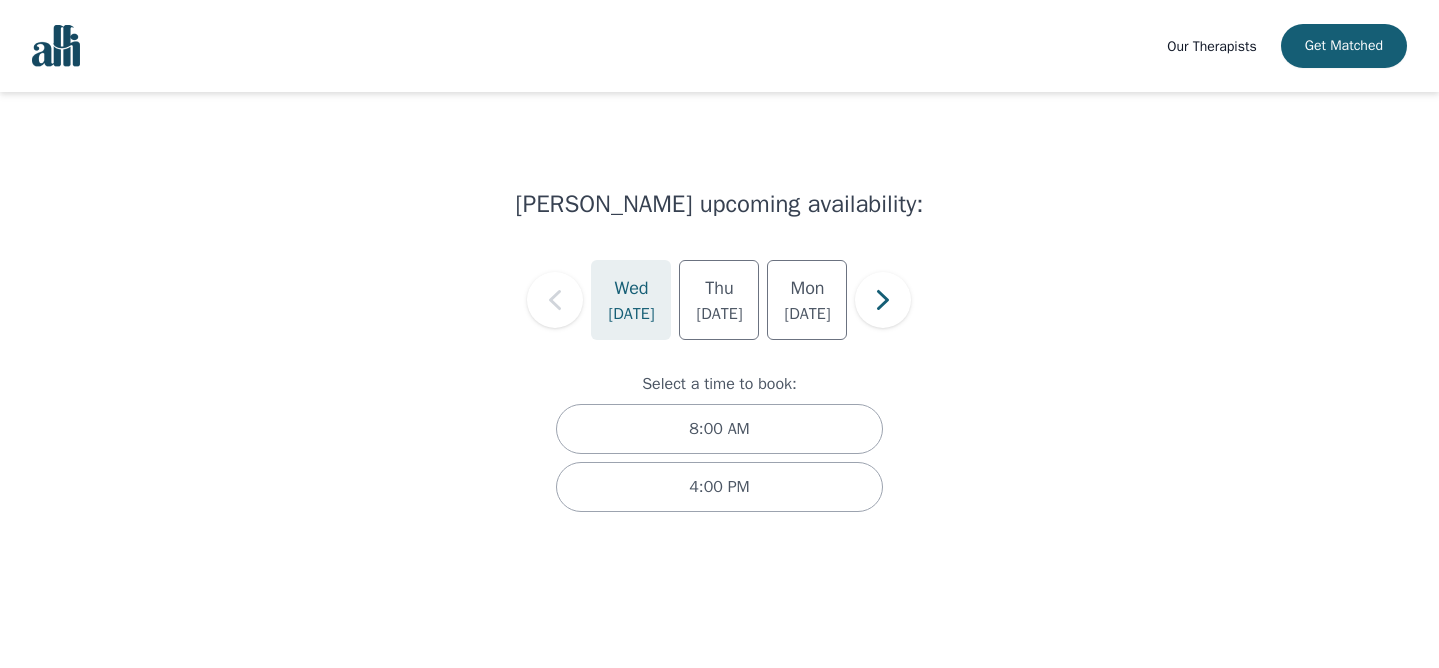 click on "Wed" at bounding box center (631, 288) 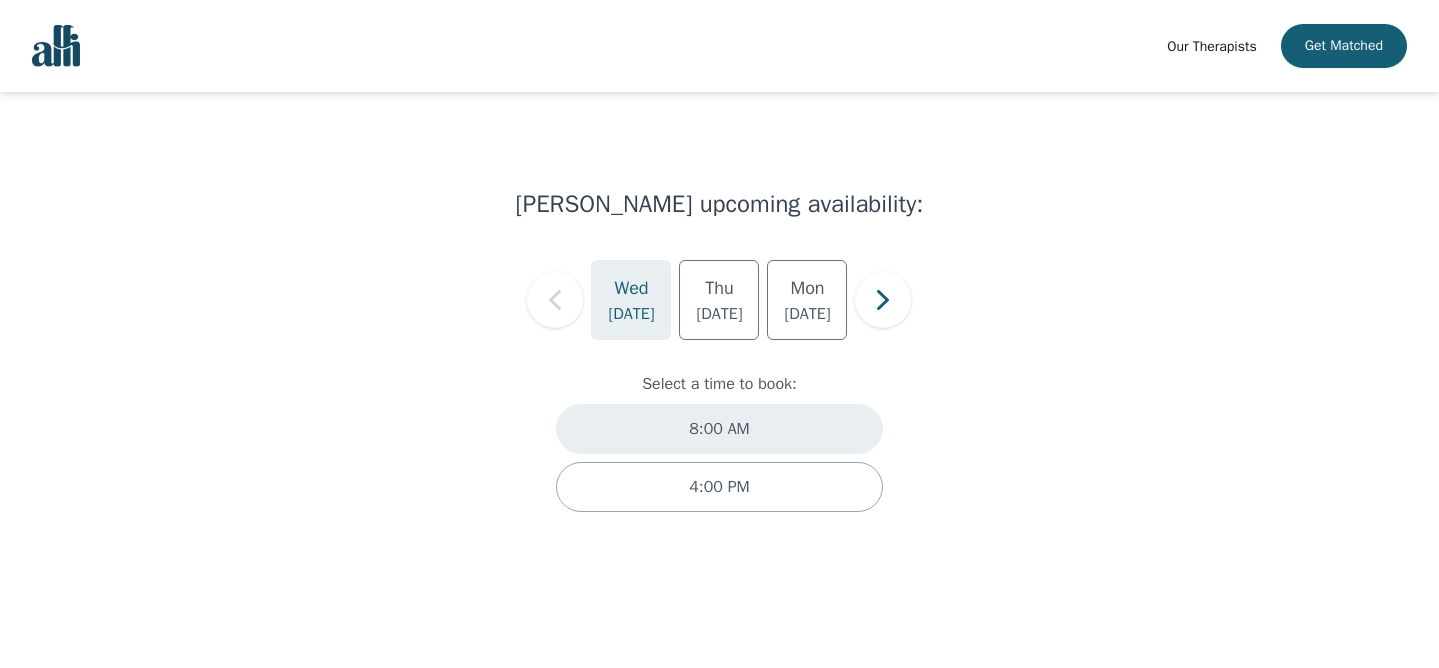 click on "8:00 AM" at bounding box center [719, 429] 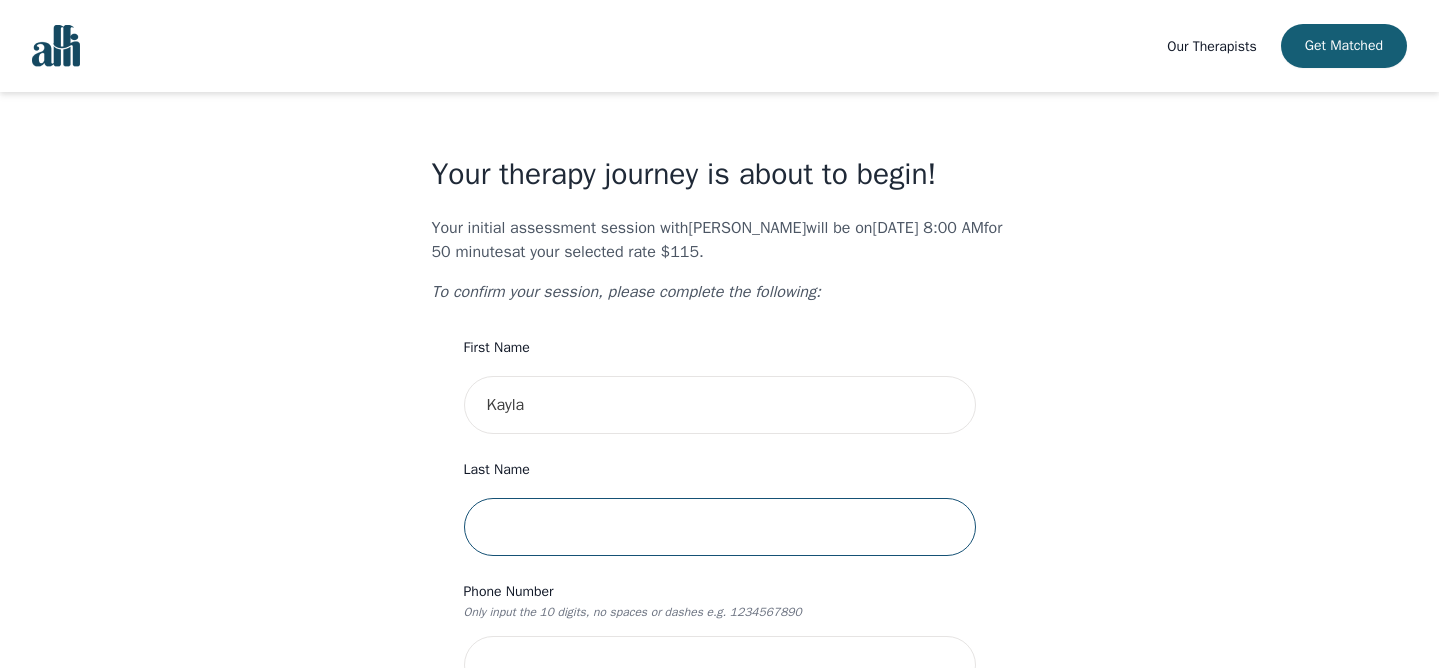 click at bounding box center [720, 527] 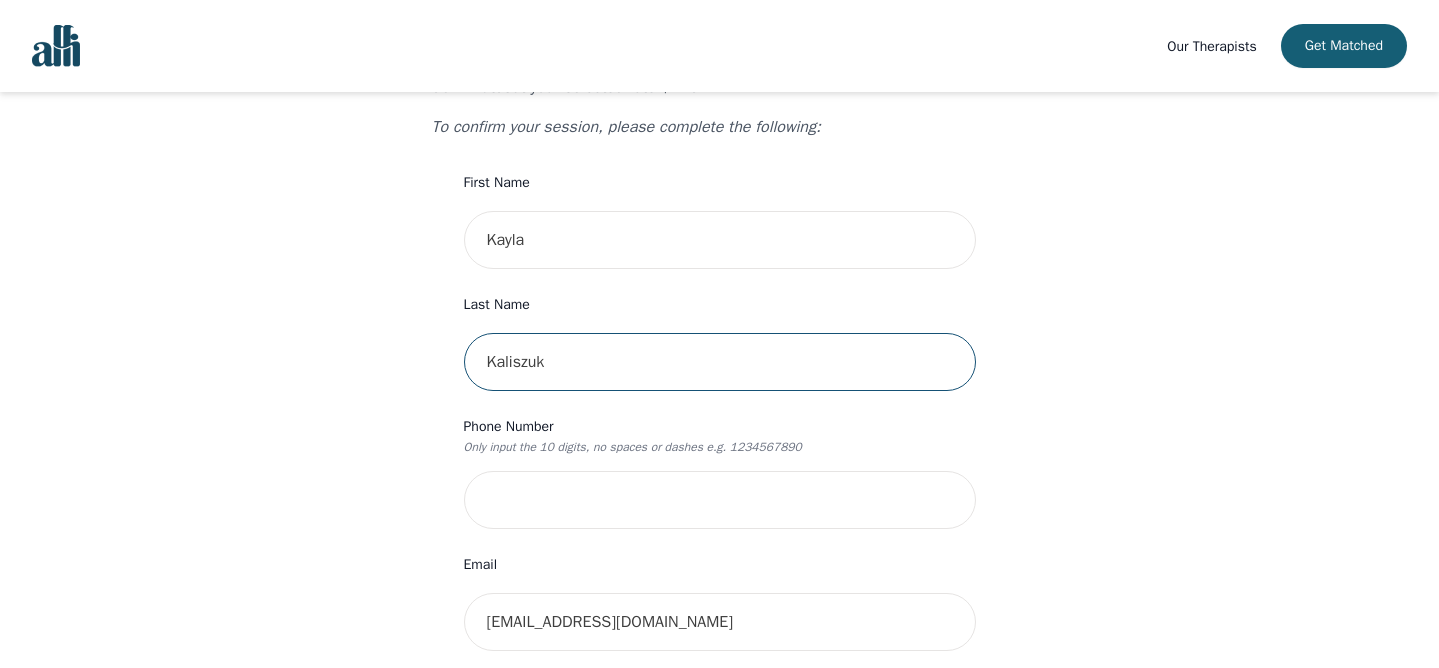 scroll, scrollTop: 200, scrollLeft: 0, axis: vertical 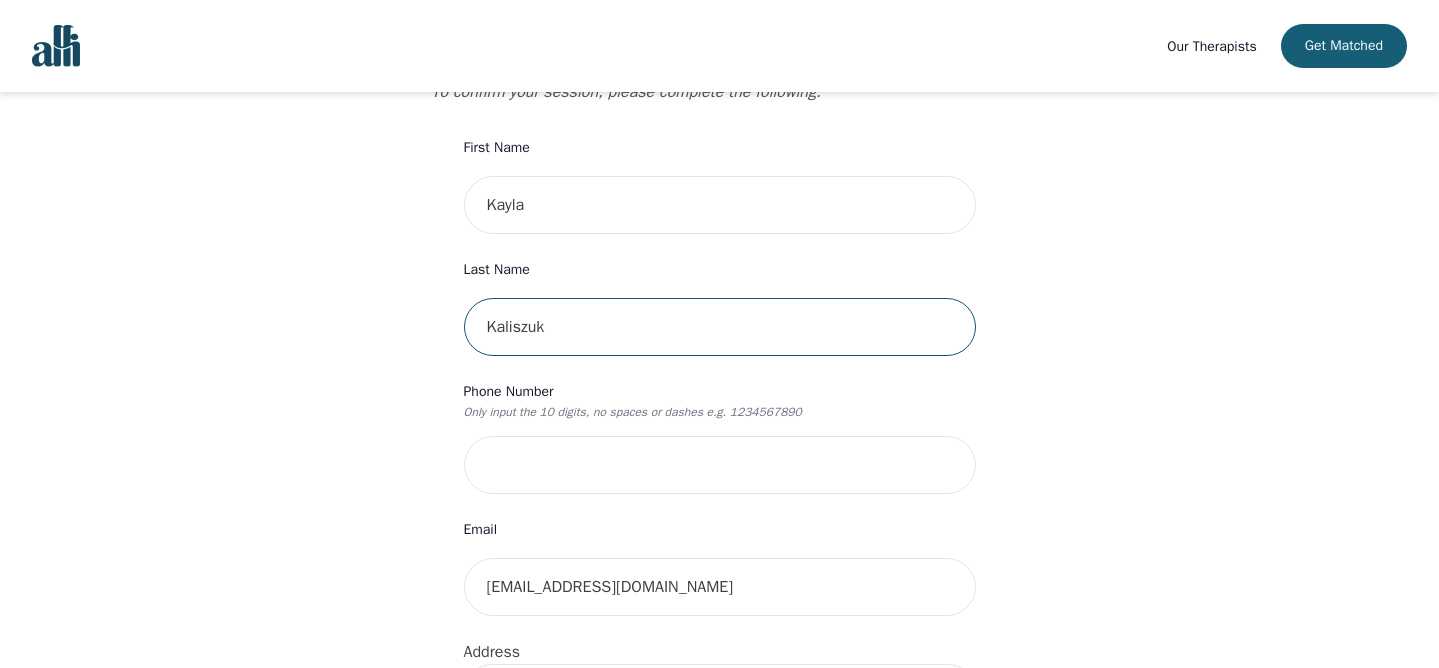 type on "Kaliszuk" 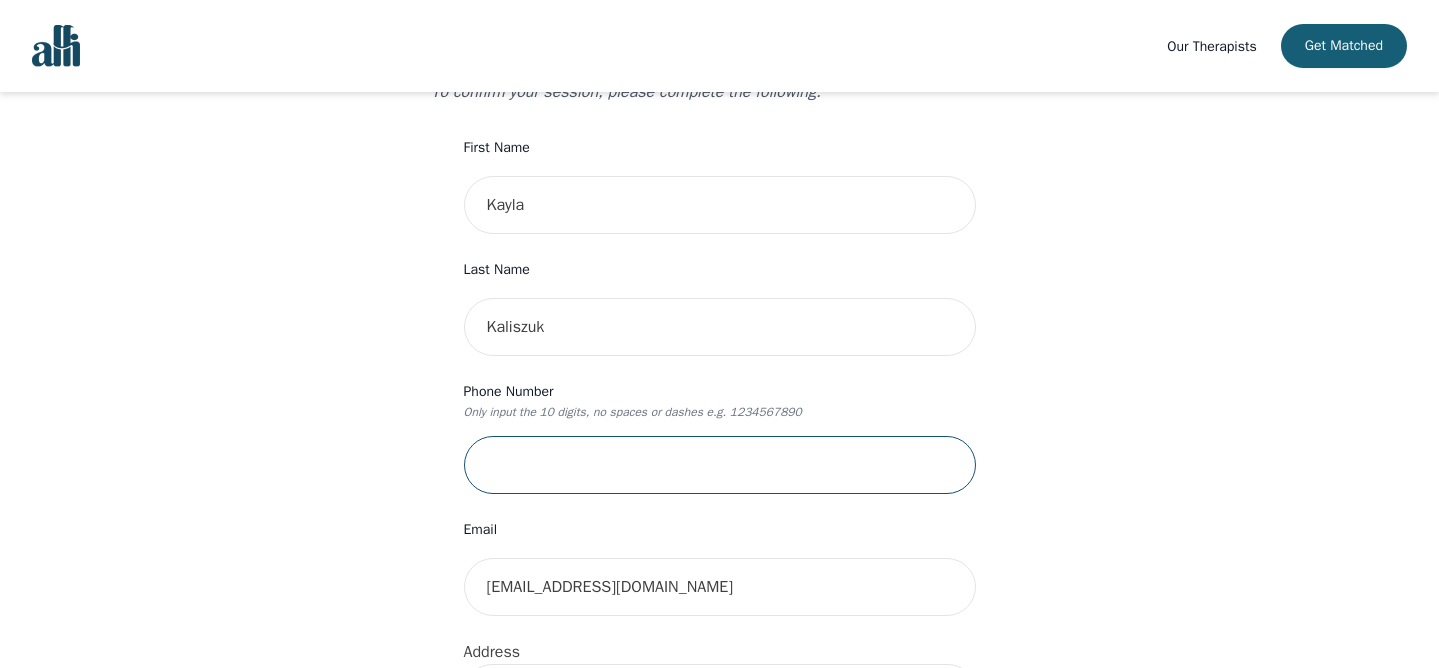 click at bounding box center (720, 465) 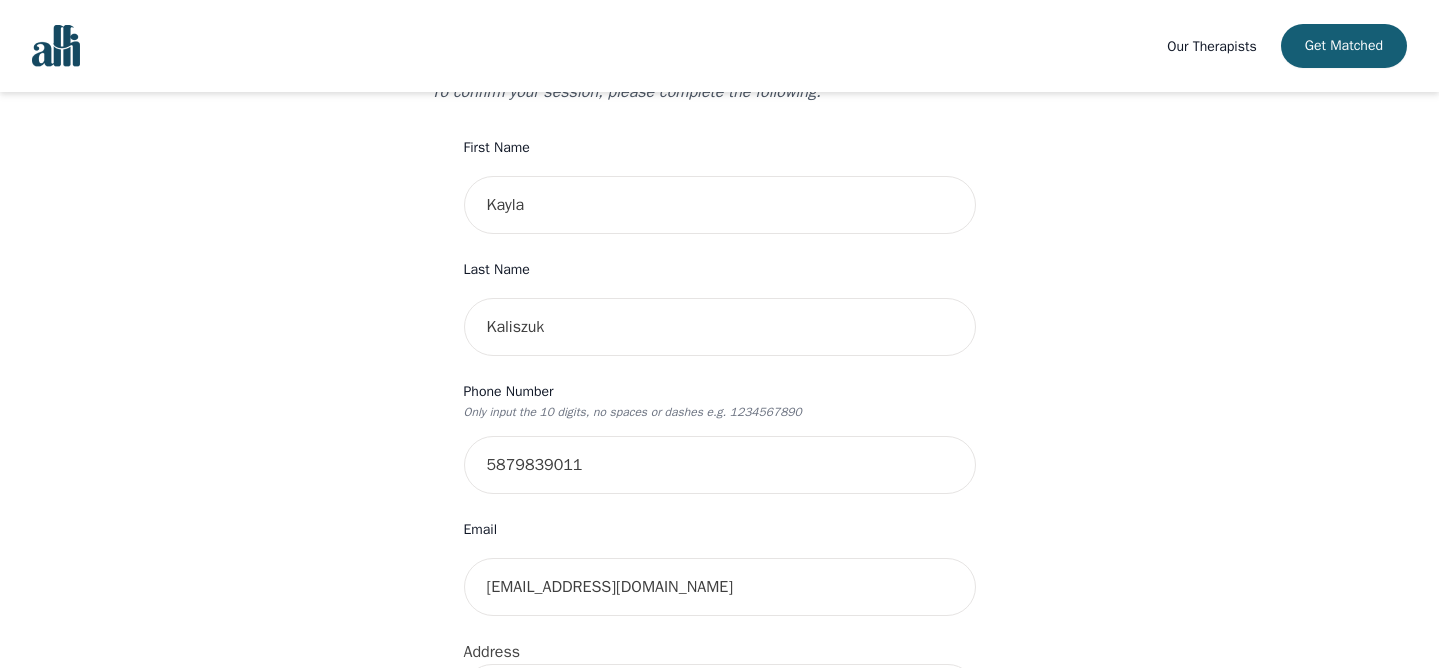 type on "[STREET_ADDRESS]" 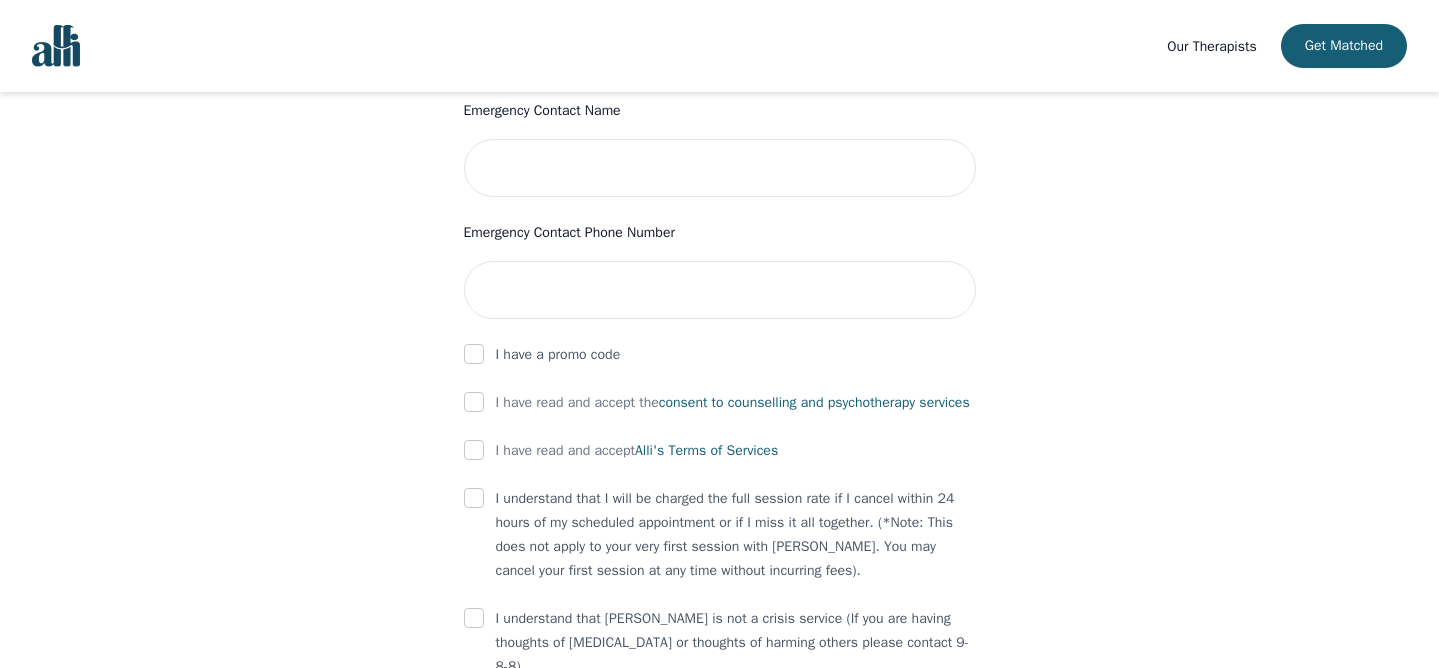 scroll, scrollTop: 971, scrollLeft: 0, axis: vertical 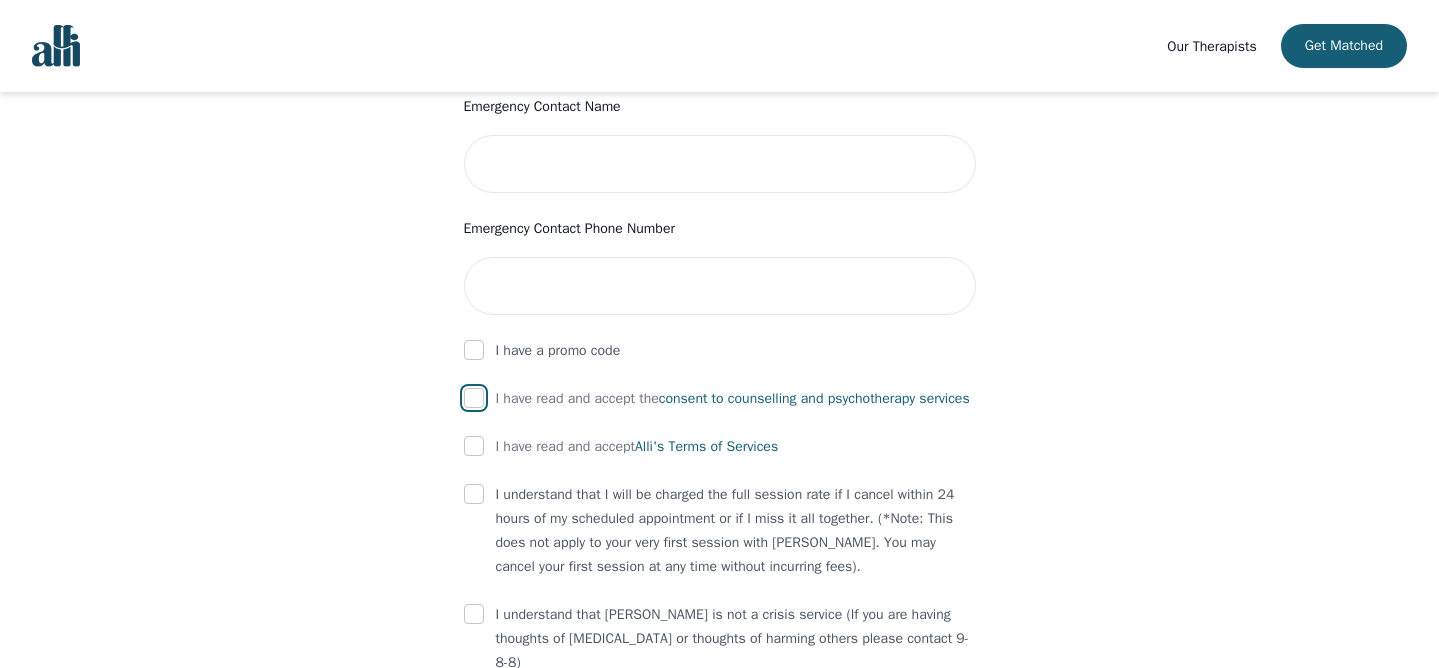 click at bounding box center [474, 398] 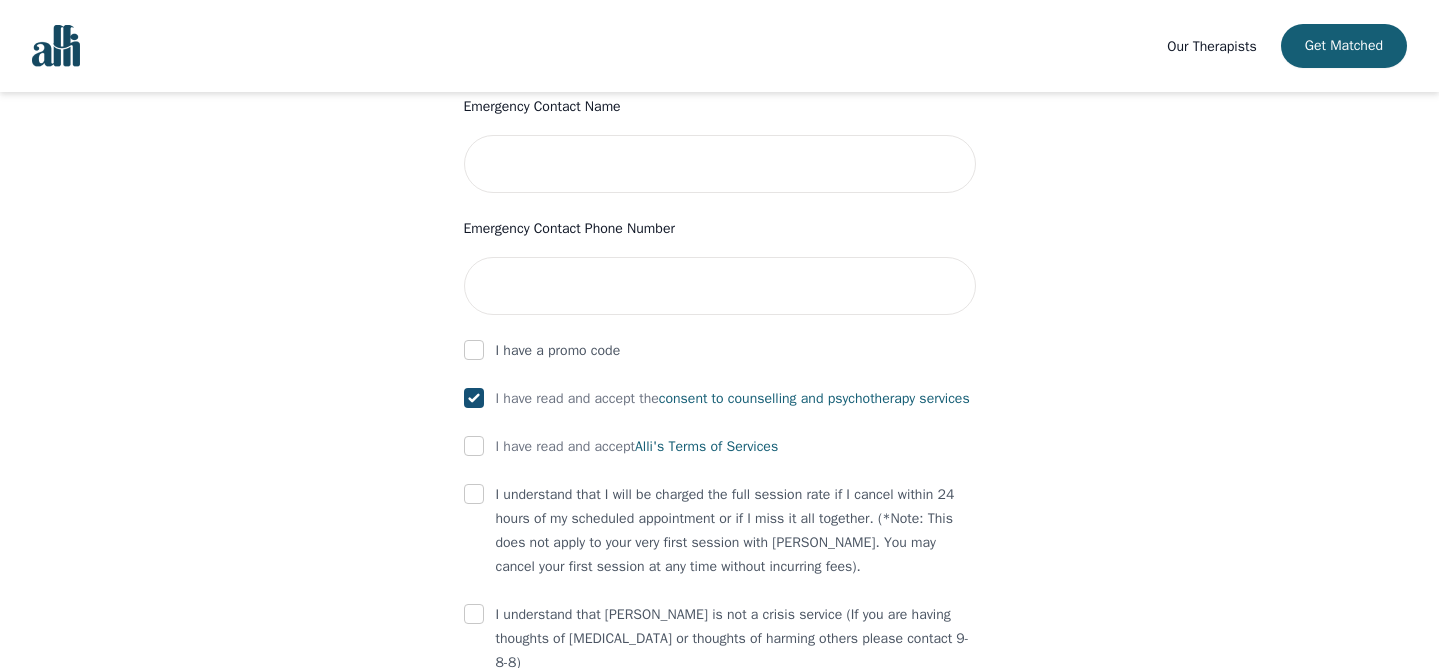 checkbox on "true" 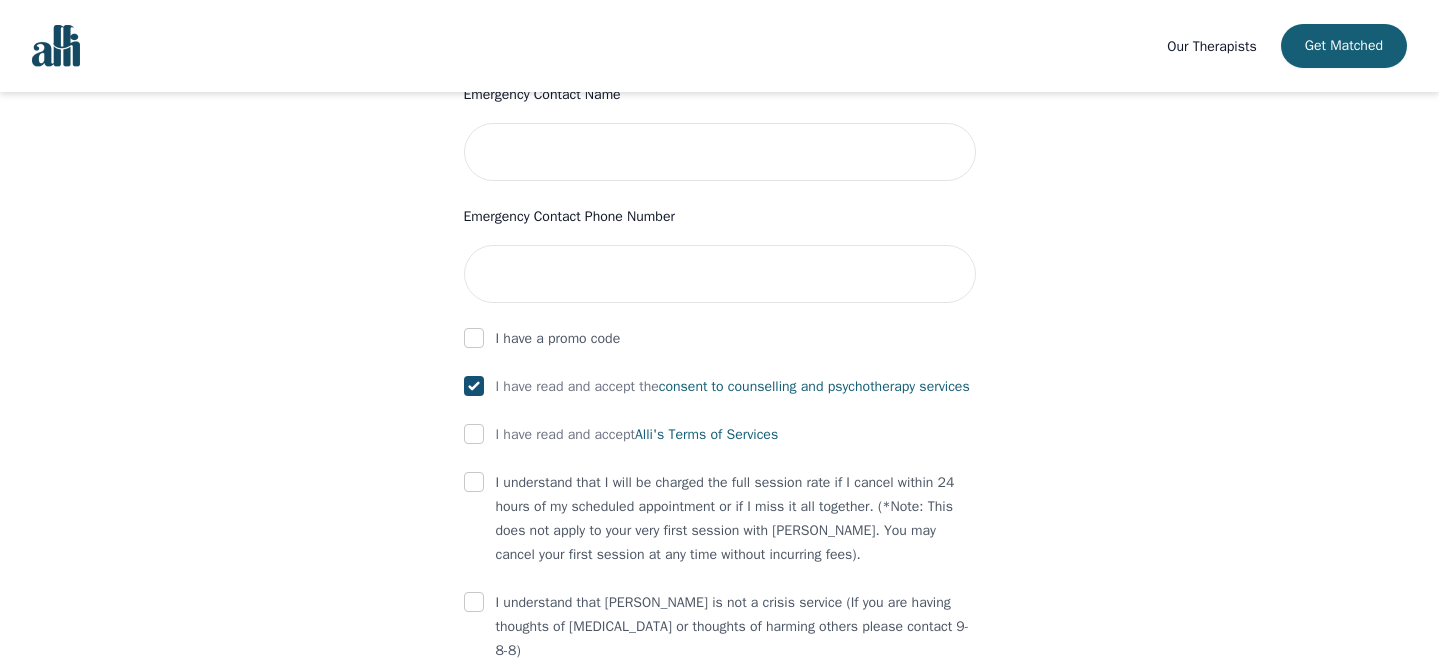 scroll, scrollTop: 994, scrollLeft: 0, axis: vertical 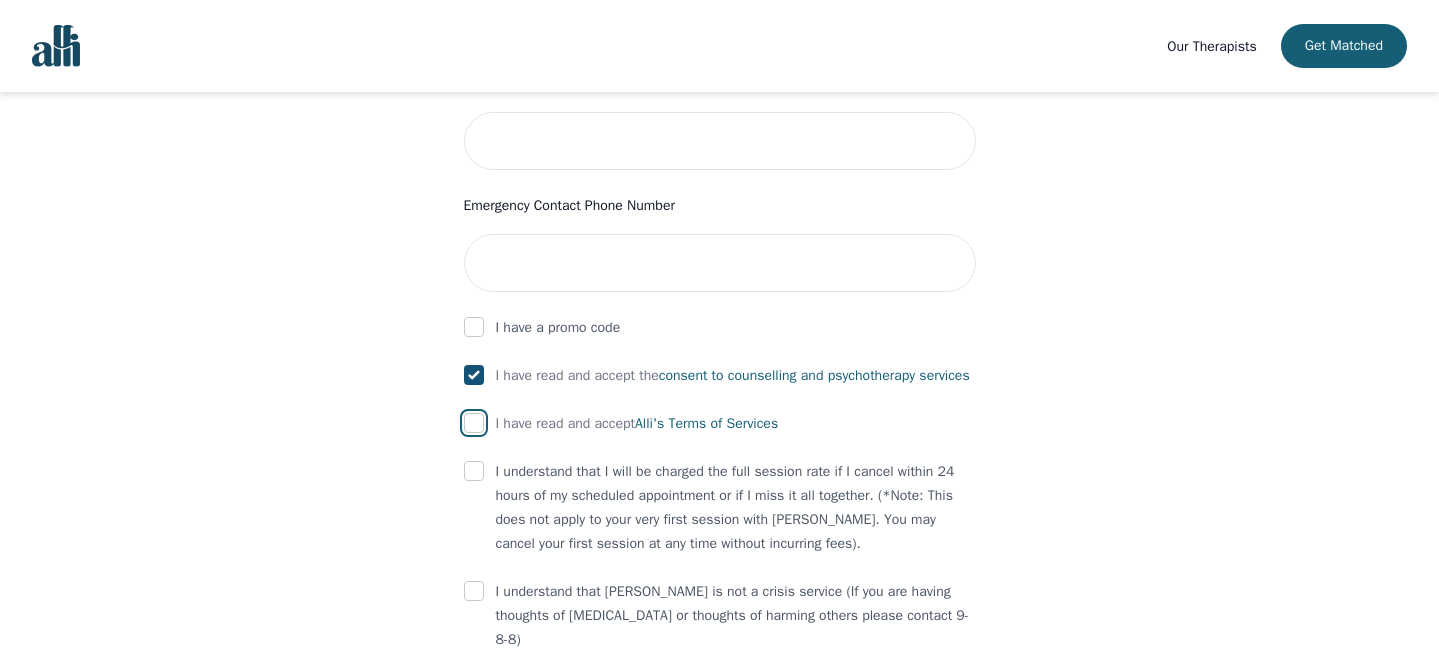 click at bounding box center [474, 423] 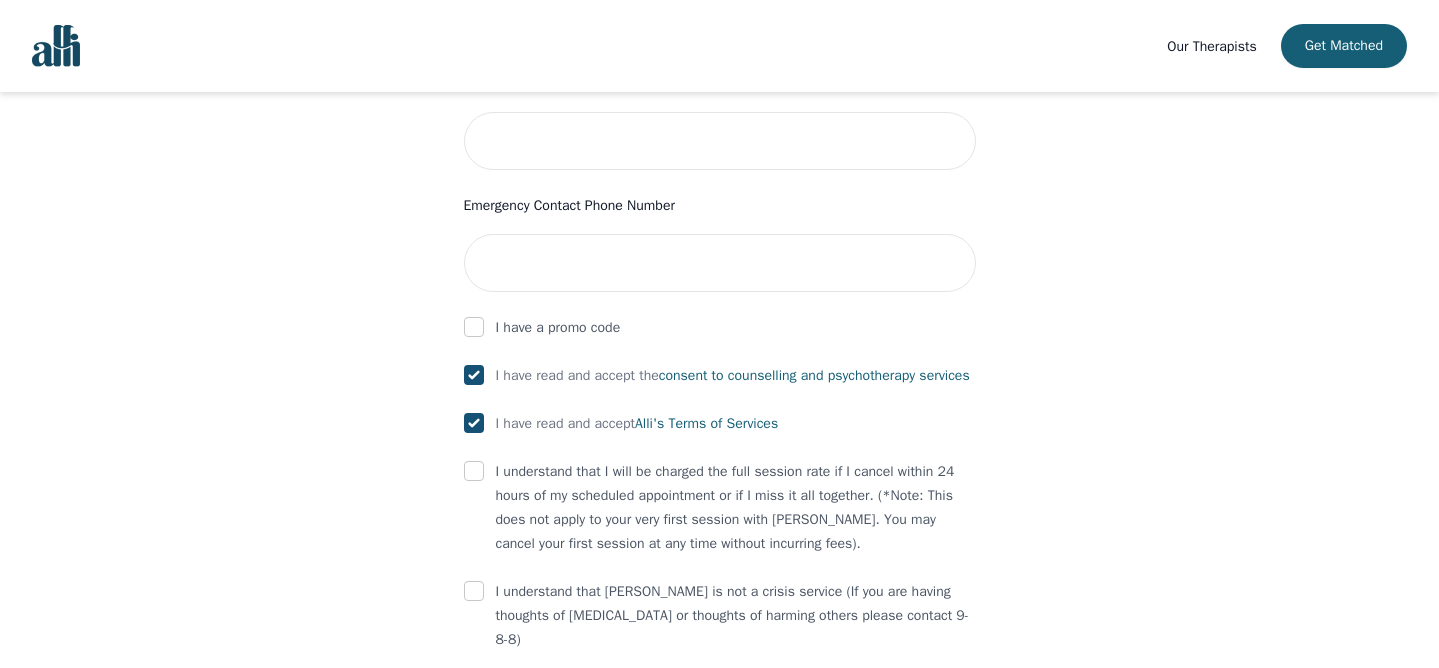 checkbox on "true" 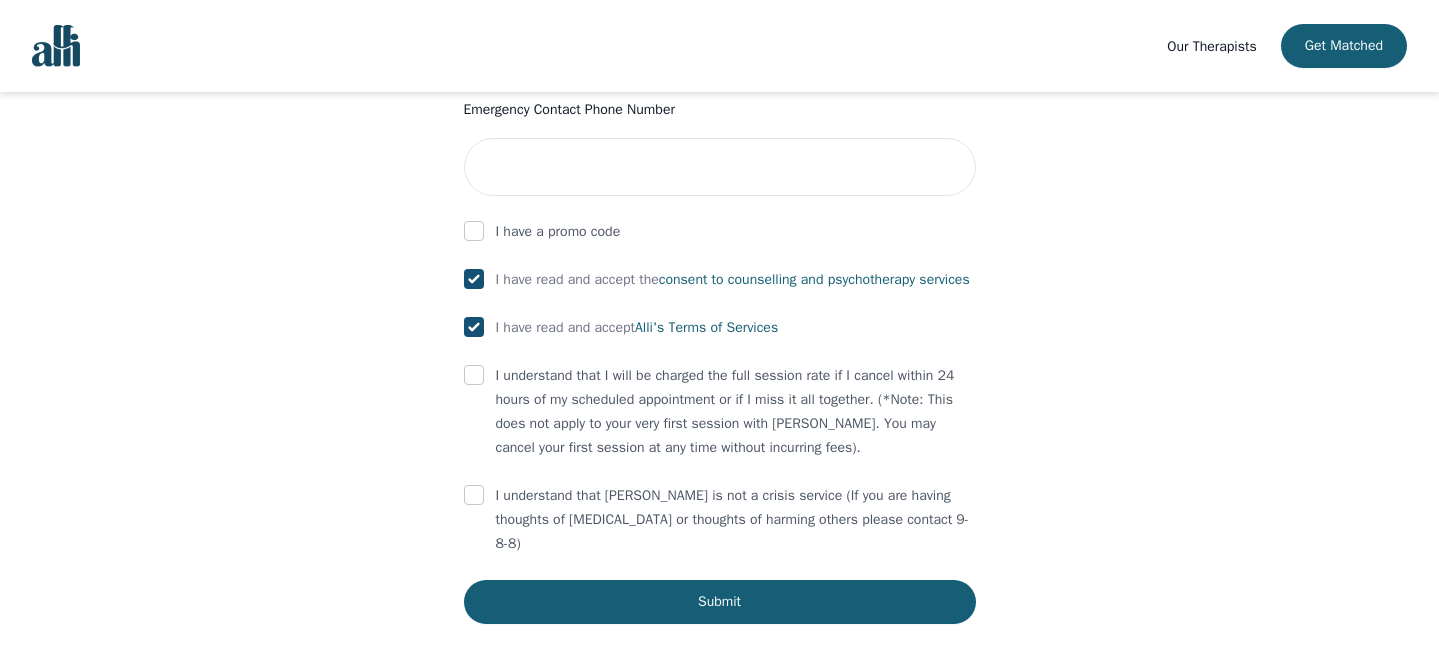 scroll, scrollTop: 1091, scrollLeft: 0, axis: vertical 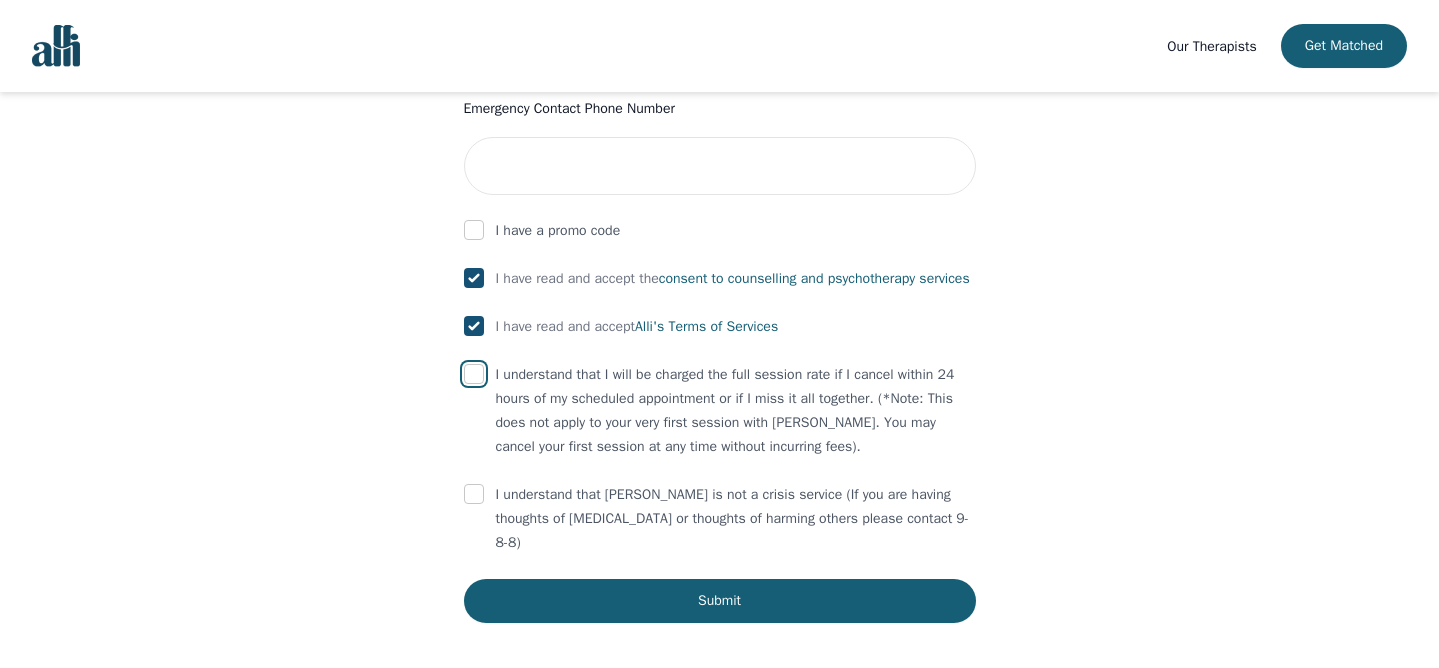 click at bounding box center [474, 374] 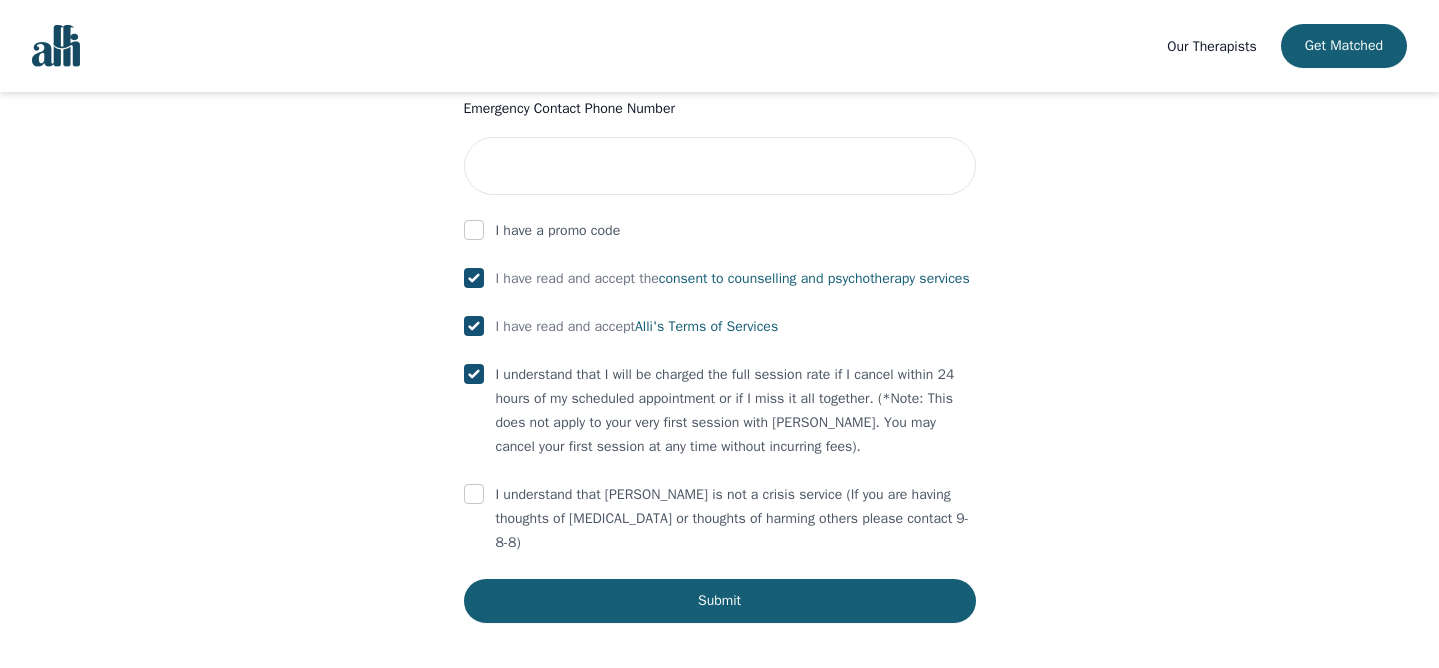 checkbox on "true" 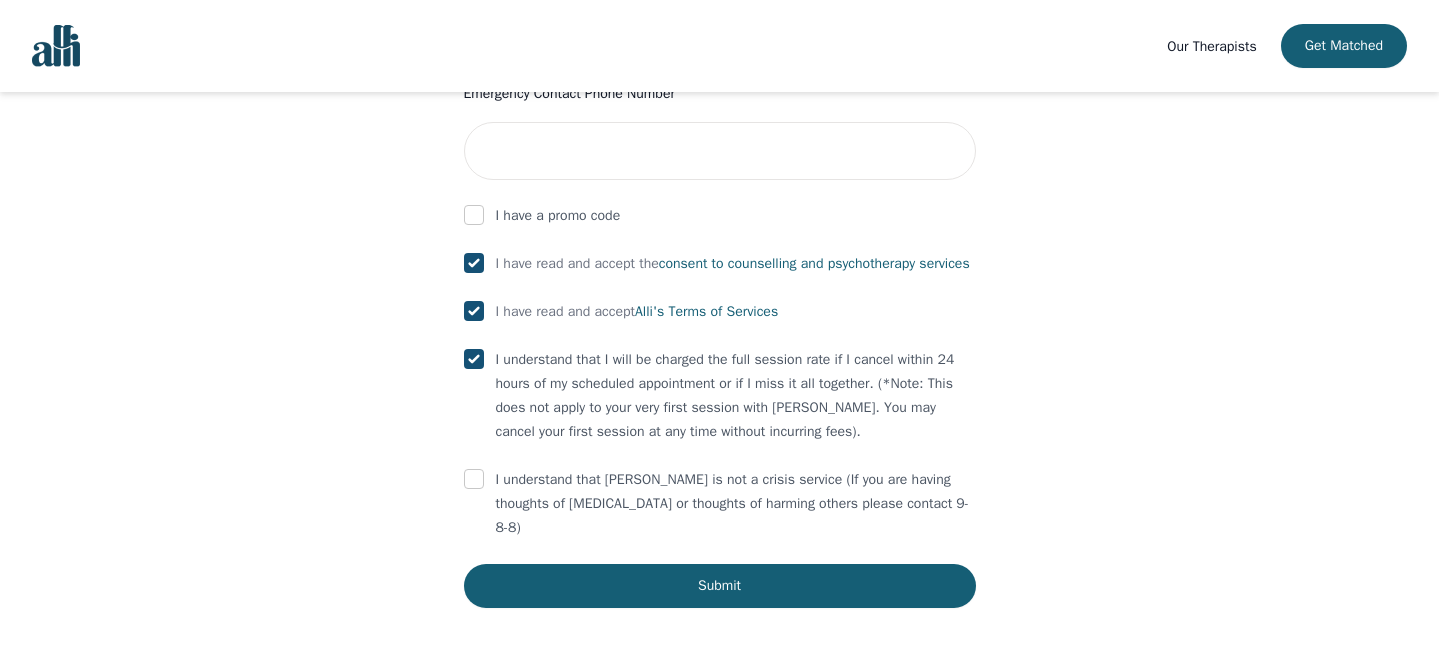 scroll, scrollTop: 1109, scrollLeft: 0, axis: vertical 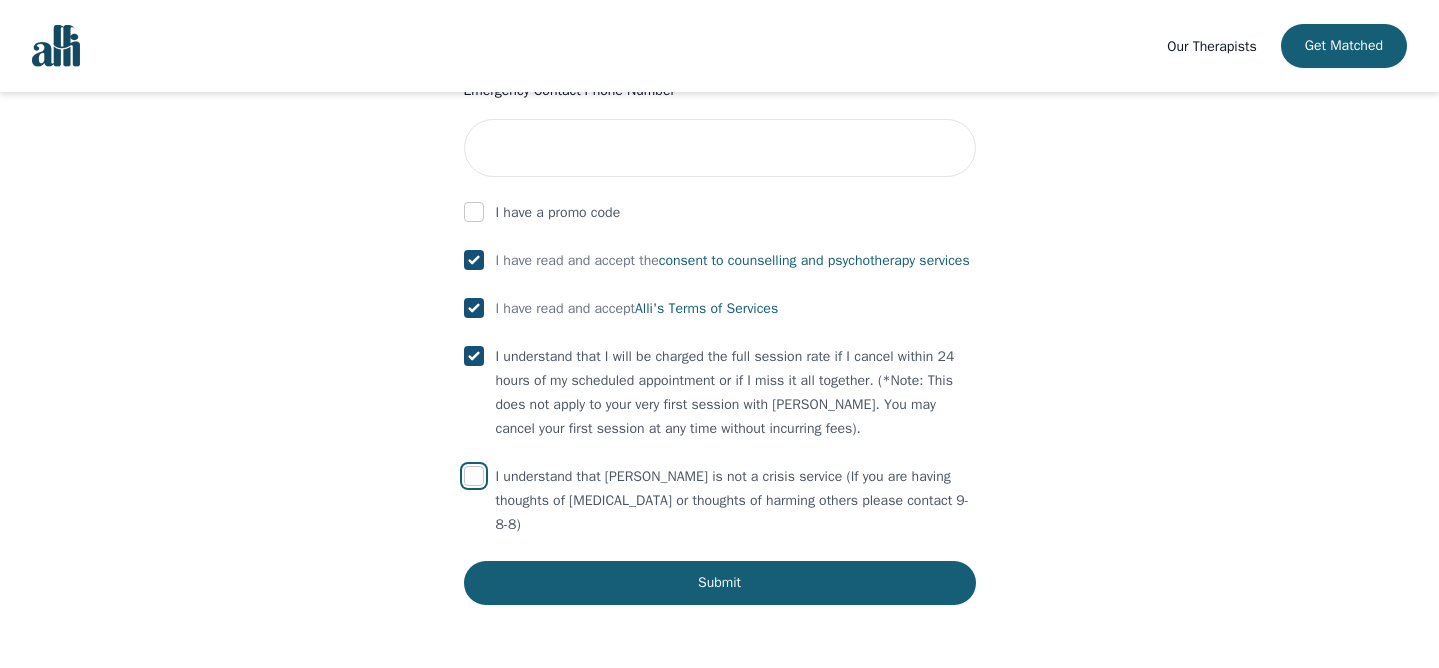 click at bounding box center [474, 476] 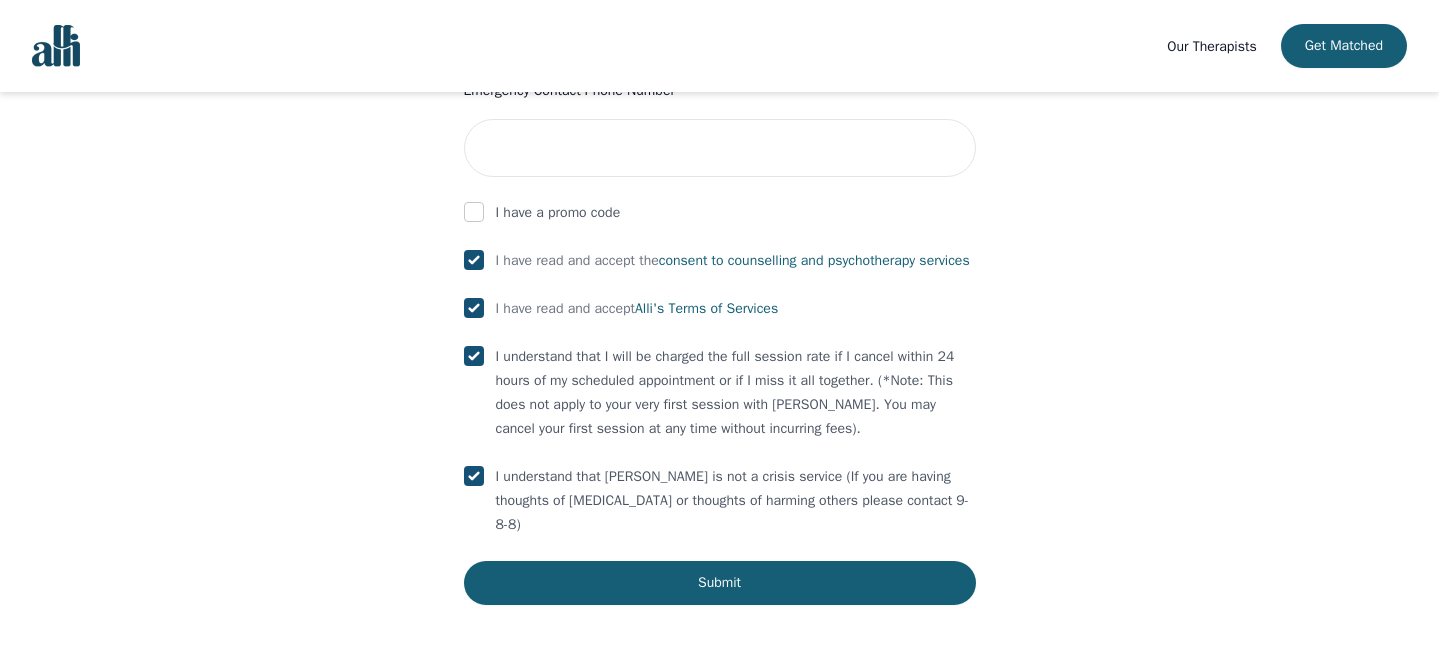 checkbox on "true" 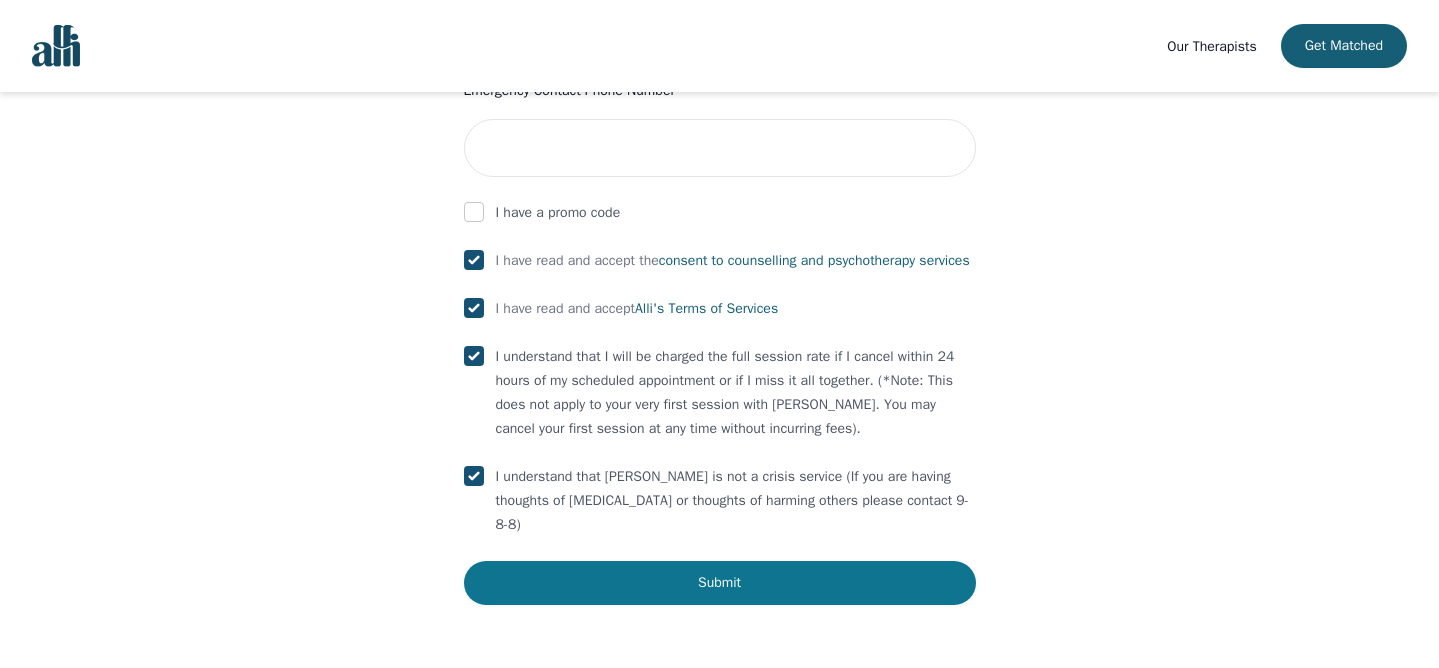 click on "Submit" at bounding box center [720, 583] 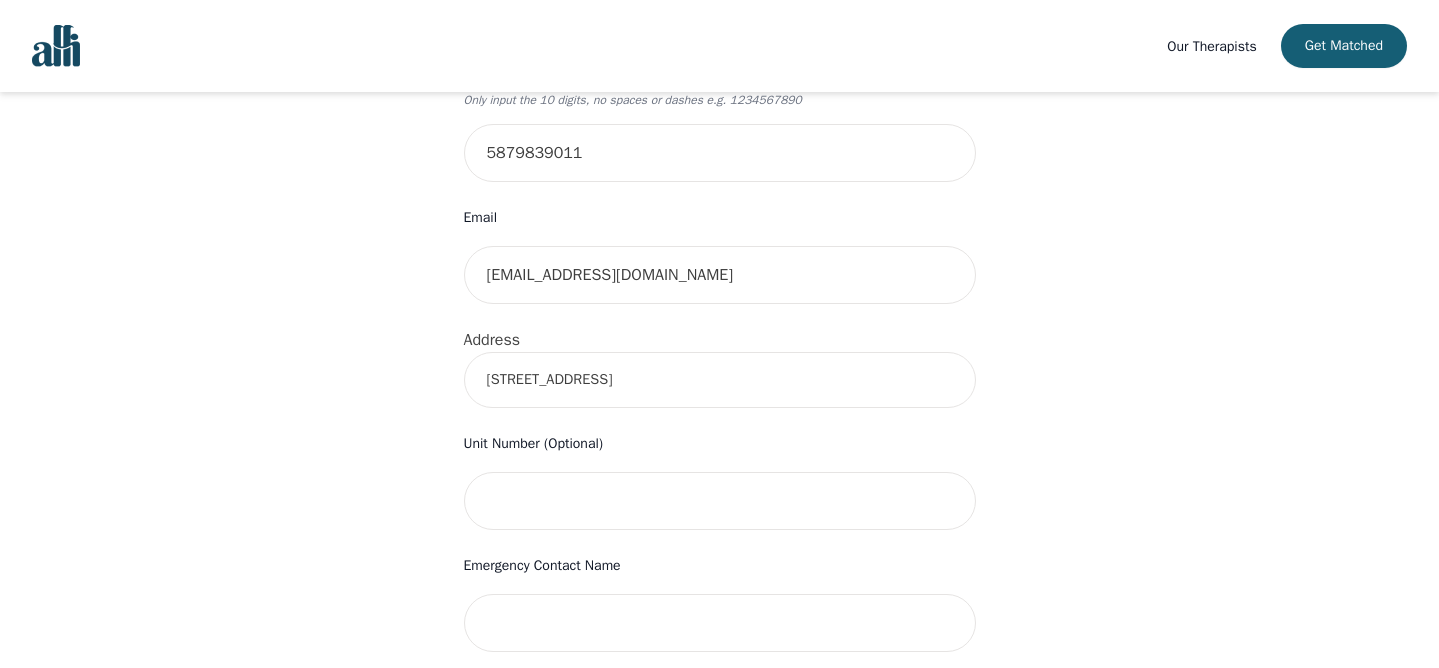 scroll, scrollTop: 509, scrollLeft: 0, axis: vertical 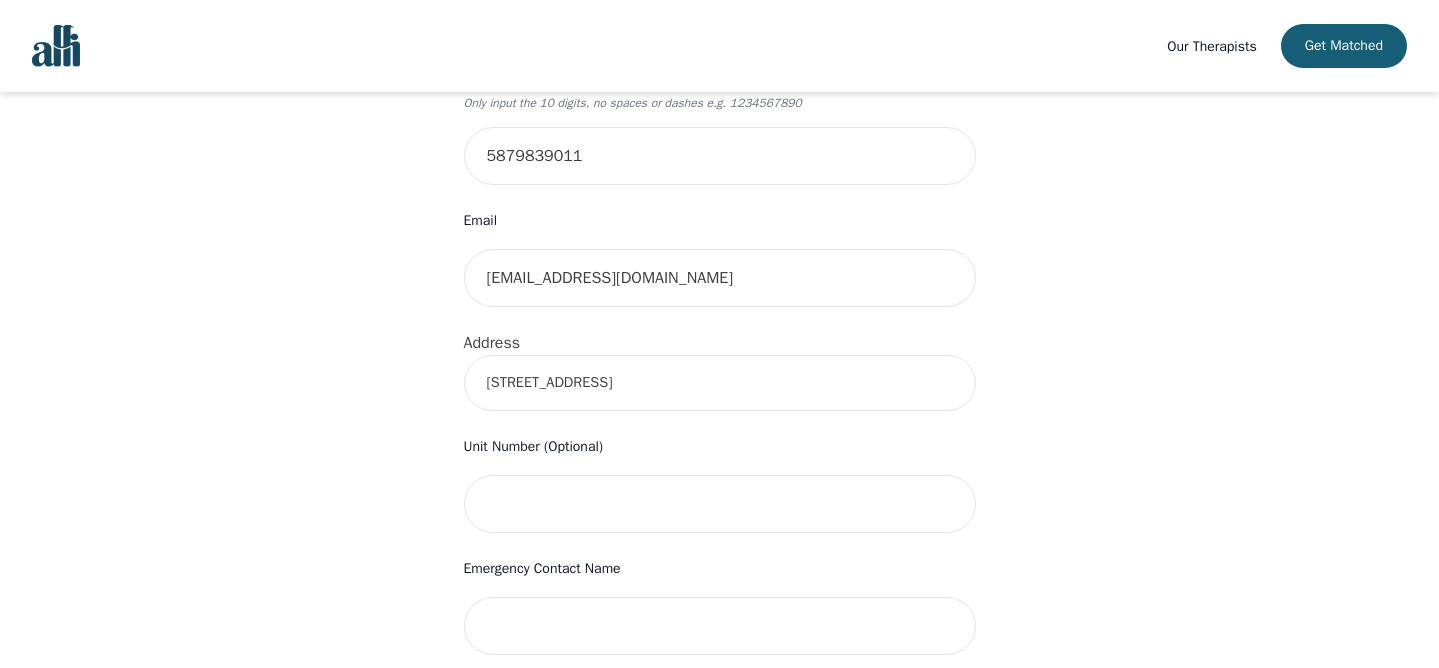 click on "[STREET_ADDRESS]" at bounding box center [720, 383] 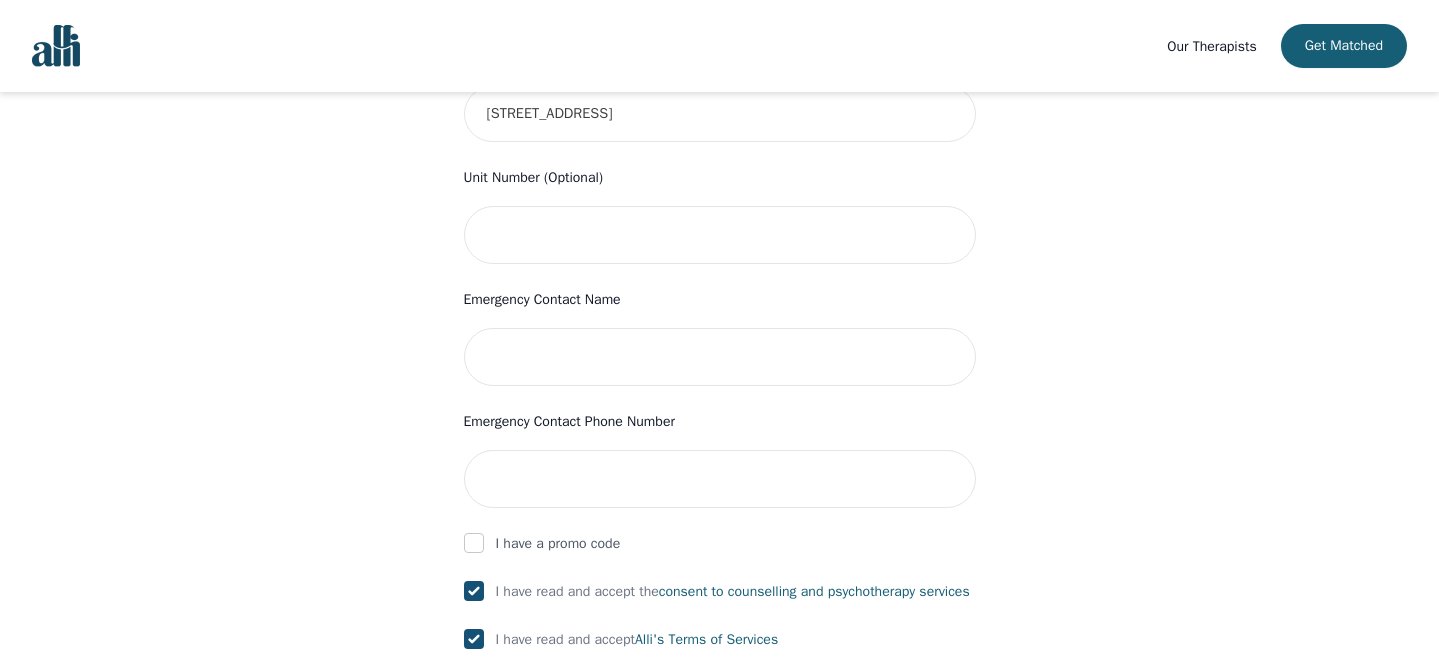 scroll, scrollTop: 782, scrollLeft: 0, axis: vertical 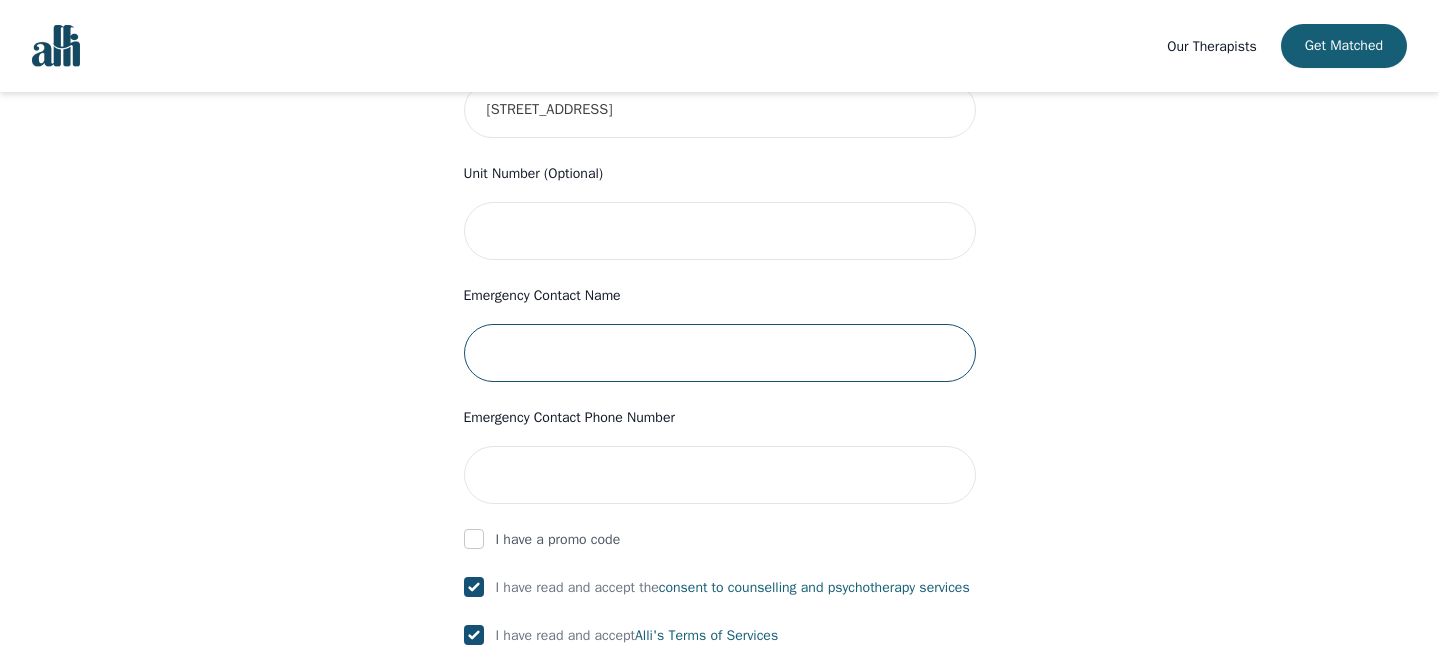 click at bounding box center (720, 353) 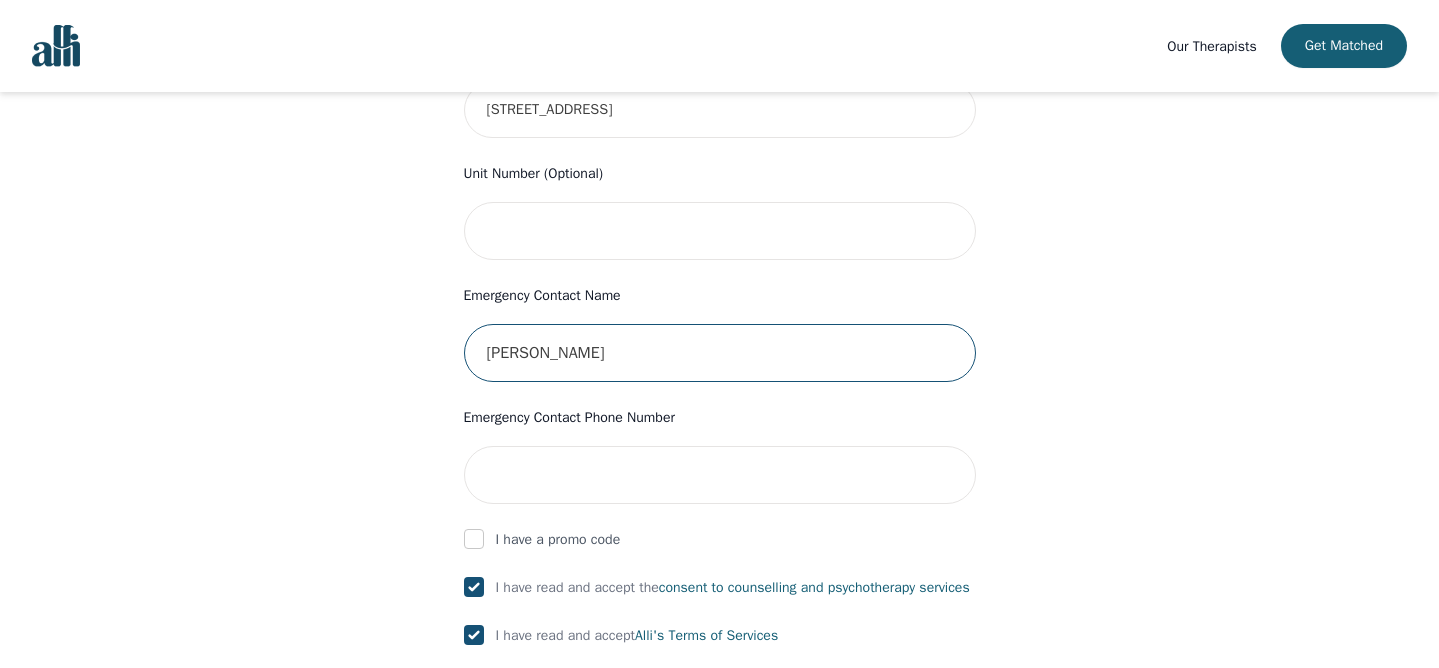 type on "[PERSON_NAME]" 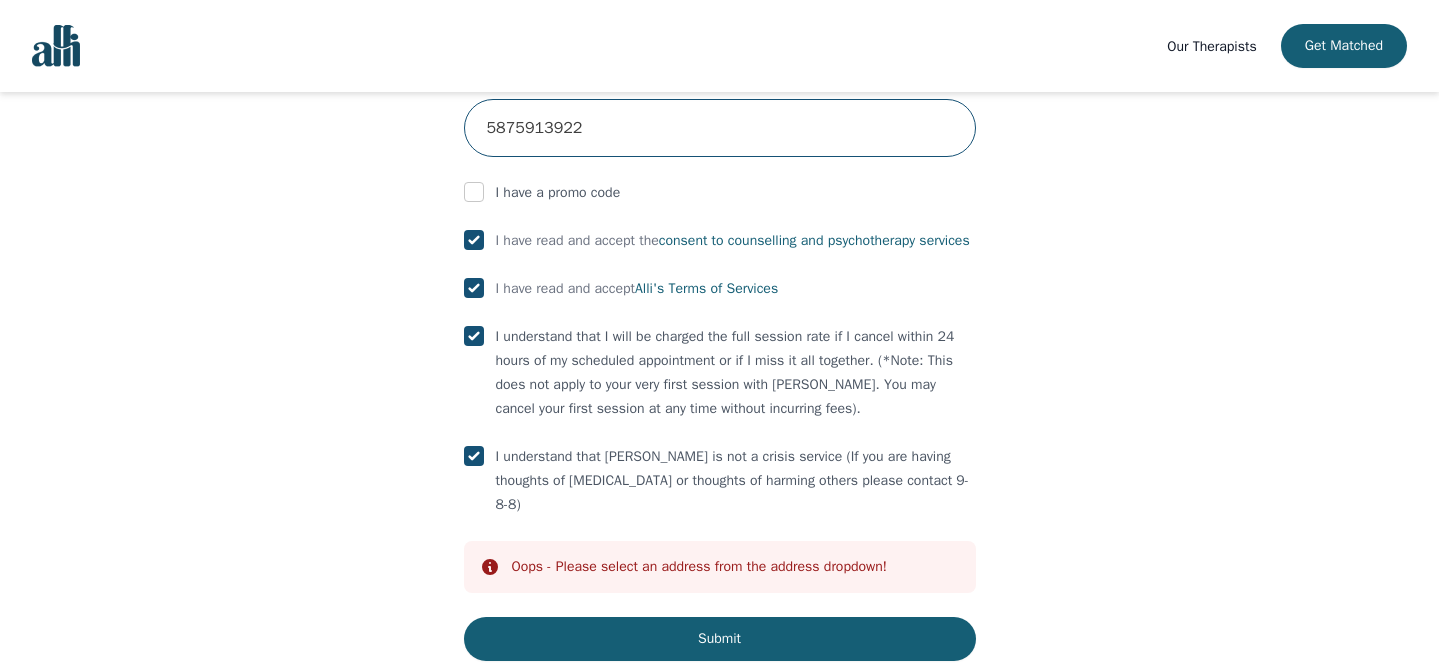 scroll, scrollTop: 1185, scrollLeft: 0, axis: vertical 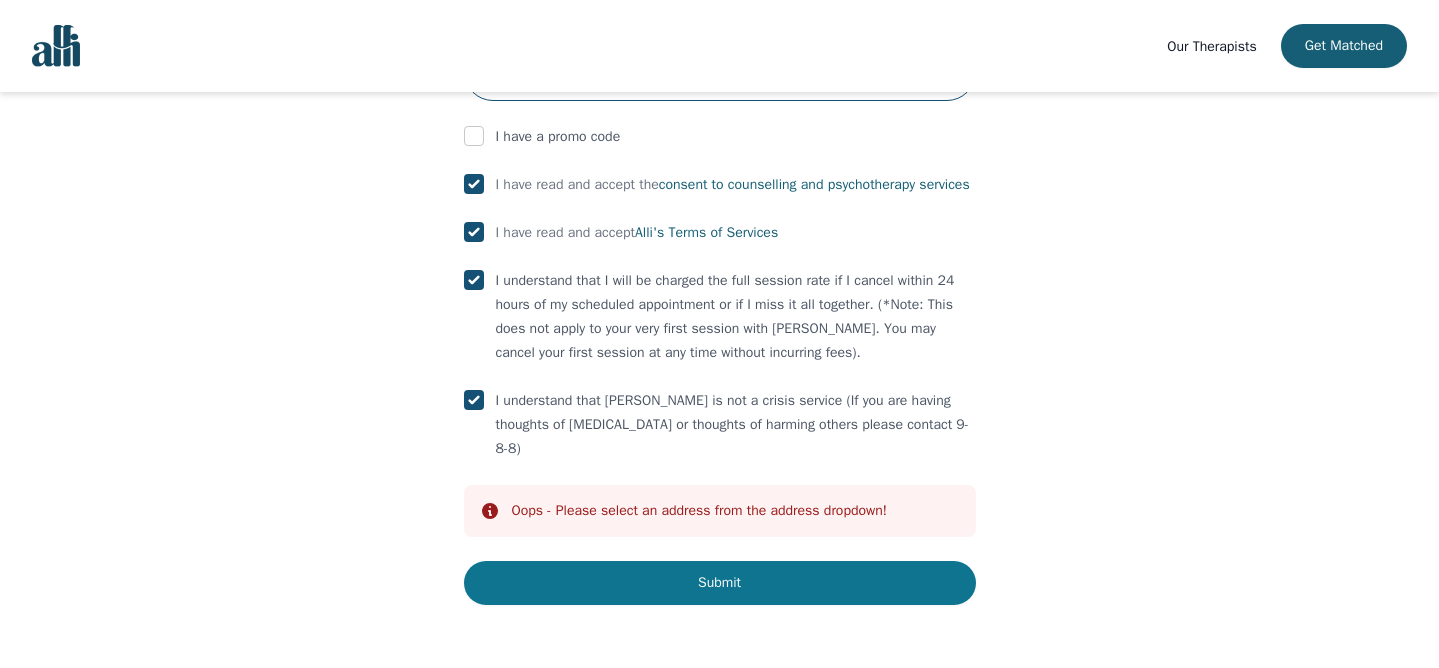 type on "5875913922" 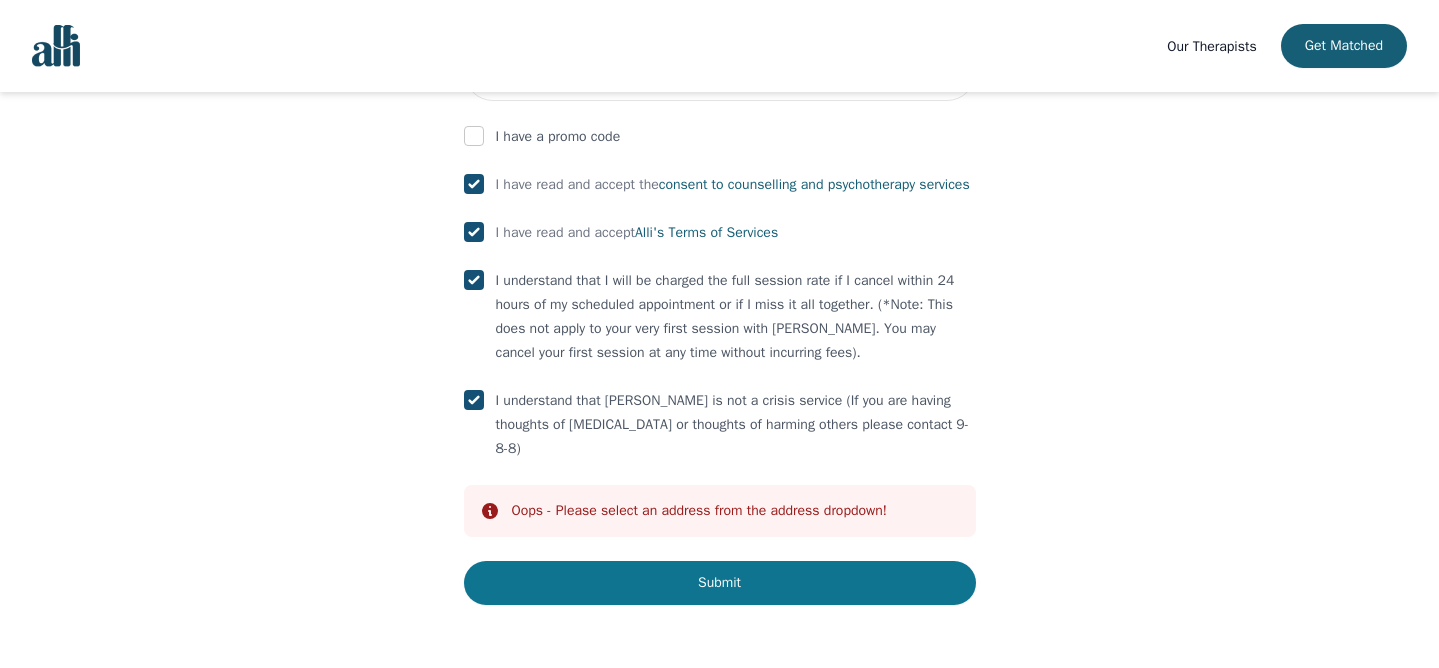 click on "Submit" at bounding box center [720, 583] 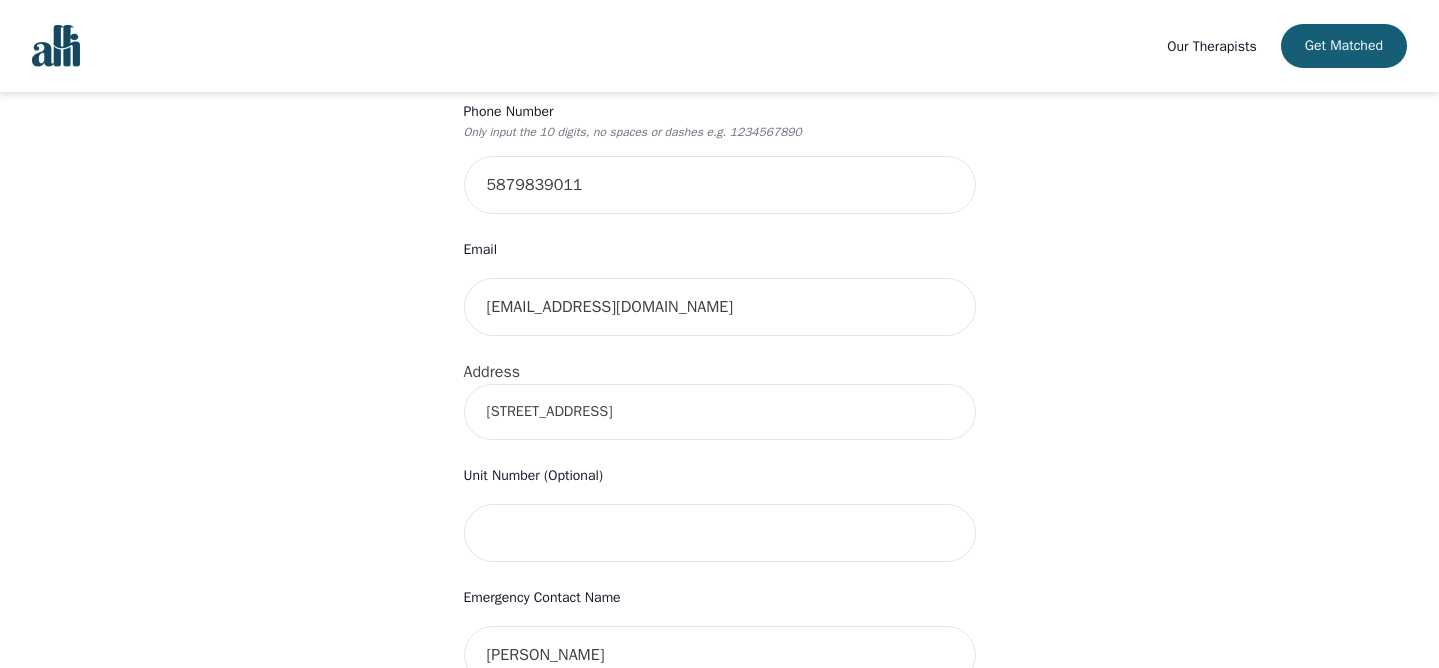 scroll, scrollTop: 465, scrollLeft: 0, axis: vertical 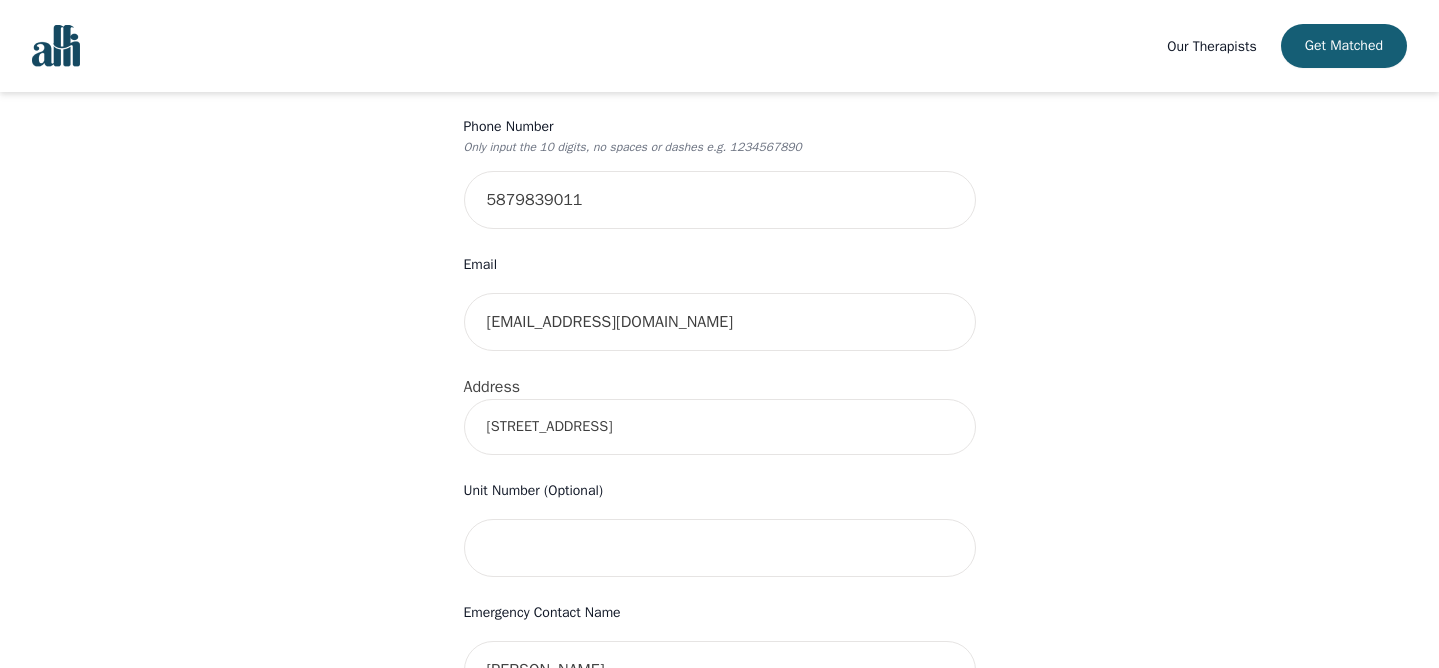 click on "[STREET_ADDRESS]" at bounding box center [720, 427] 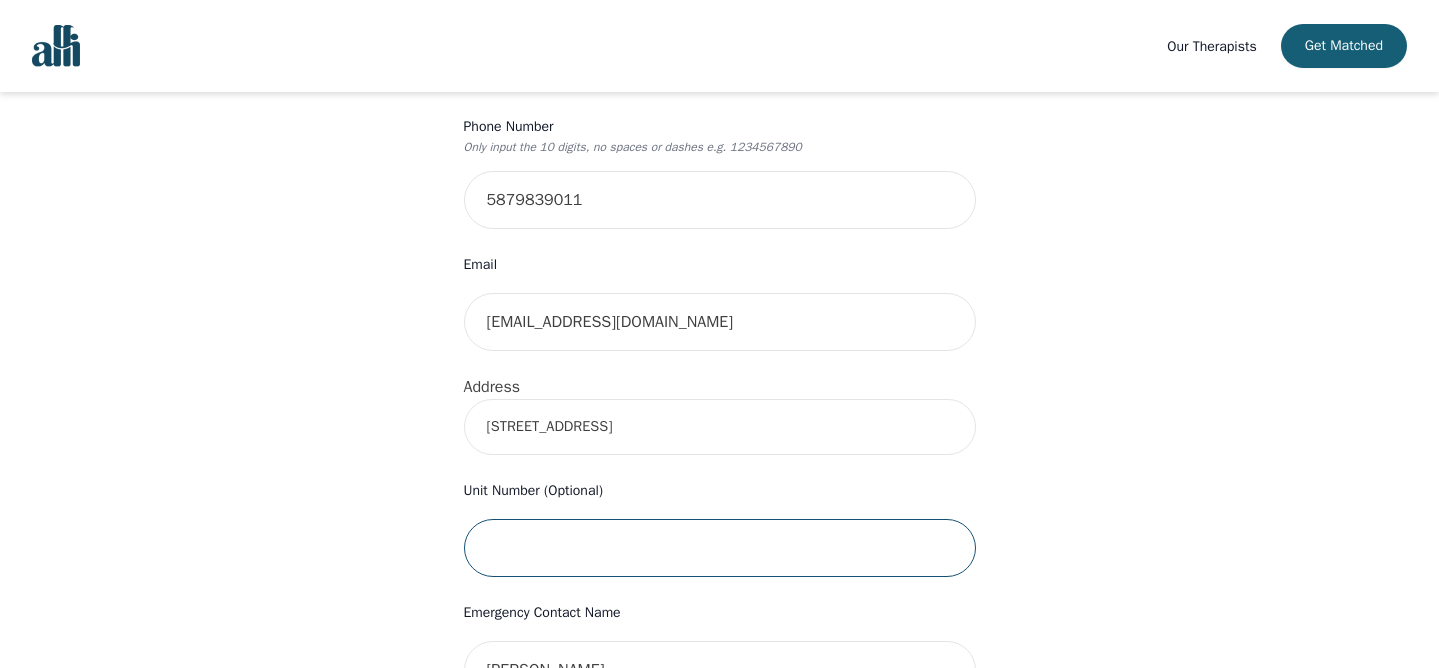 click at bounding box center (720, 548) 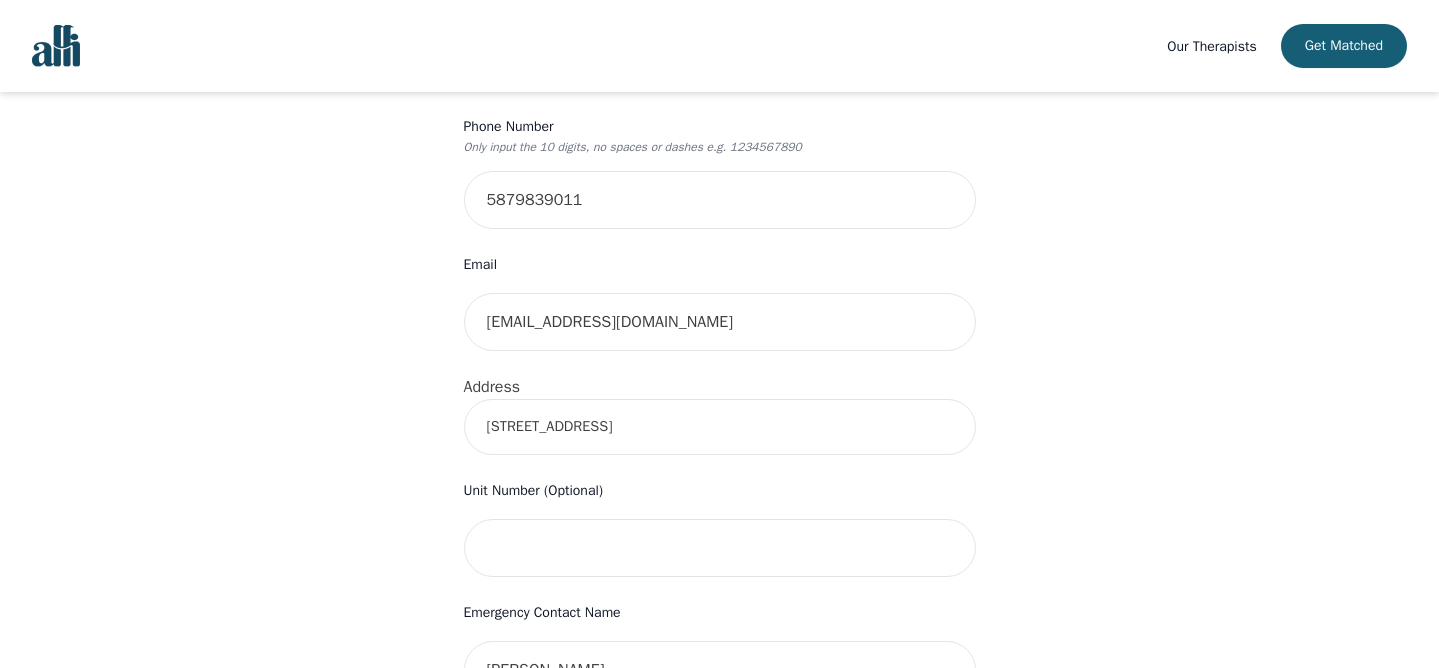 click on "[STREET_ADDRESS]" at bounding box center (720, 427) 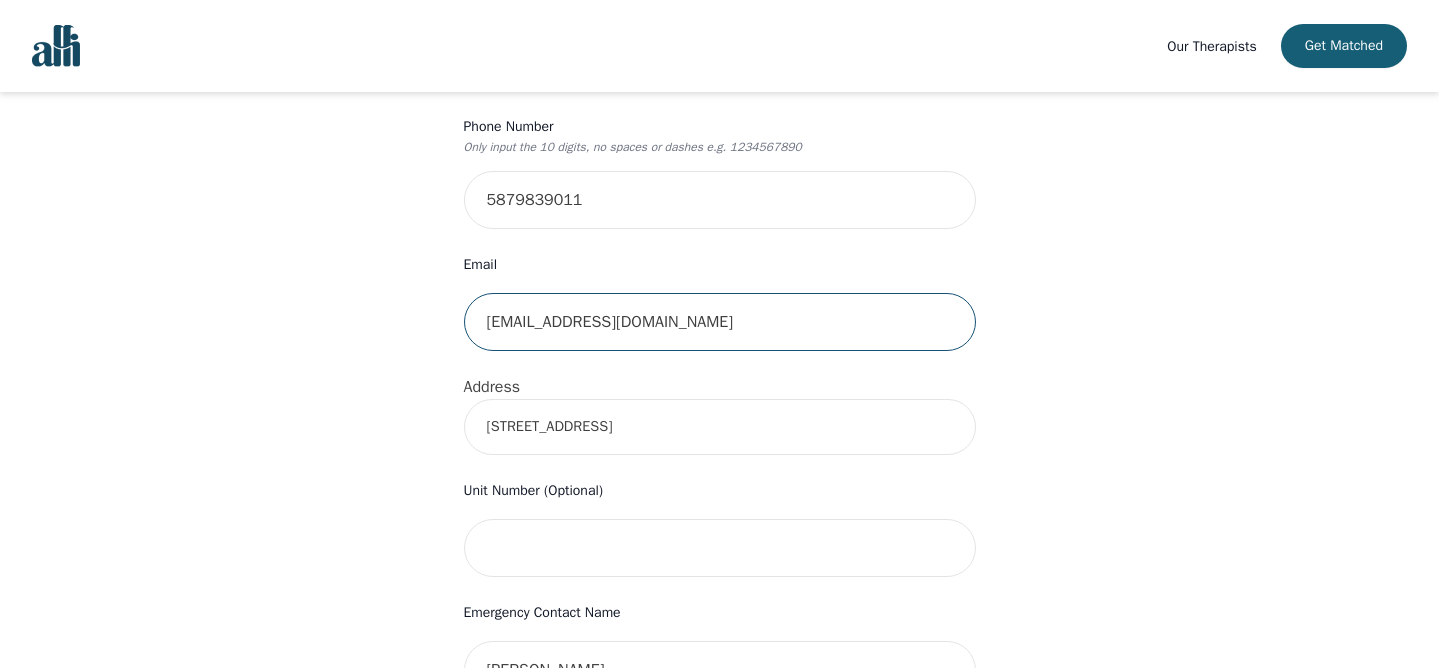 click on "[EMAIL_ADDRESS][DOMAIN_NAME]" at bounding box center [720, 322] 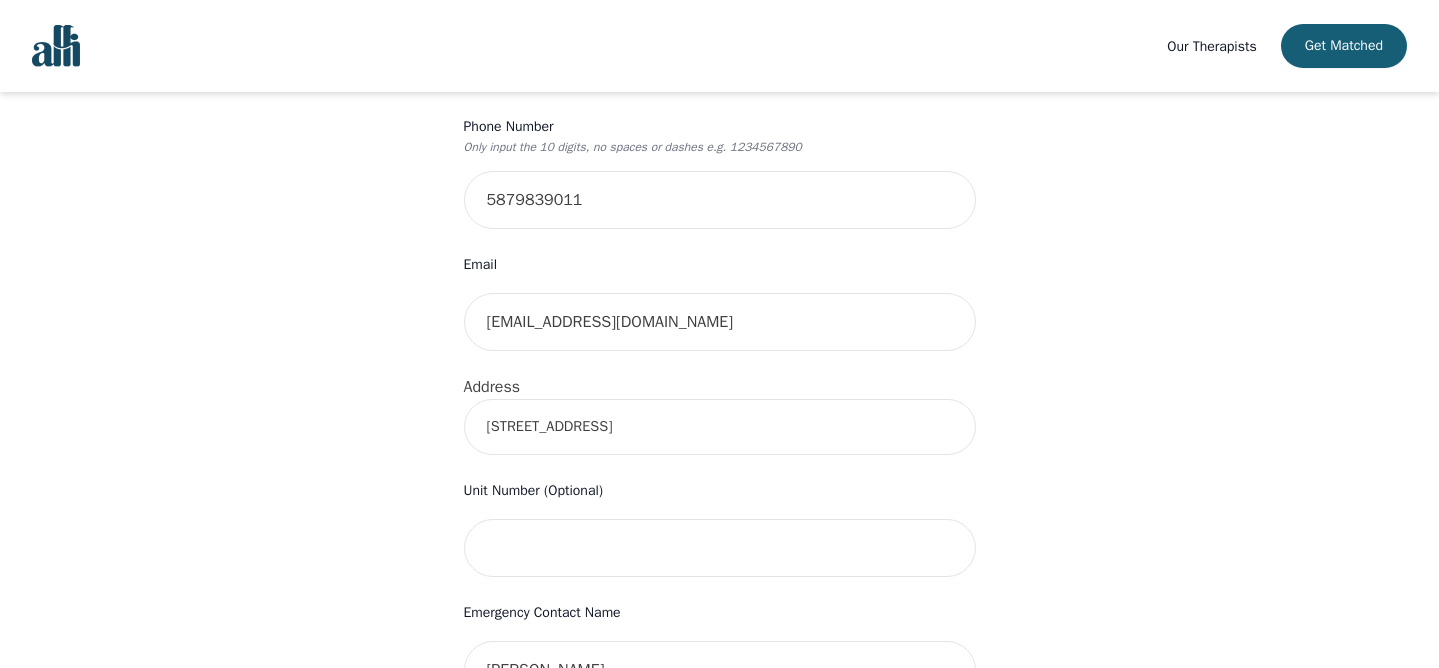 click on "[STREET_ADDRESS]" at bounding box center (720, 427) 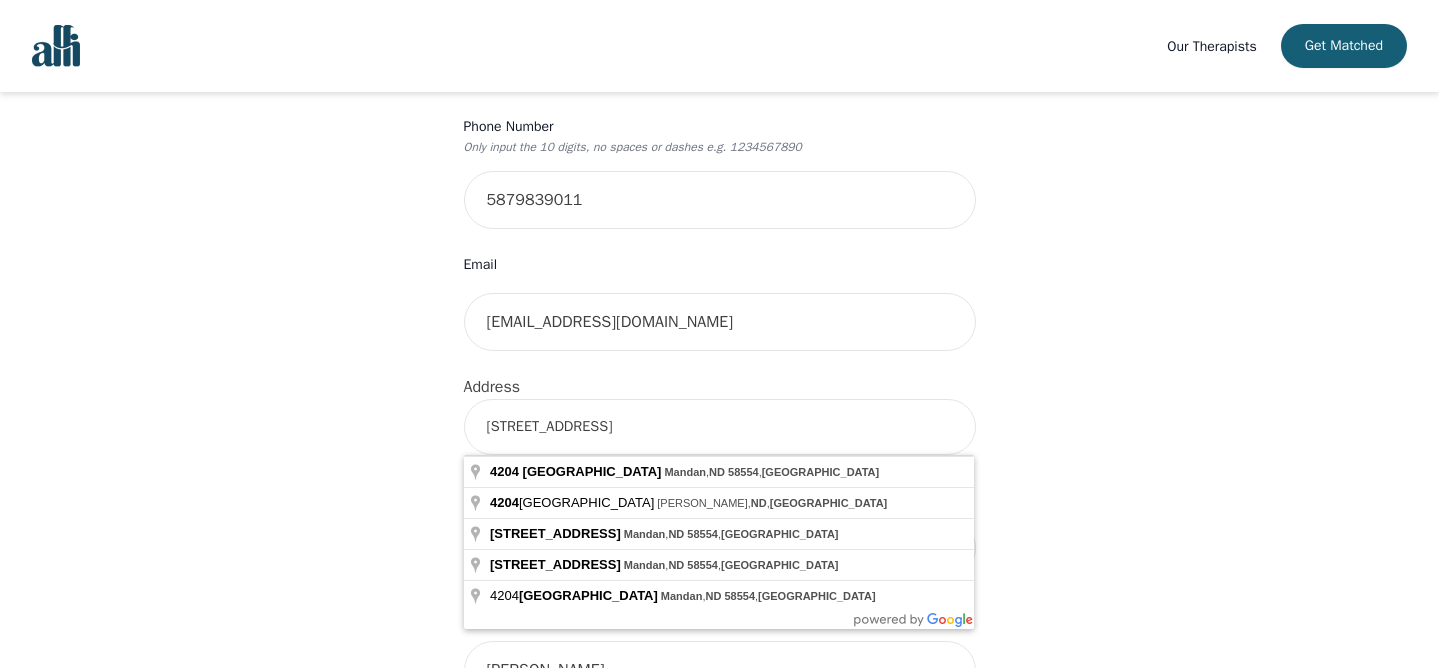 drag, startPoint x: 784, startPoint y: 429, endPoint x: 592, endPoint y: 425, distance: 192.04166 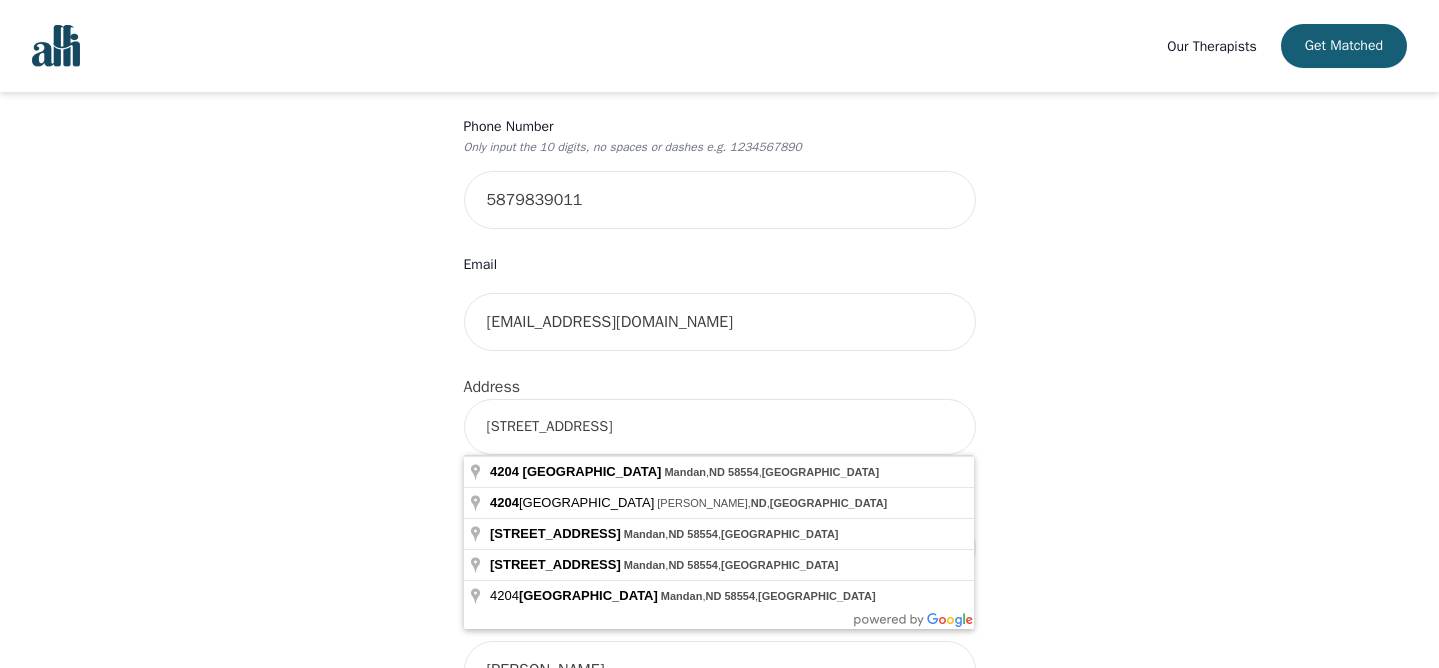 click on "[STREET_ADDRESS]" at bounding box center (720, 427) 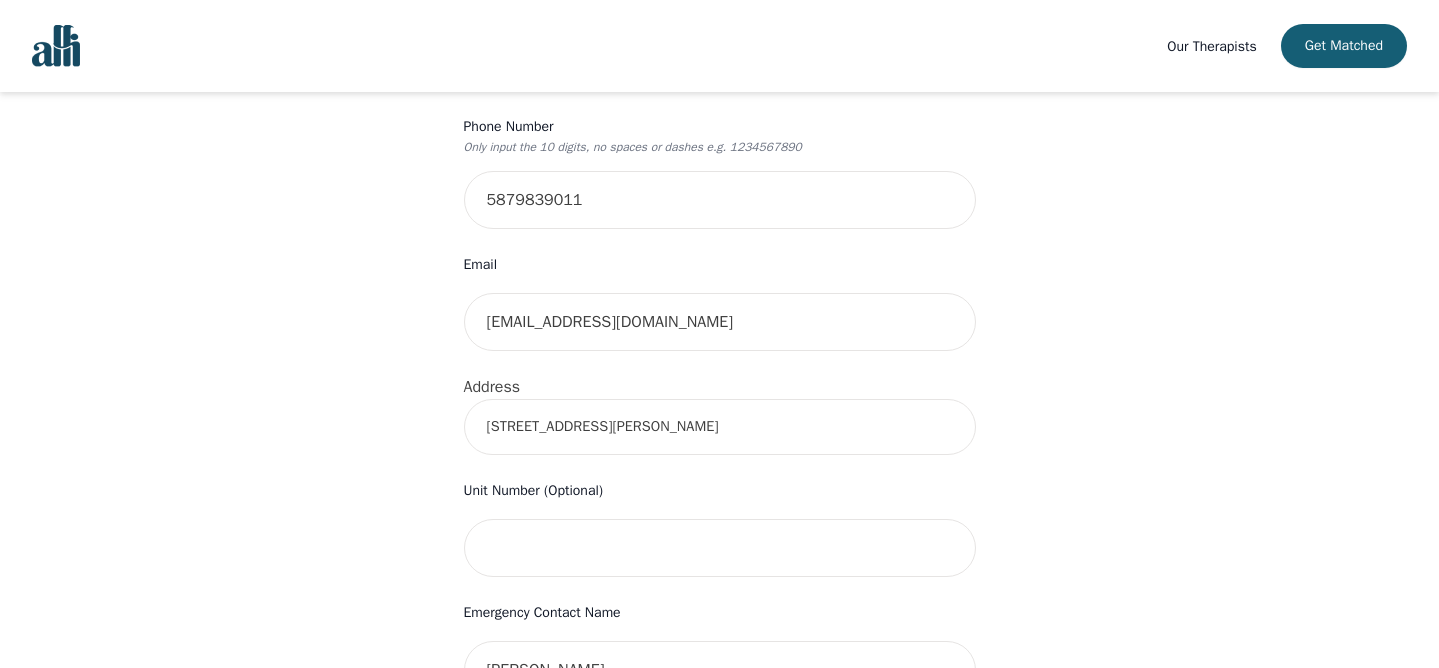 type on "[STREET_ADDRESS][PERSON_NAME]" 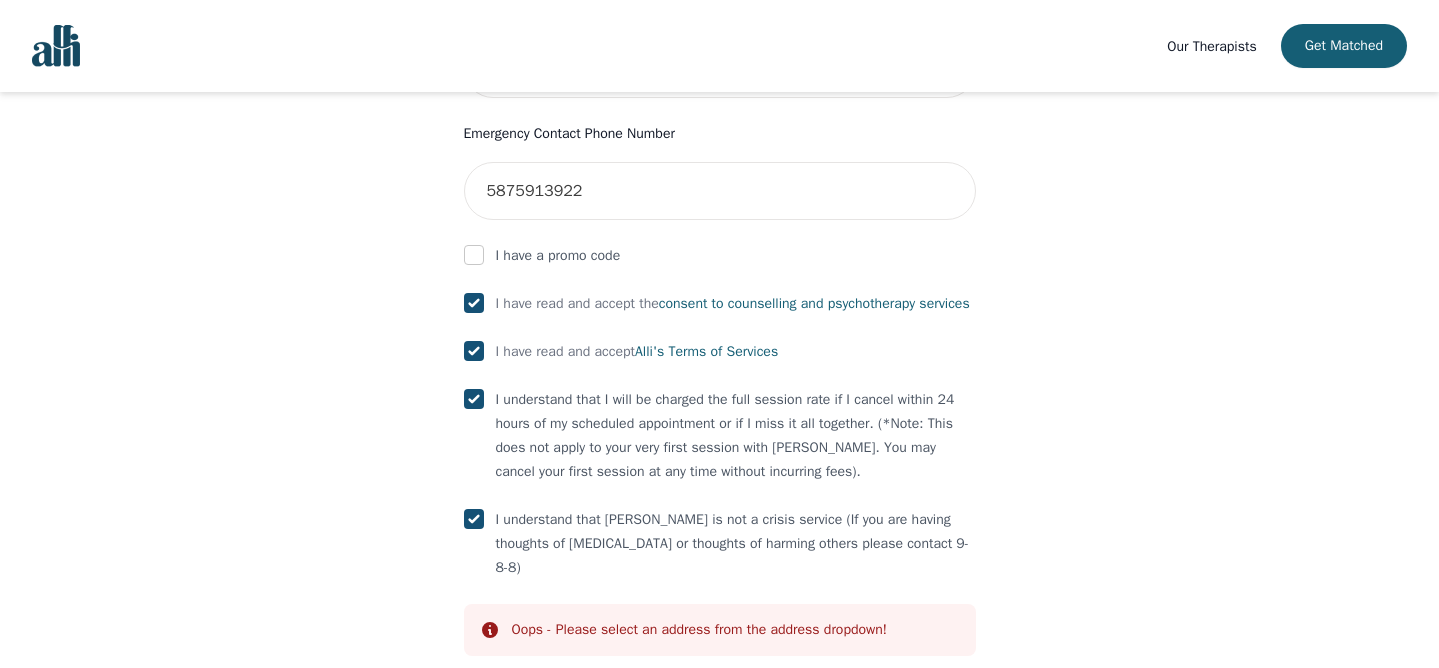 scroll, scrollTop: 1185, scrollLeft: 0, axis: vertical 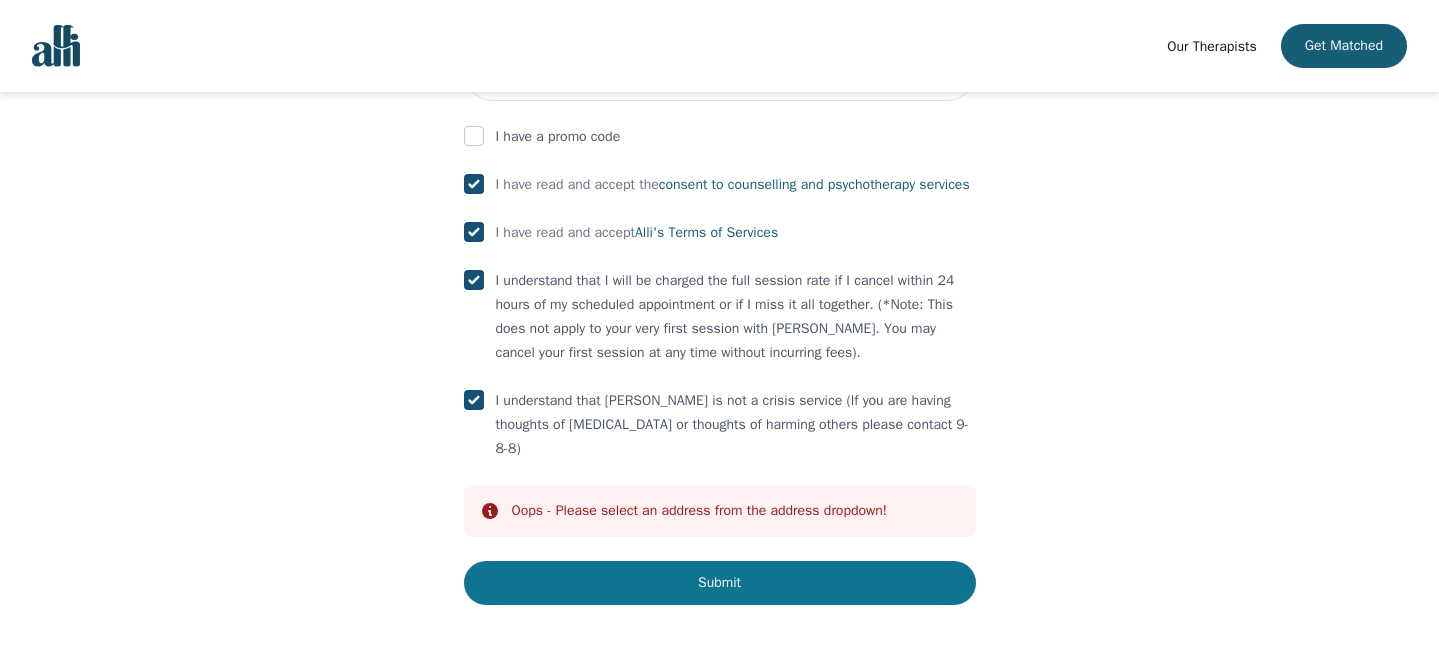 click on "Submit" at bounding box center (720, 583) 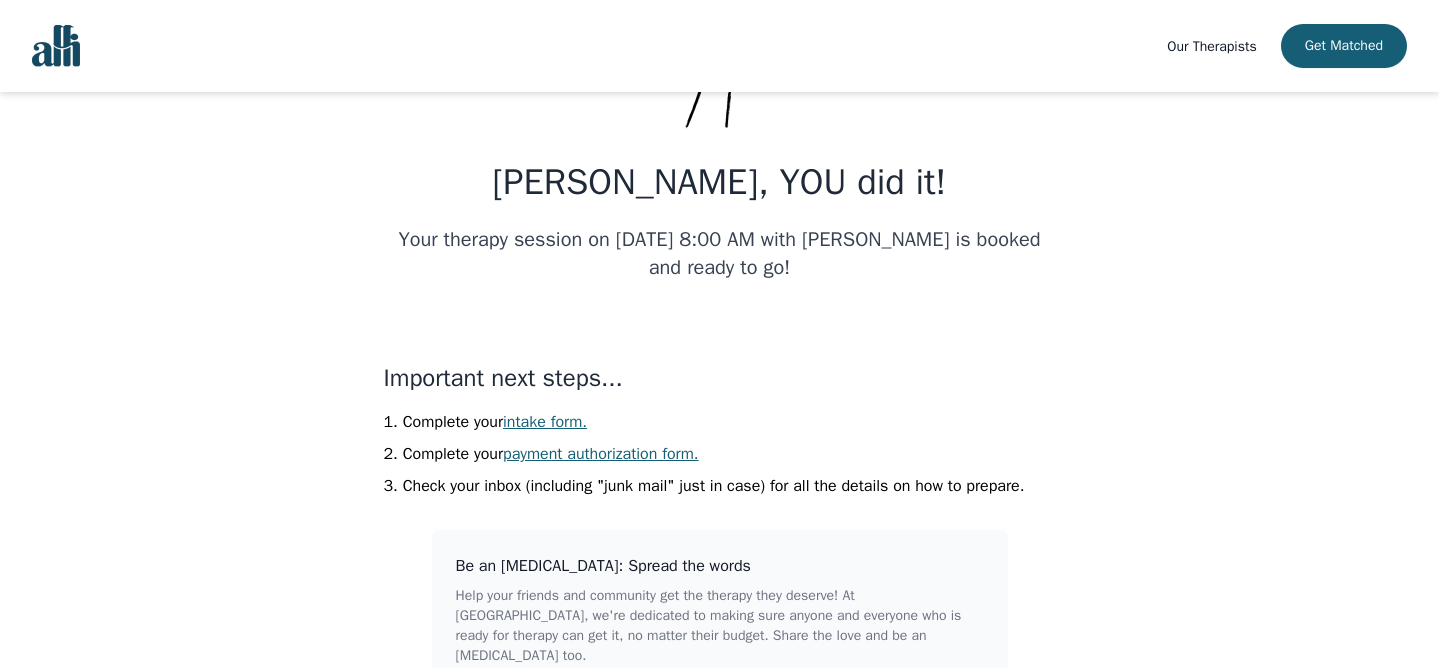 scroll, scrollTop: 227, scrollLeft: 0, axis: vertical 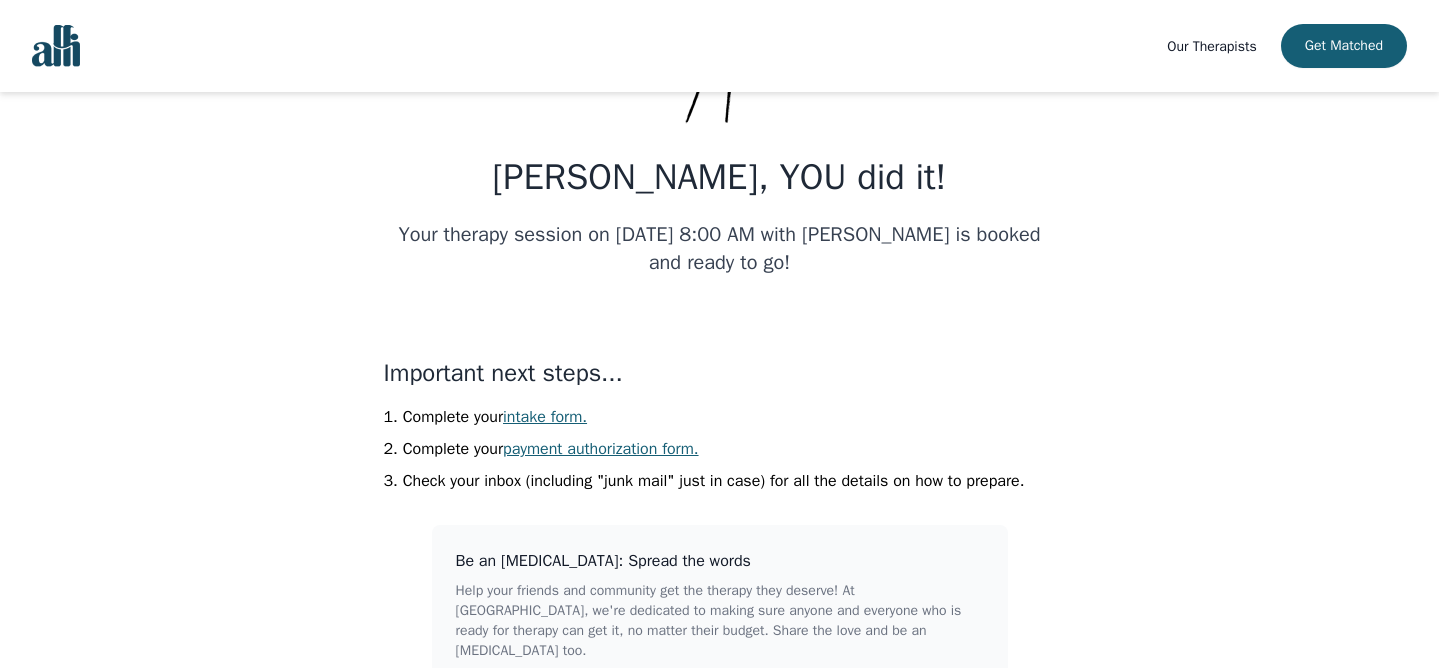 click on "intake form." at bounding box center (545, 417) 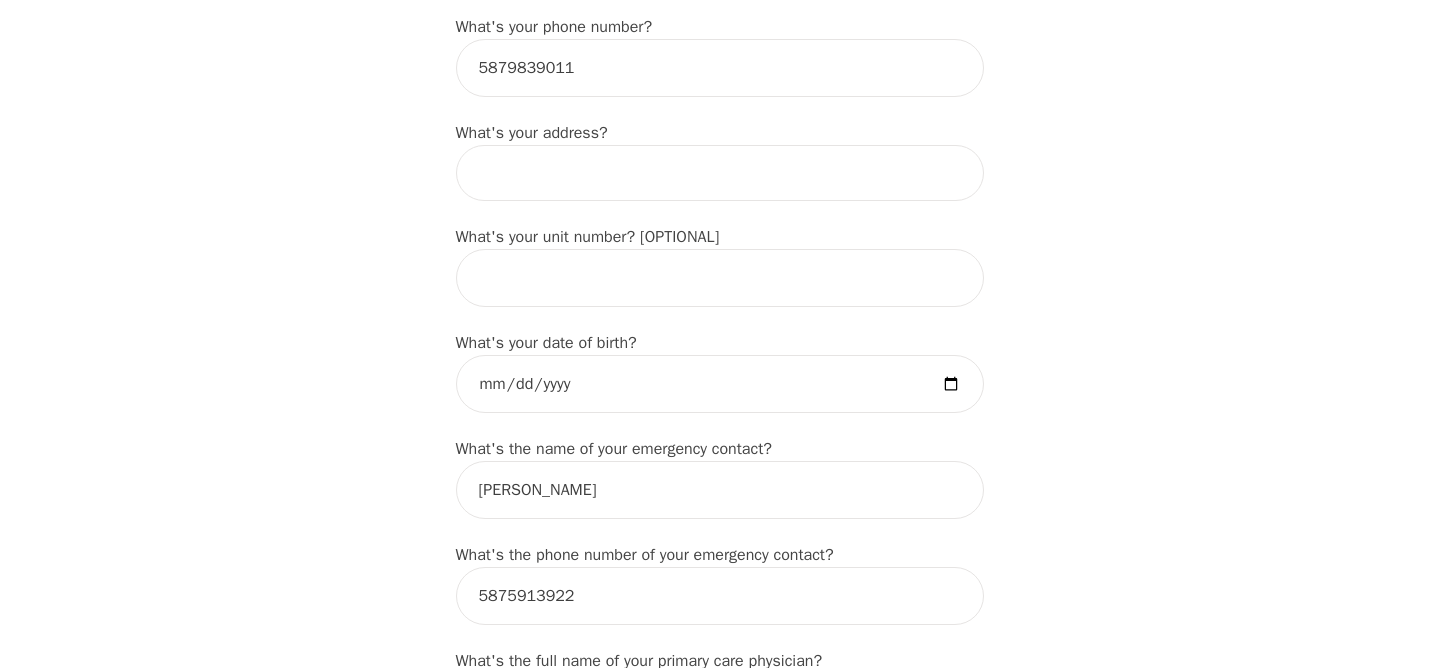 scroll, scrollTop: 727, scrollLeft: 0, axis: vertical 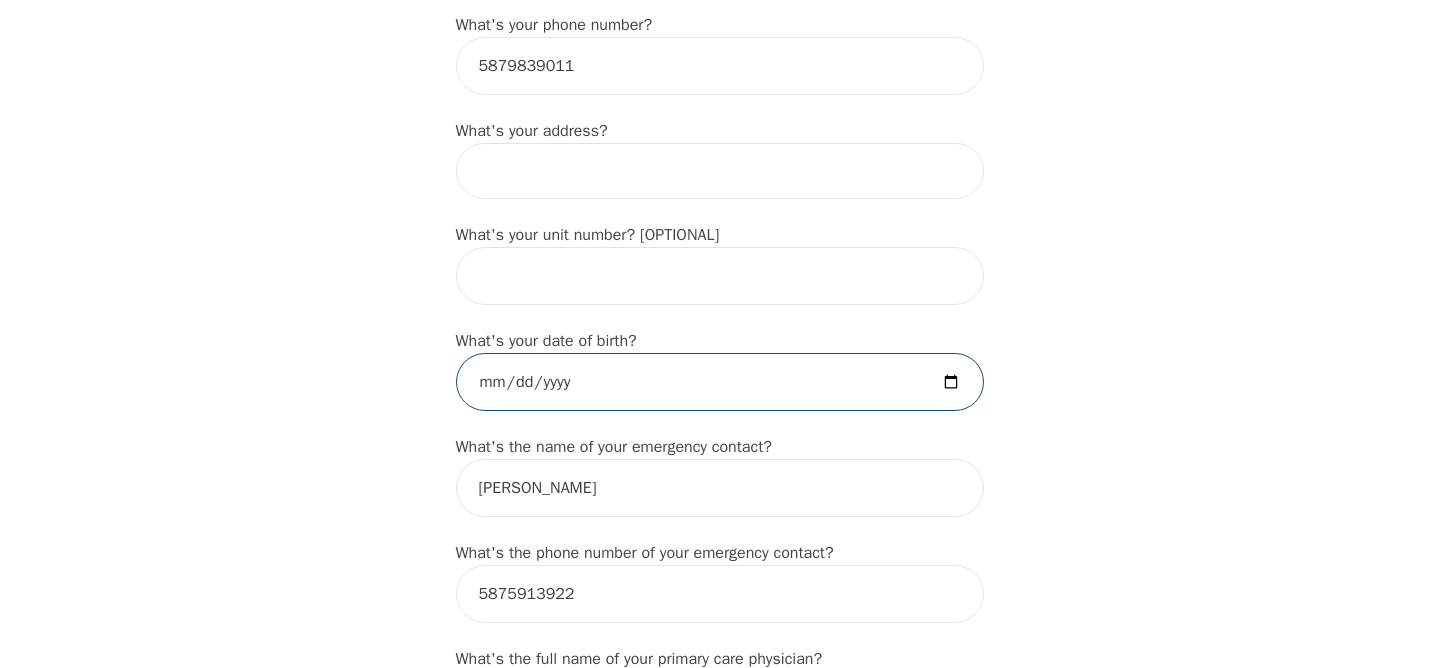 click at bounding box center [720, 382] 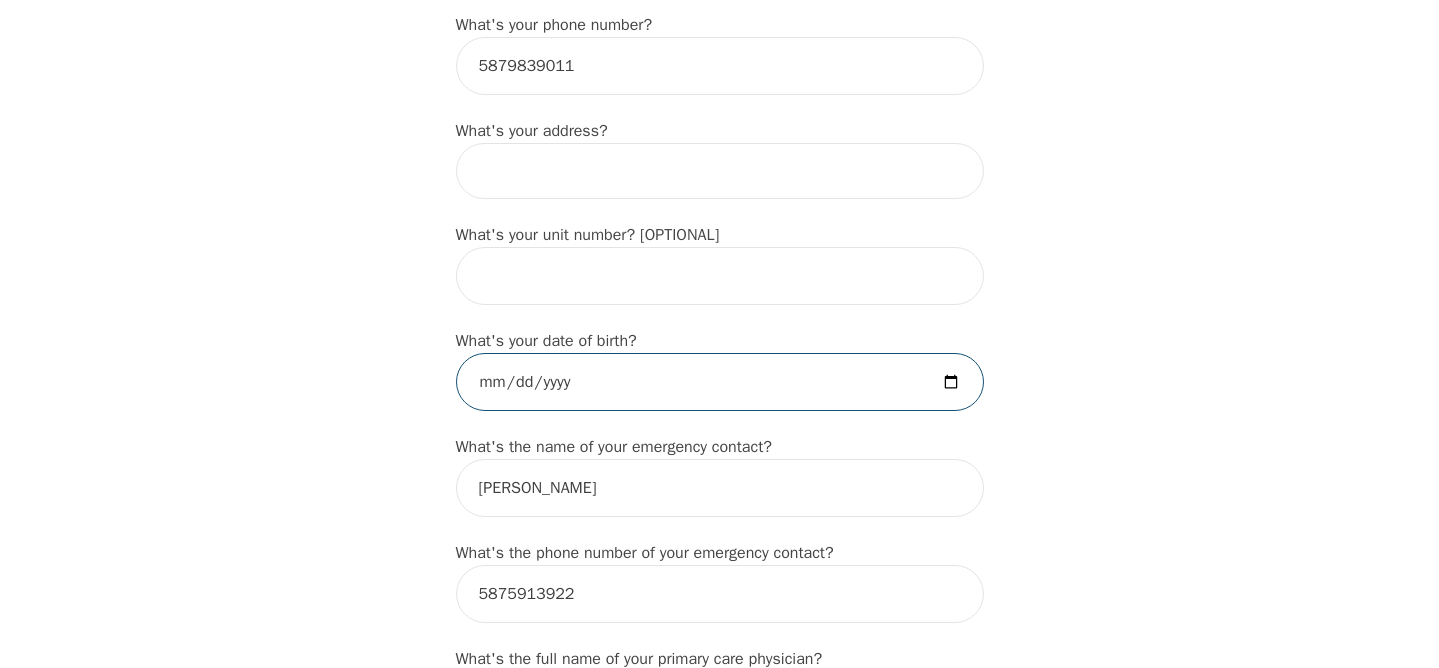 click at bounding box center (720, 382) 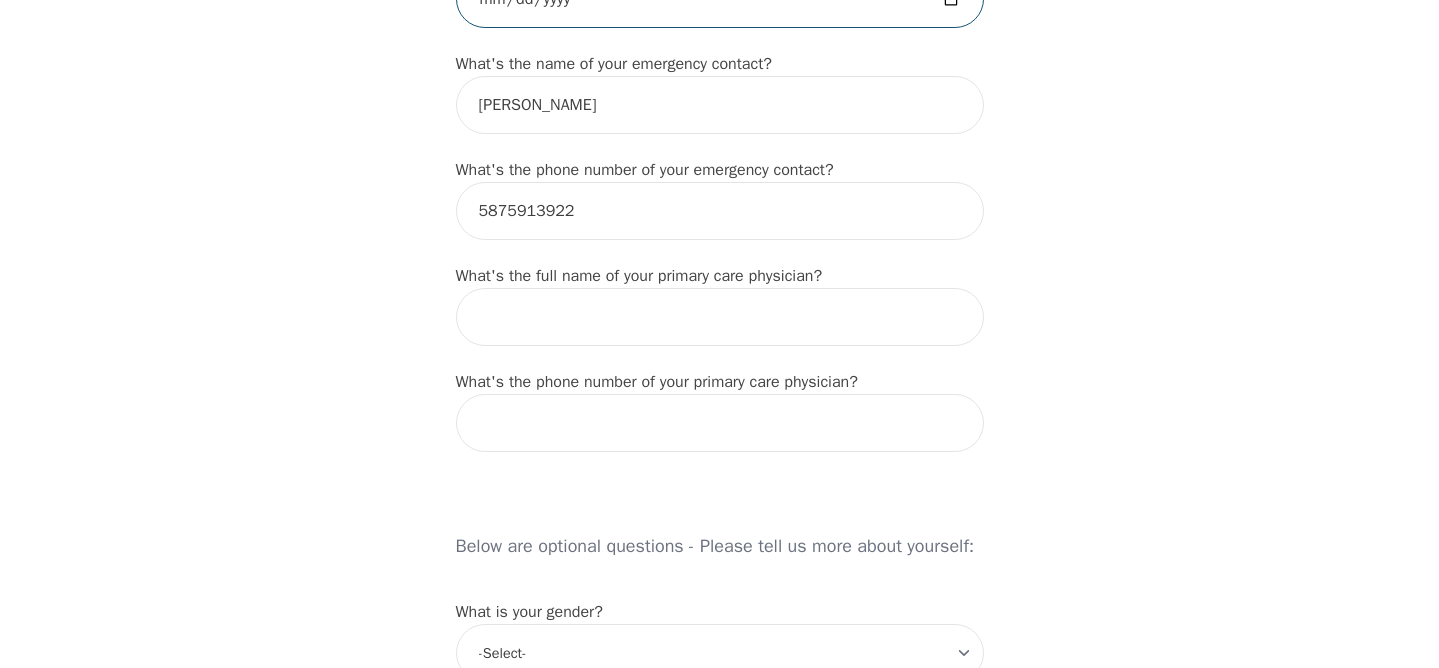 scroll, scrollTop: 1115, scrollLeft: 0, axis: vertical 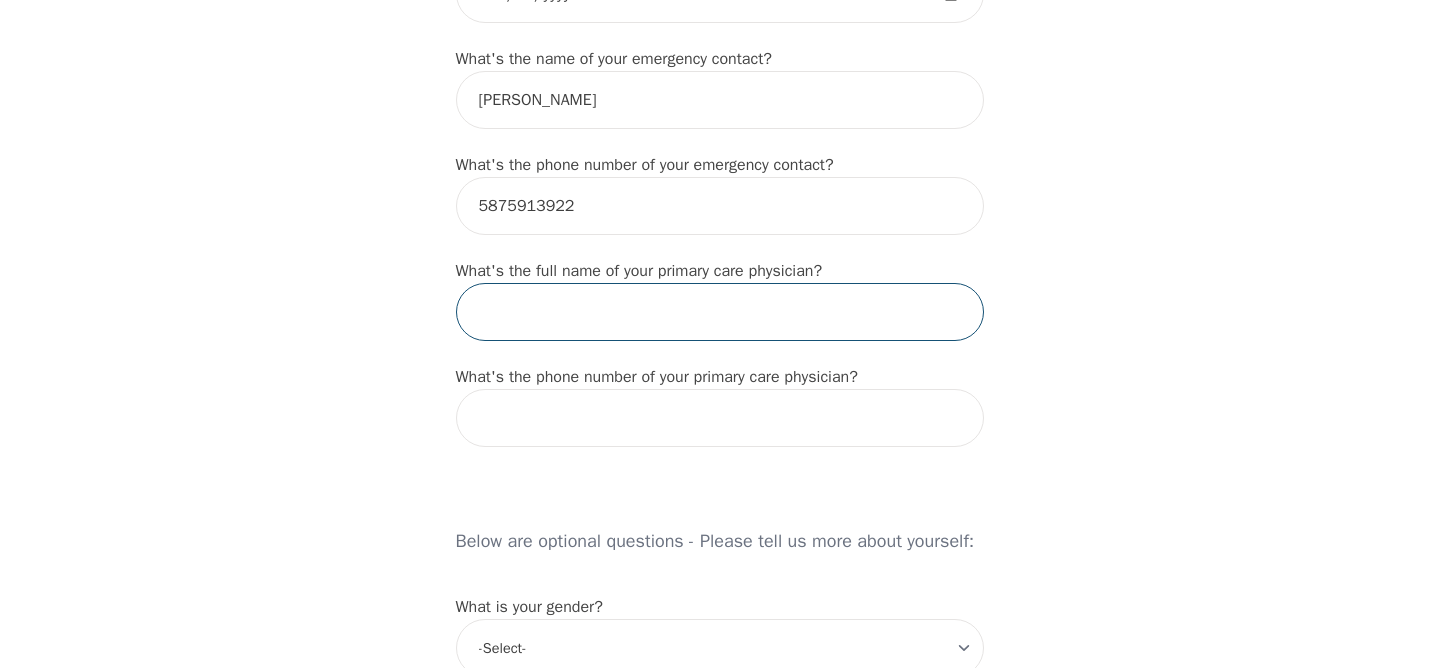 click at bounding box center (720, 312) 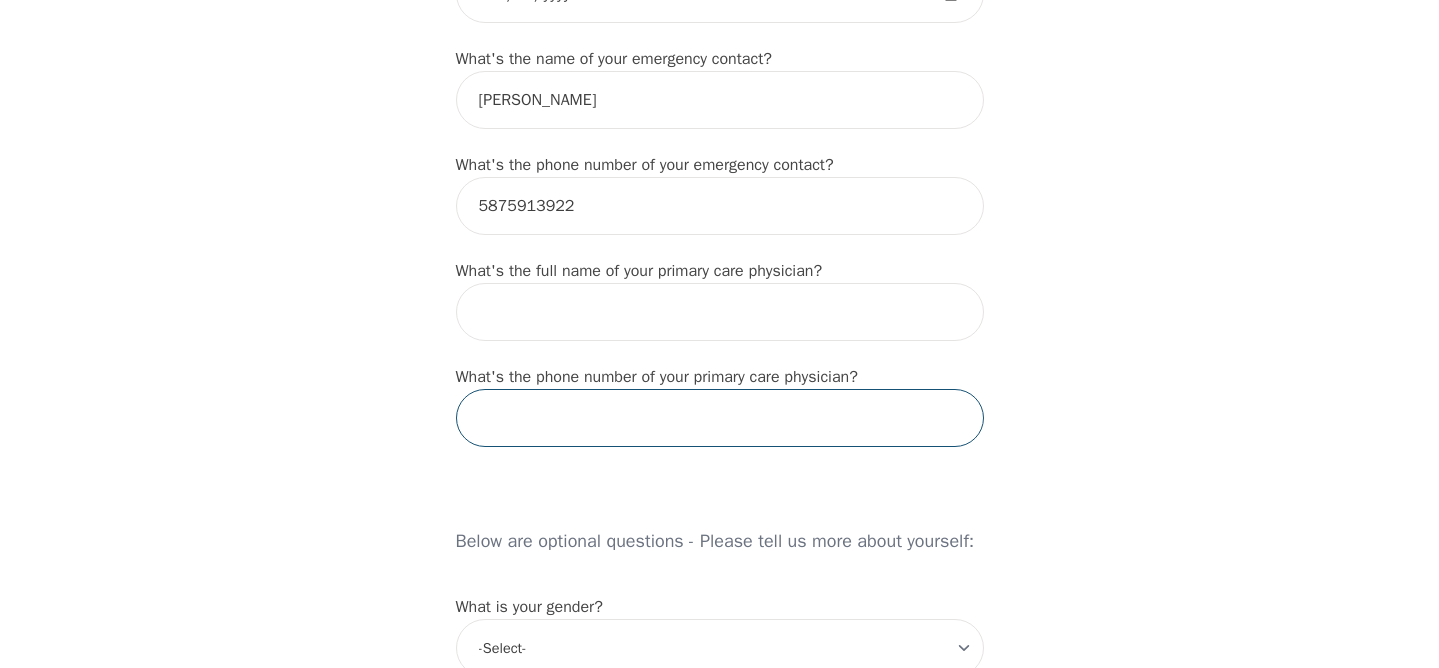 click at bounding box center [720, 418] 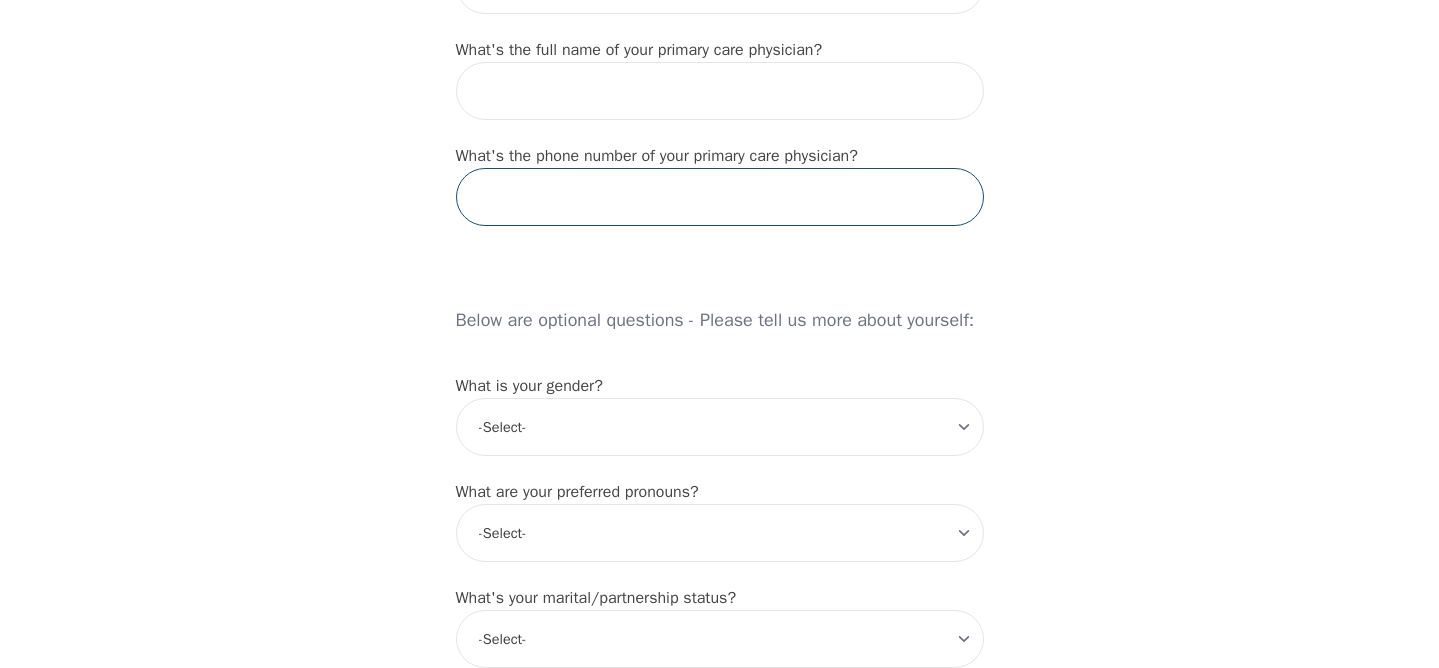 scroll, scrollTop: 1355, scrollLeft: 0, axis: vertical 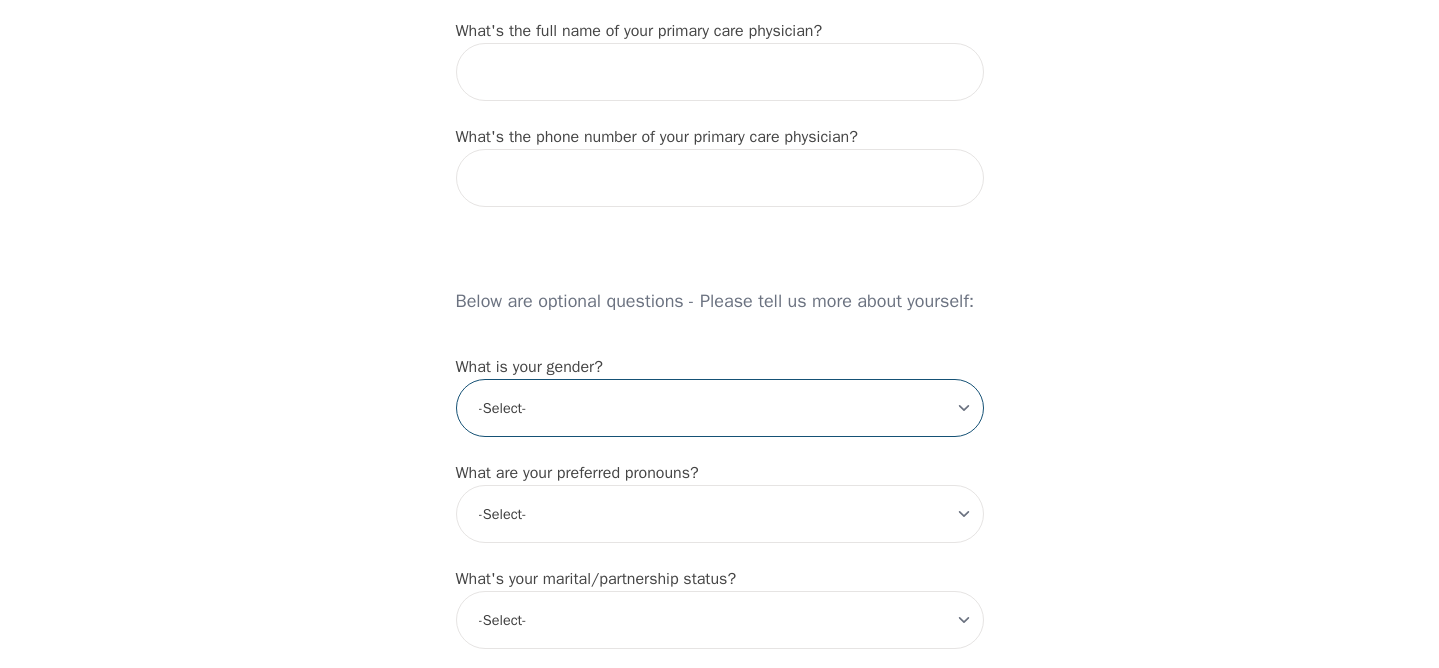 click on "-Select- [DEMOGRAPHIC_DATA] [DEMOGRAPHIC_DATA] [DEMOGRAPHIC_DATA] [DEMOGRAPHIC_DATA] [DEMOGRAPHIC_DATA] prefer_not_to_say" at bounding box center [720, 408] 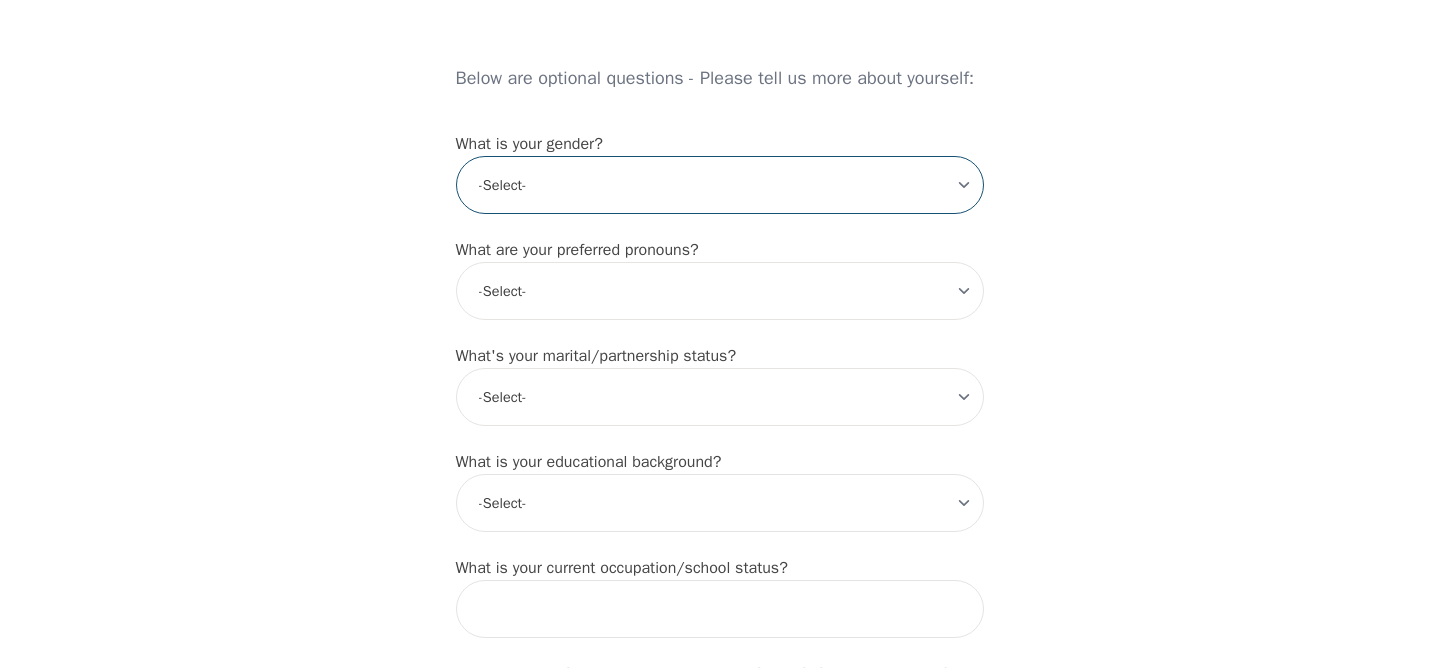 scroll, scrollTop: 1592, scrollLeft: 0, axis: vertical 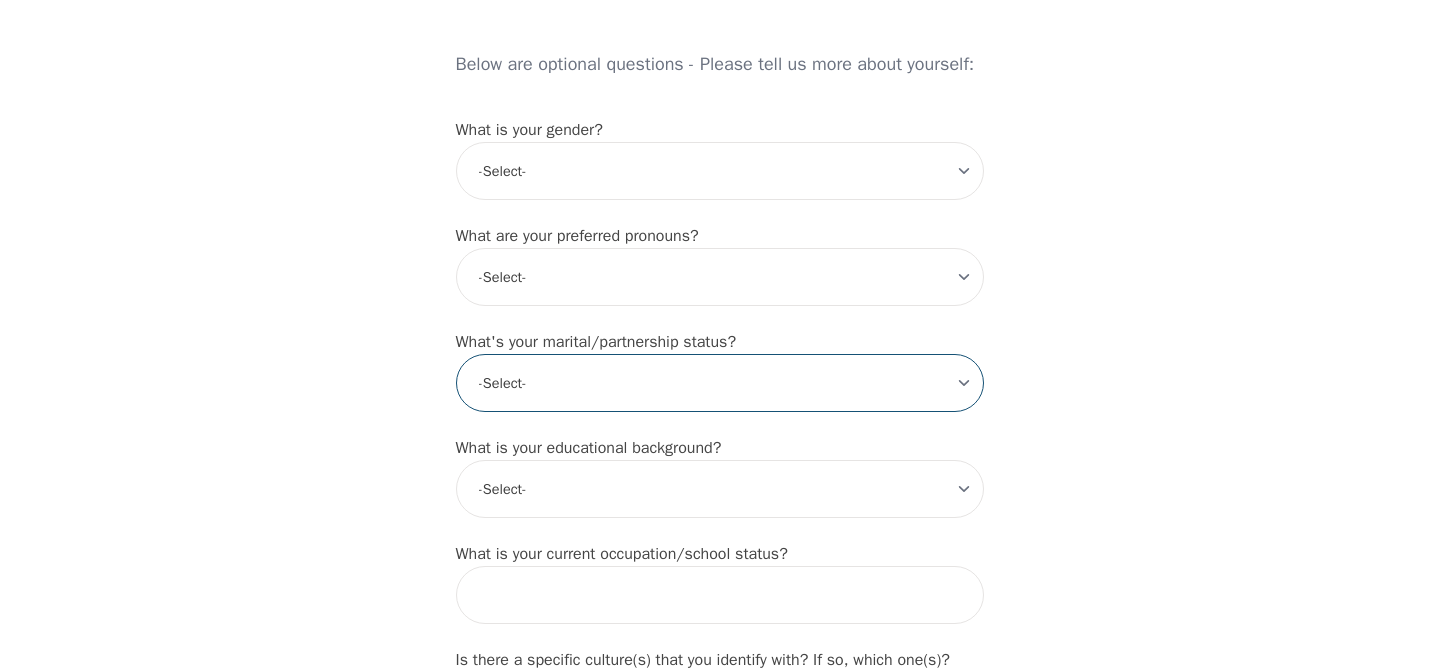 click on "-Select- Single Partnered Married Common Law Widowed Separated Divorced" at bounding box center (720, 383) 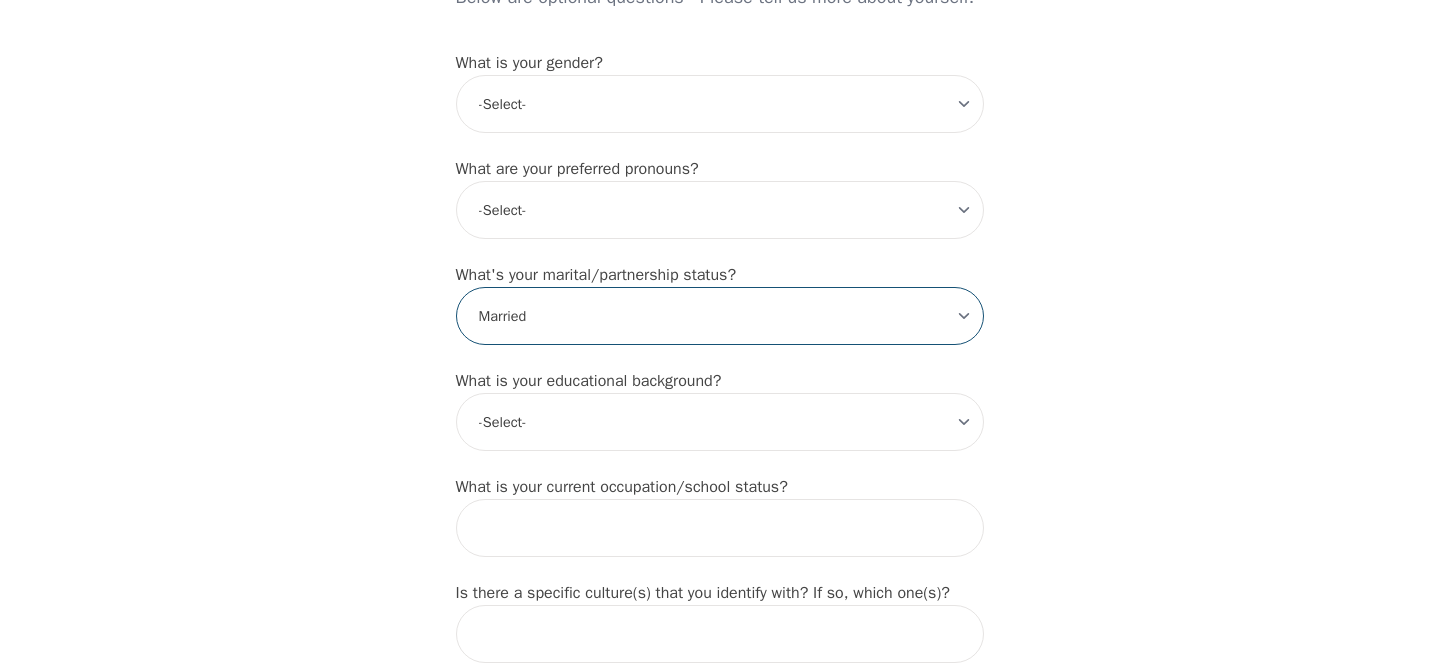 scroll, scrollTop: 1676, scrollLeft: 0, axis: vertical 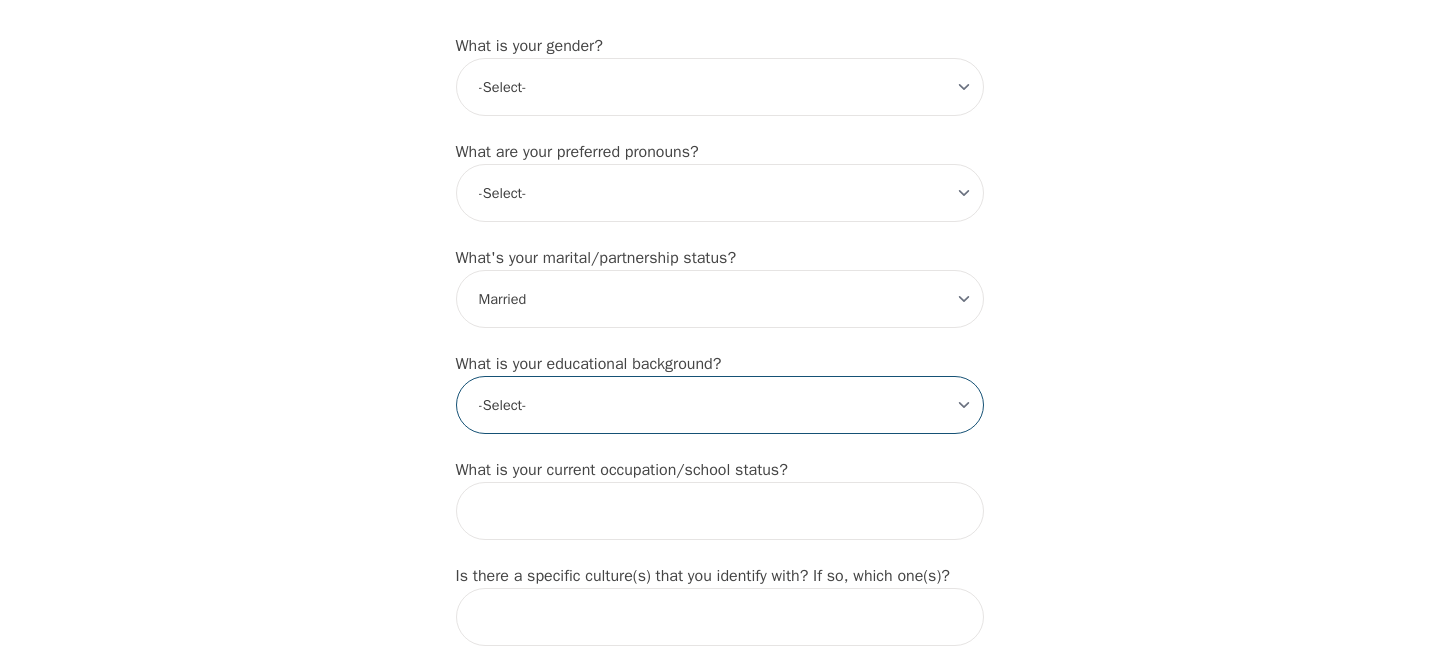 click on "-Select- Less than high school High school Associate degree Bachelor degree Master's degree Professional degree Doctorial degree" at bounding box center [720, 405] 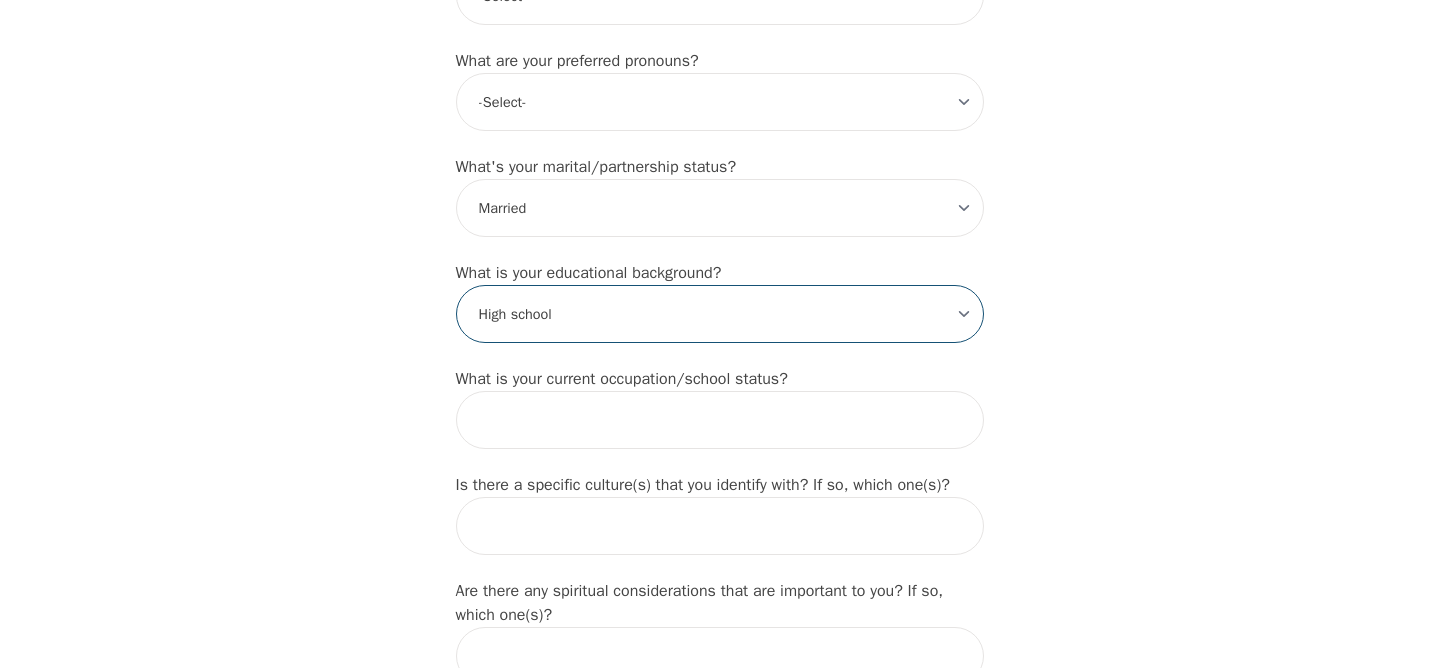 scroll, scrollTop: 1770, scrollLeft: 0, axis: vertical 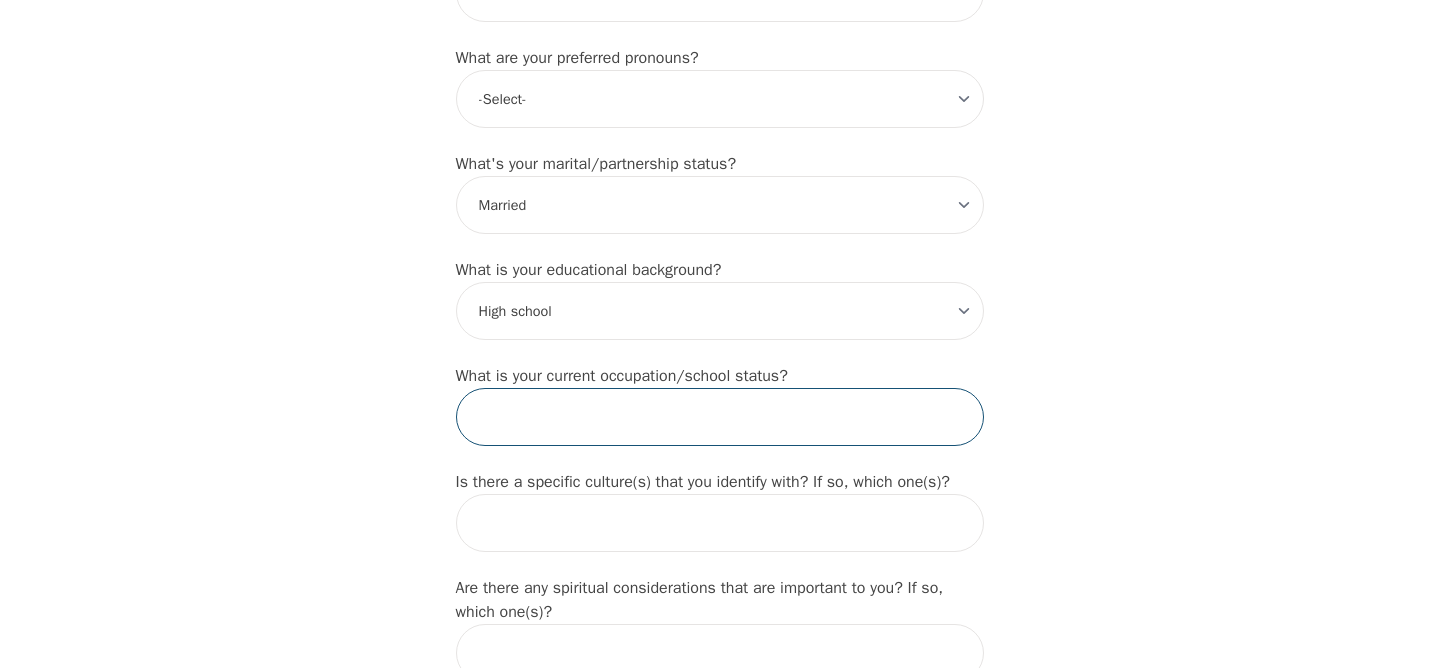 click at bounding box center (720, 417) 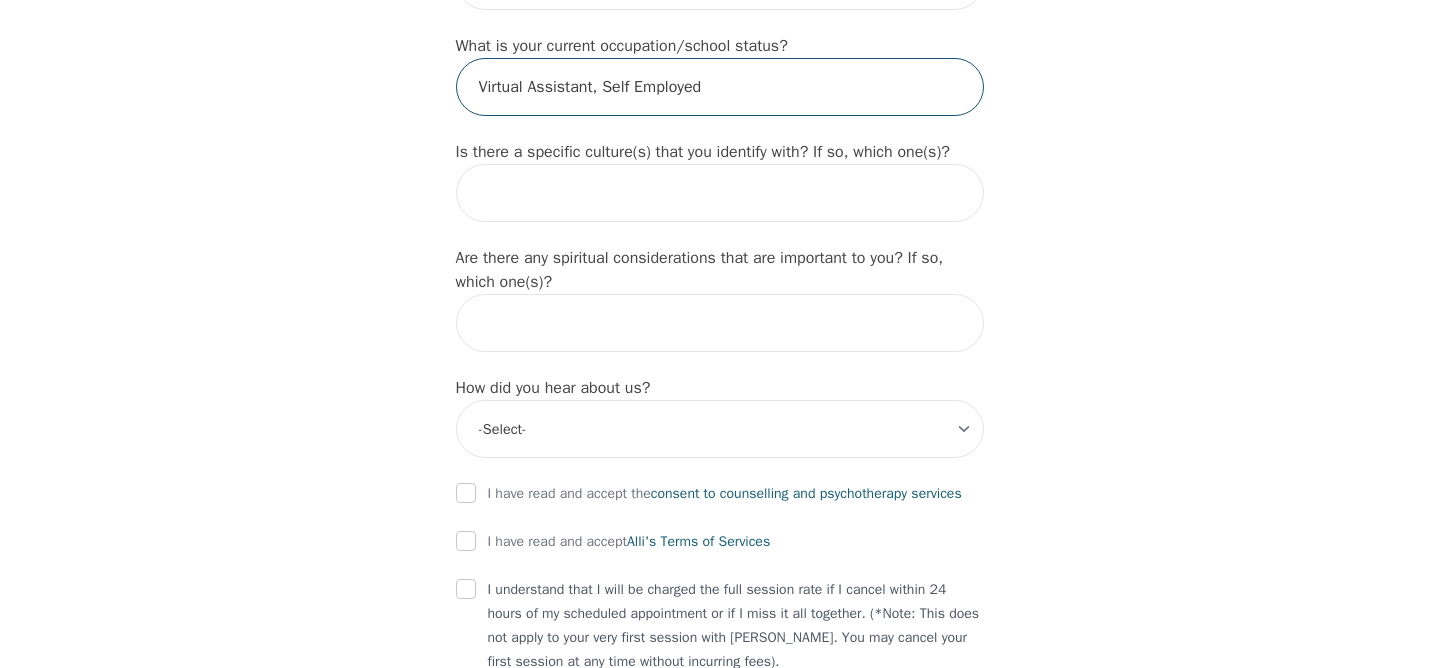 scroll, scrollTop: 2103, scrollLeft: 0, axis: vertical 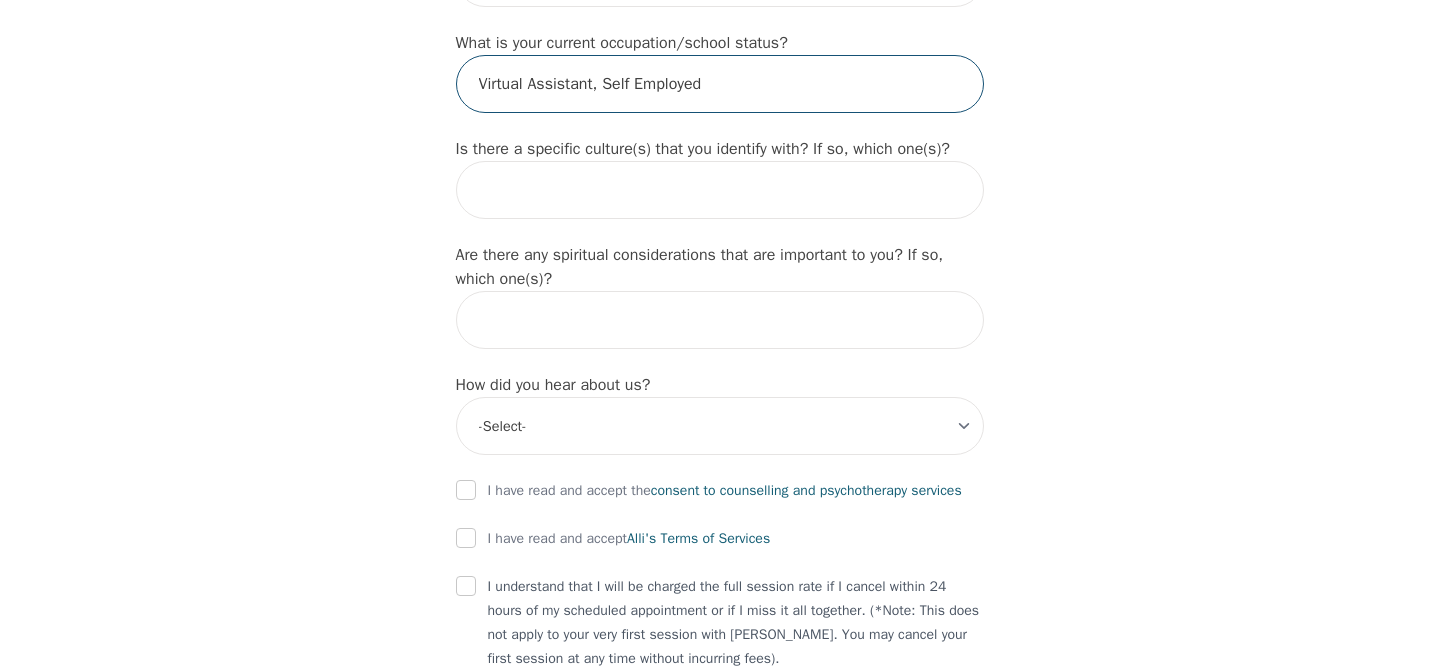 type on "Virtual Assistant, Self Employed" 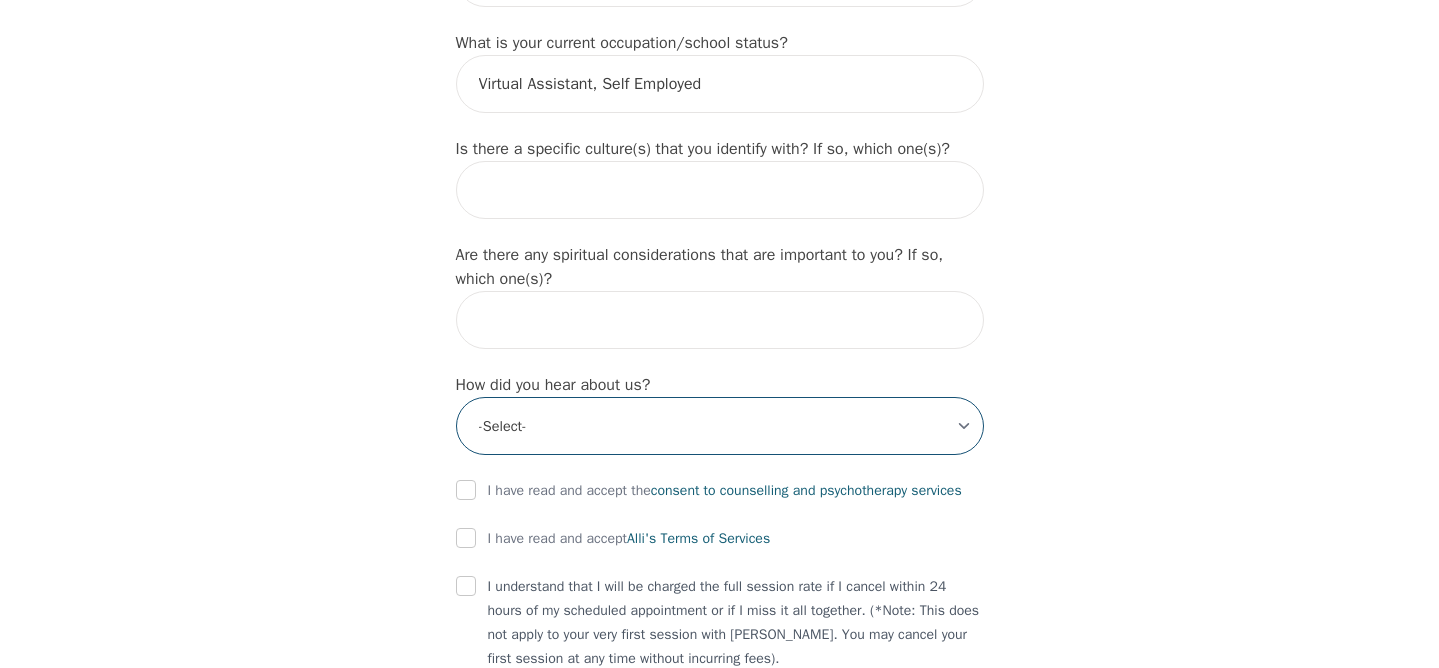 click on "-Select- Physician/Specialist Friend Facebook Instagram Google Search Google Ads Facebook/Instagram Ads Other" at bounding box center (720, 426) 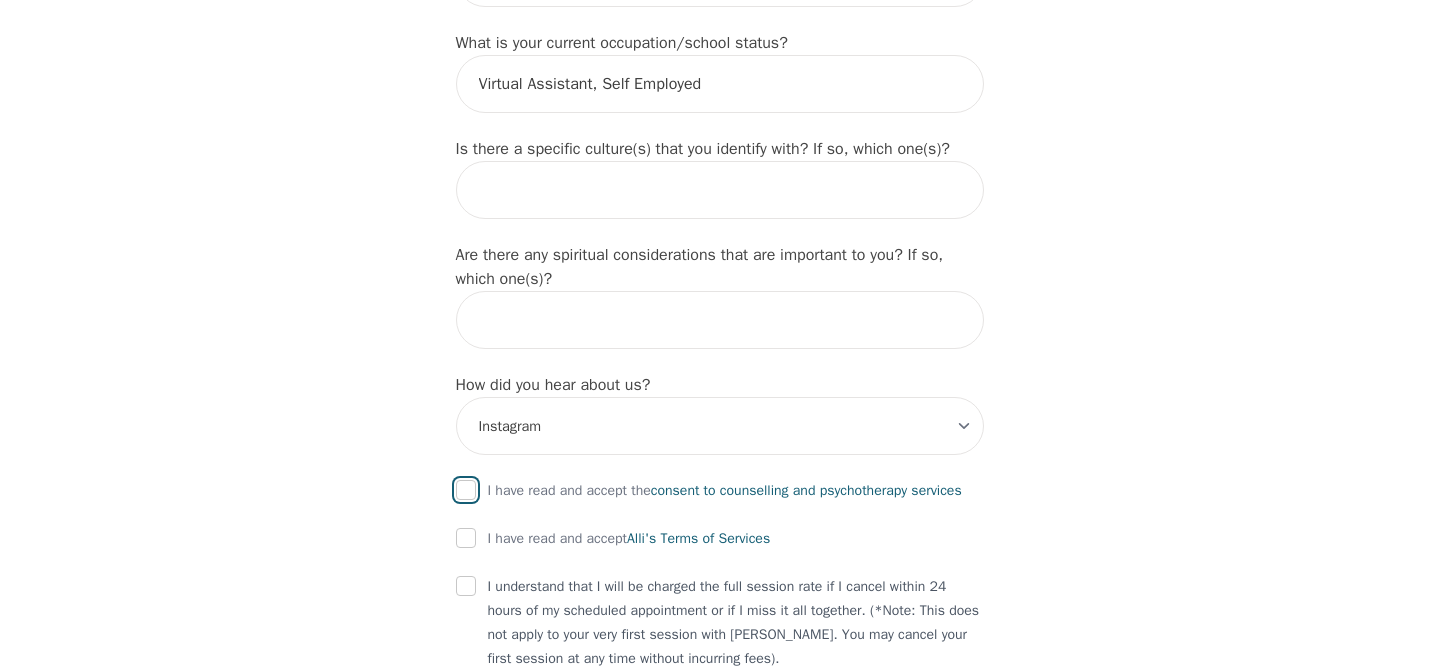 click at bounding box center (466, 490) 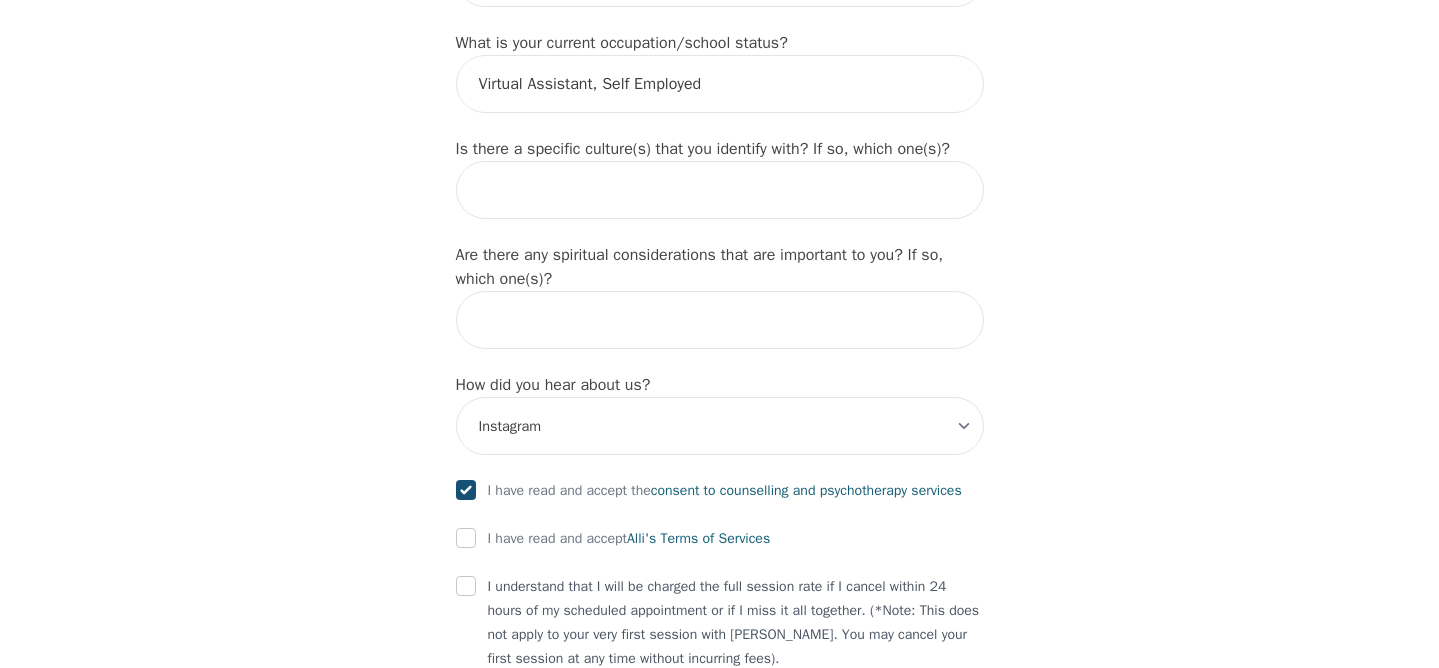 checkbox on "true" 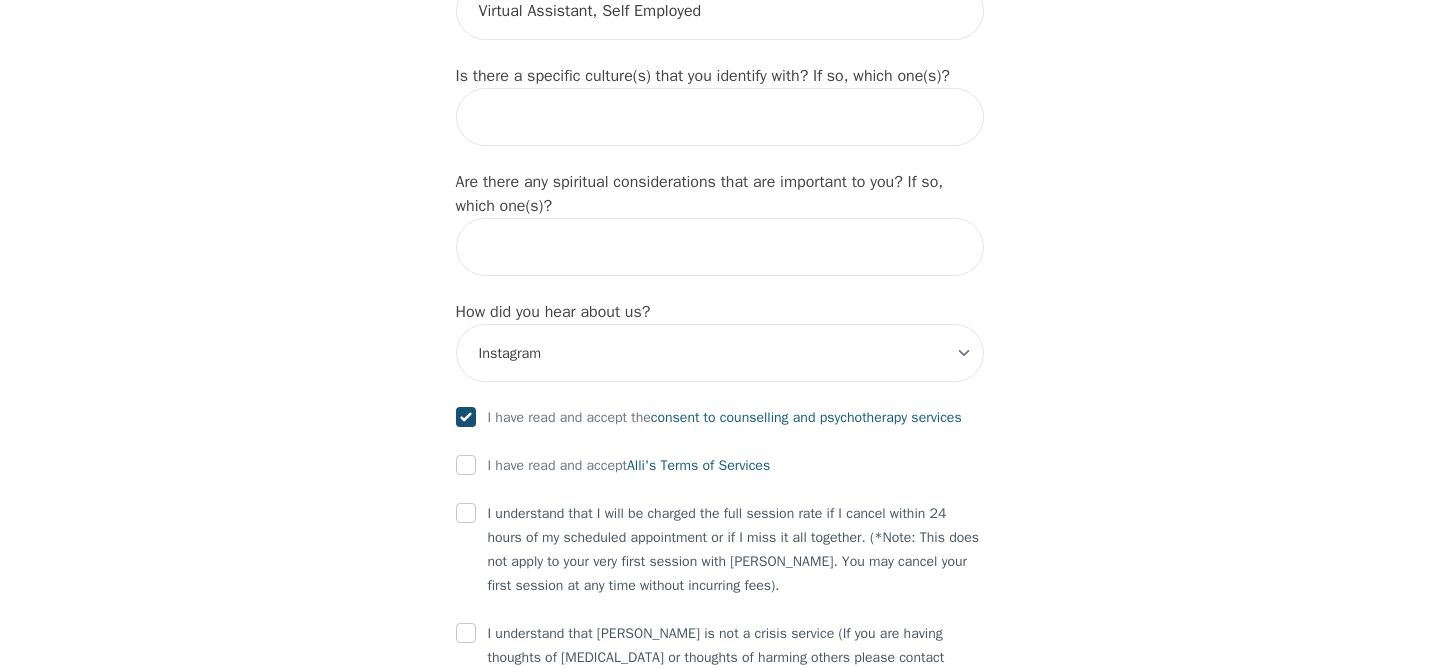 scroll, scrollTop: 2178, scrollLeft: 0, axis: vertical 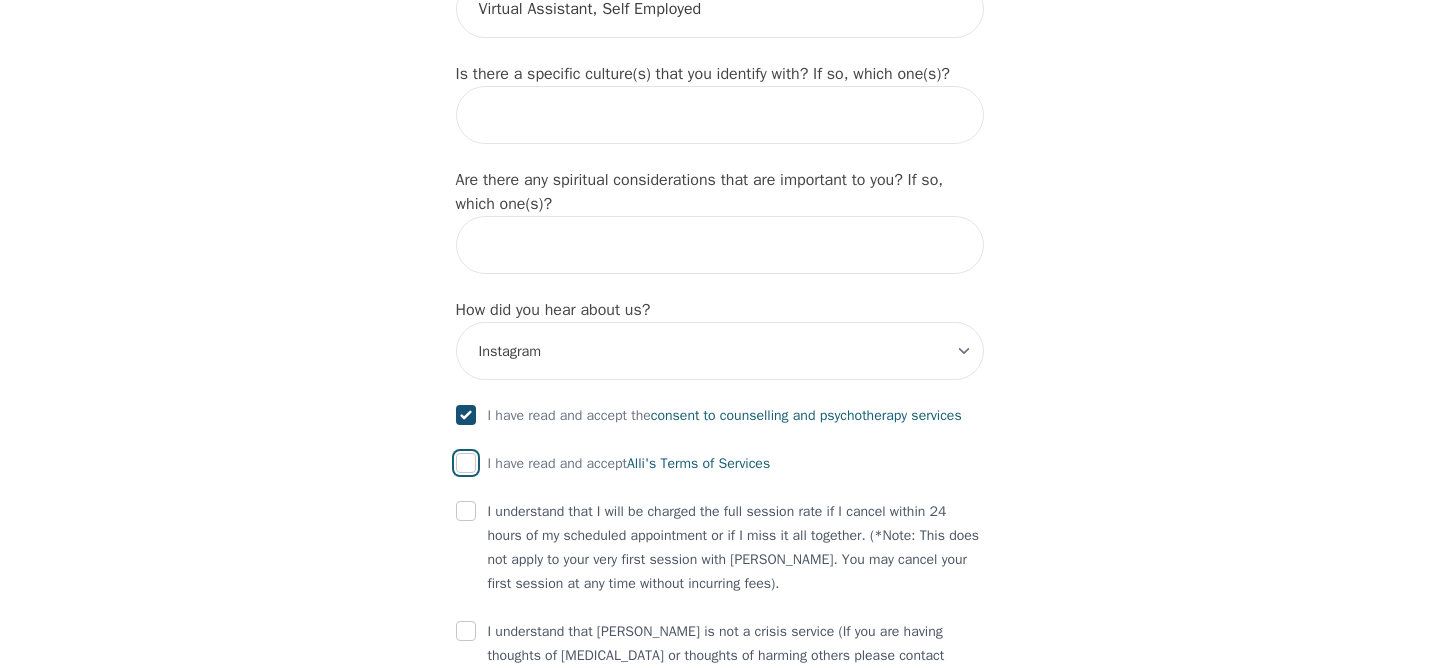 click at bounding box center (466, 463) 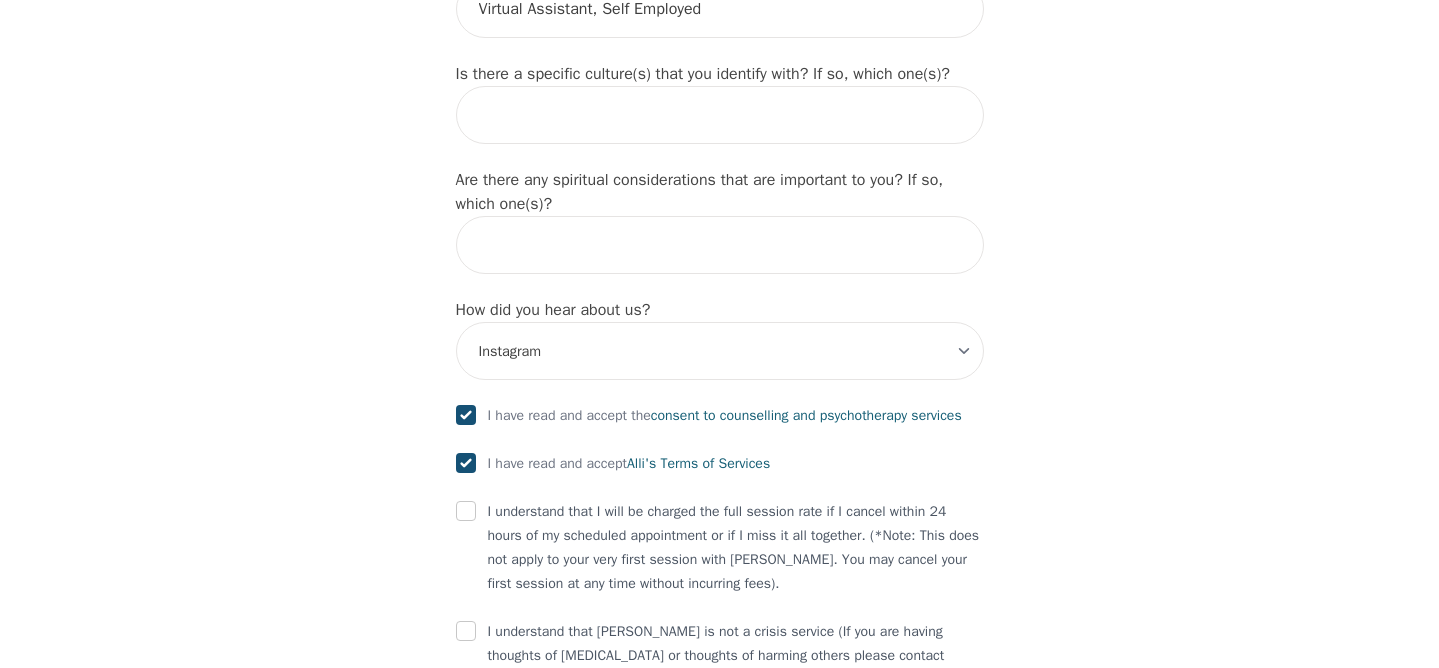checkbox on "true" 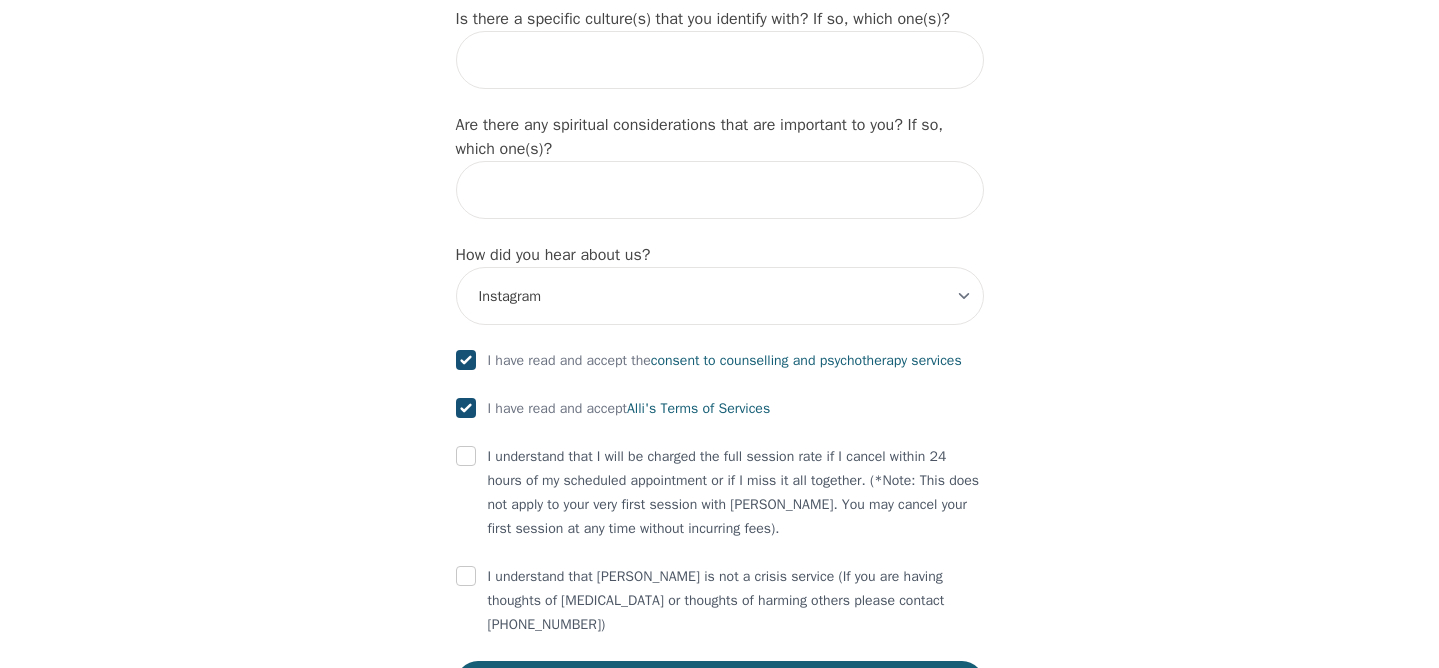 scroll, scrollTop: 2277, scrollLeft: 0, axis: vertical 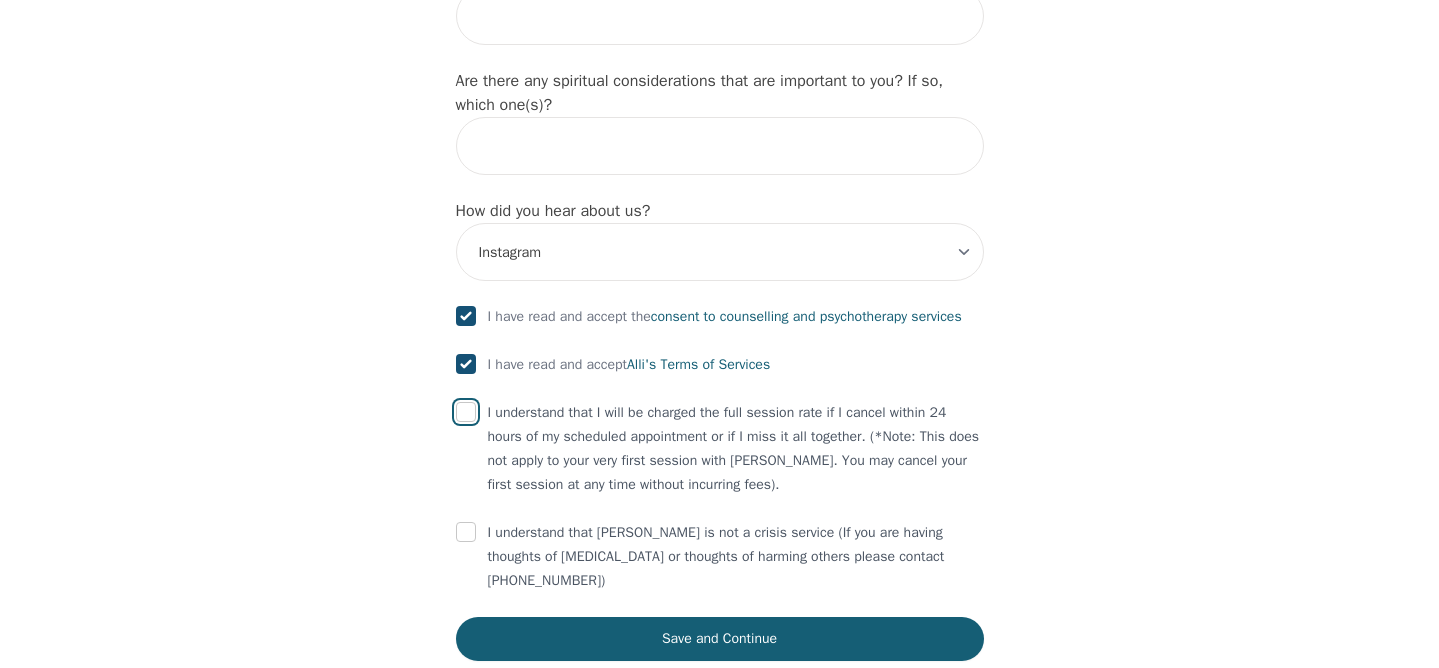 click at bounding box center [466, 412] 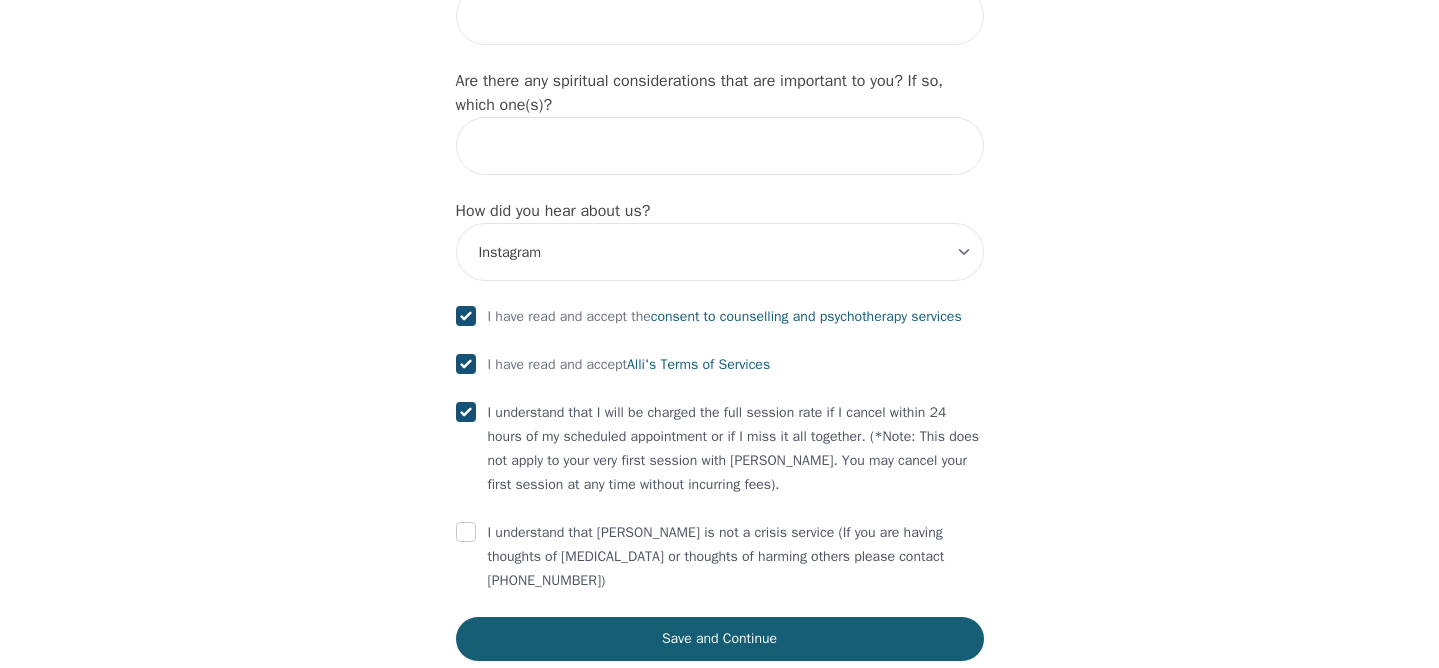 checkbox on "true" 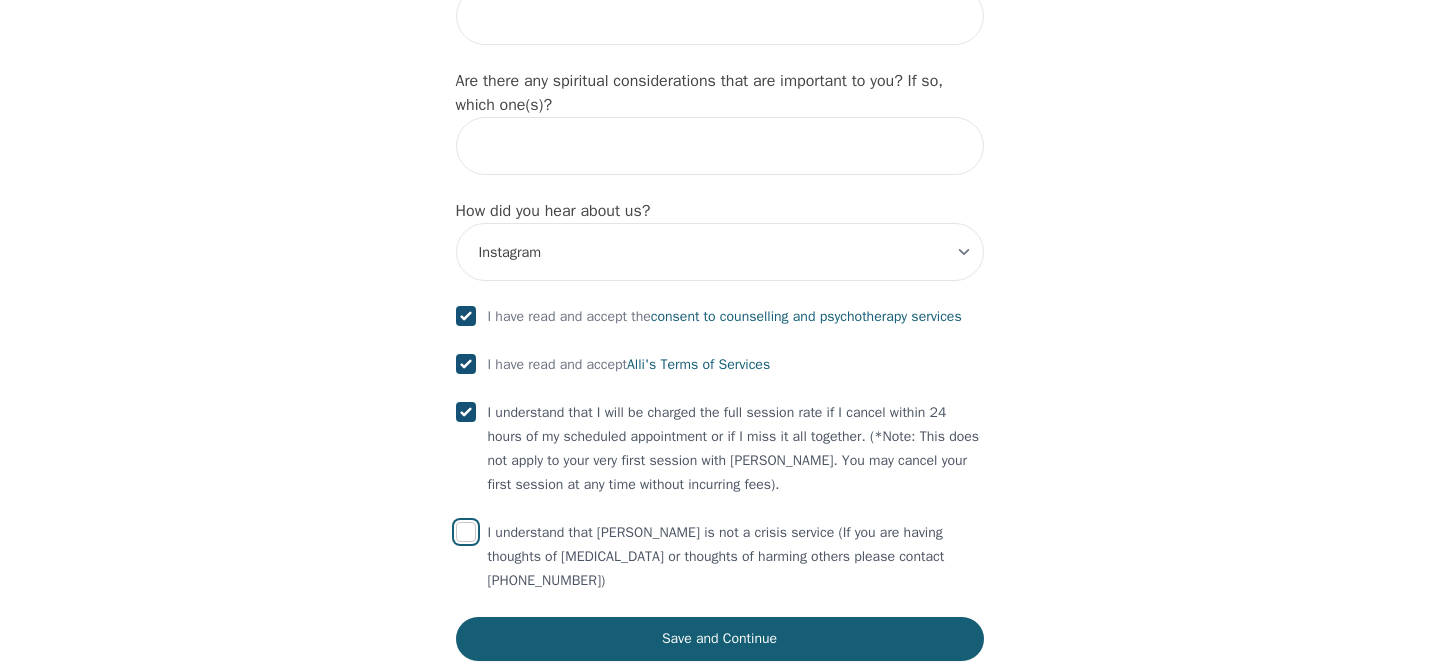 click at bounding box center (466, 532) 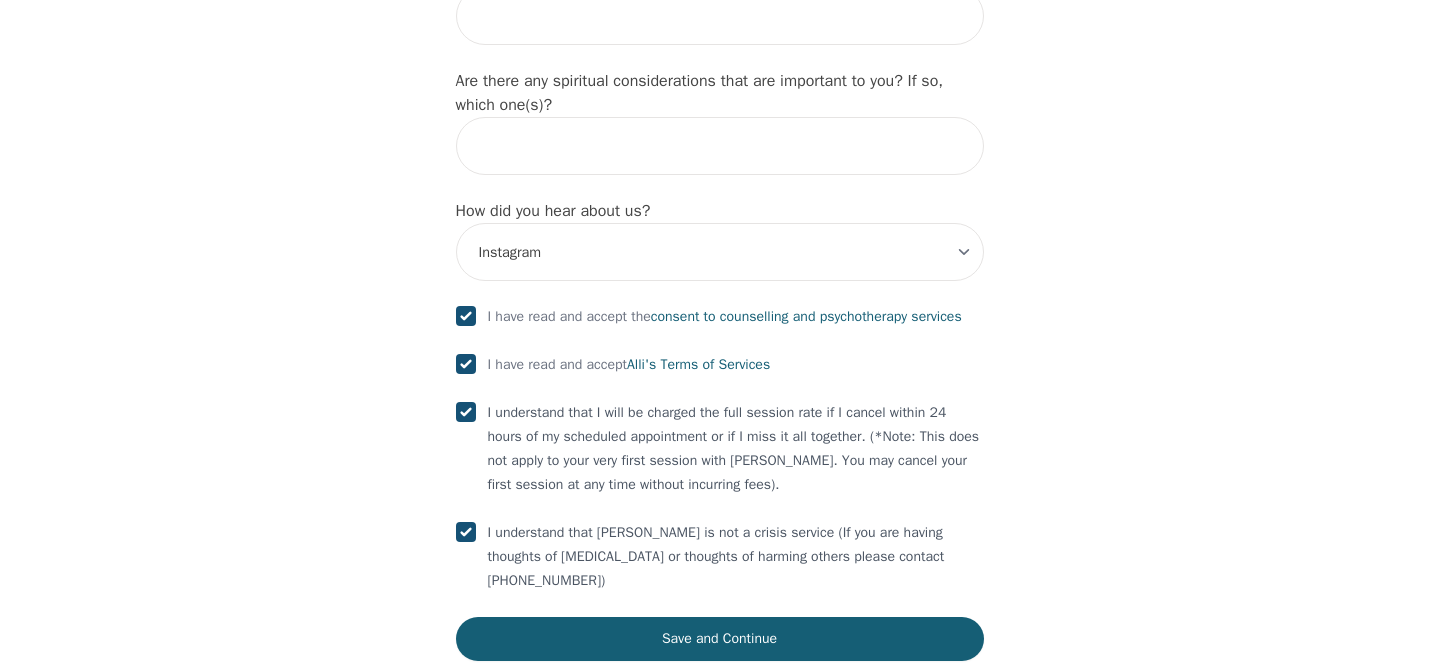 checkbox on "true" 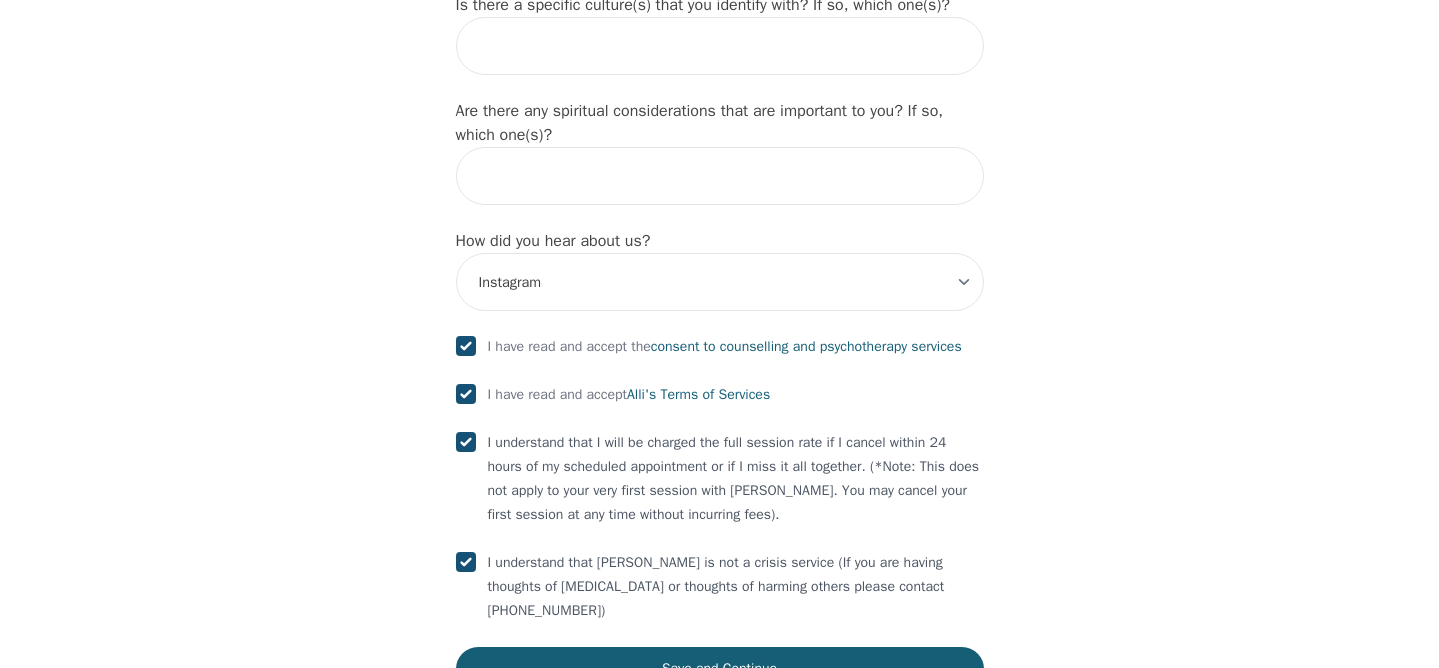 scroll, scrollTop: 2373, scrollLeft: 0, axis: vertical 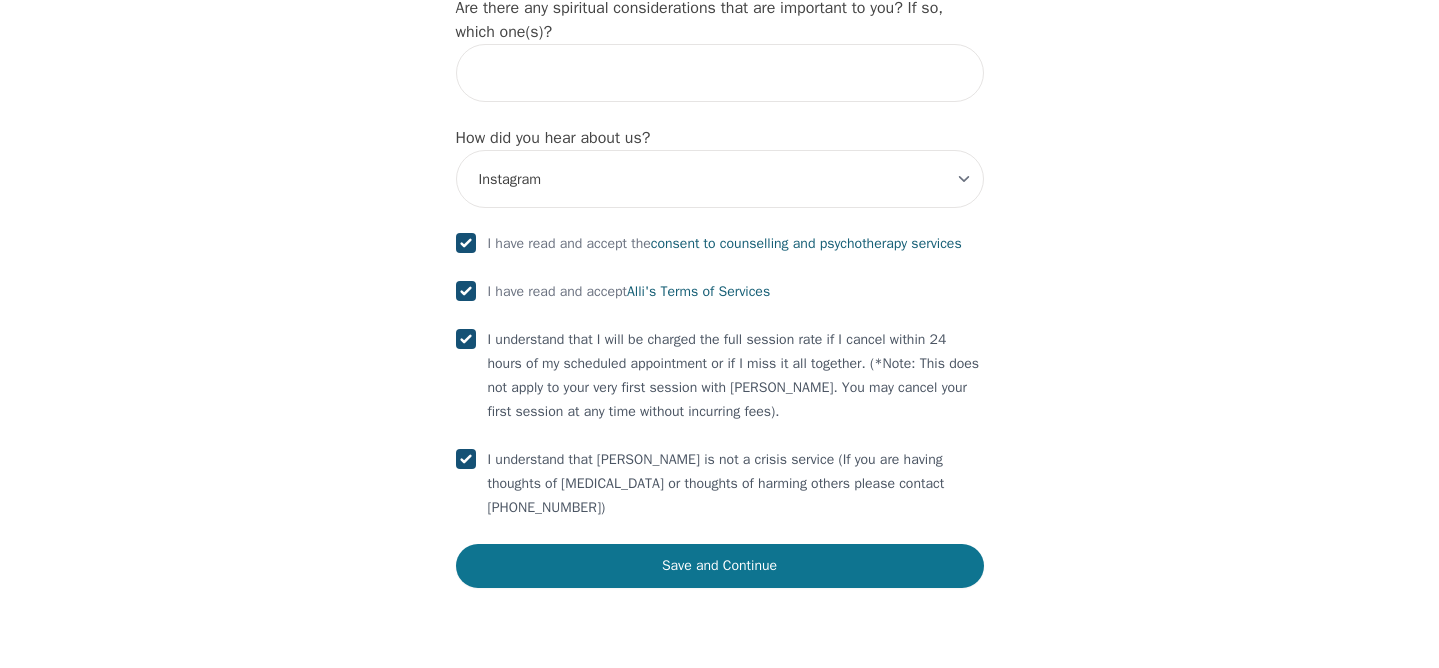 click on "Save and Continue" at bounding box center (720, 566) 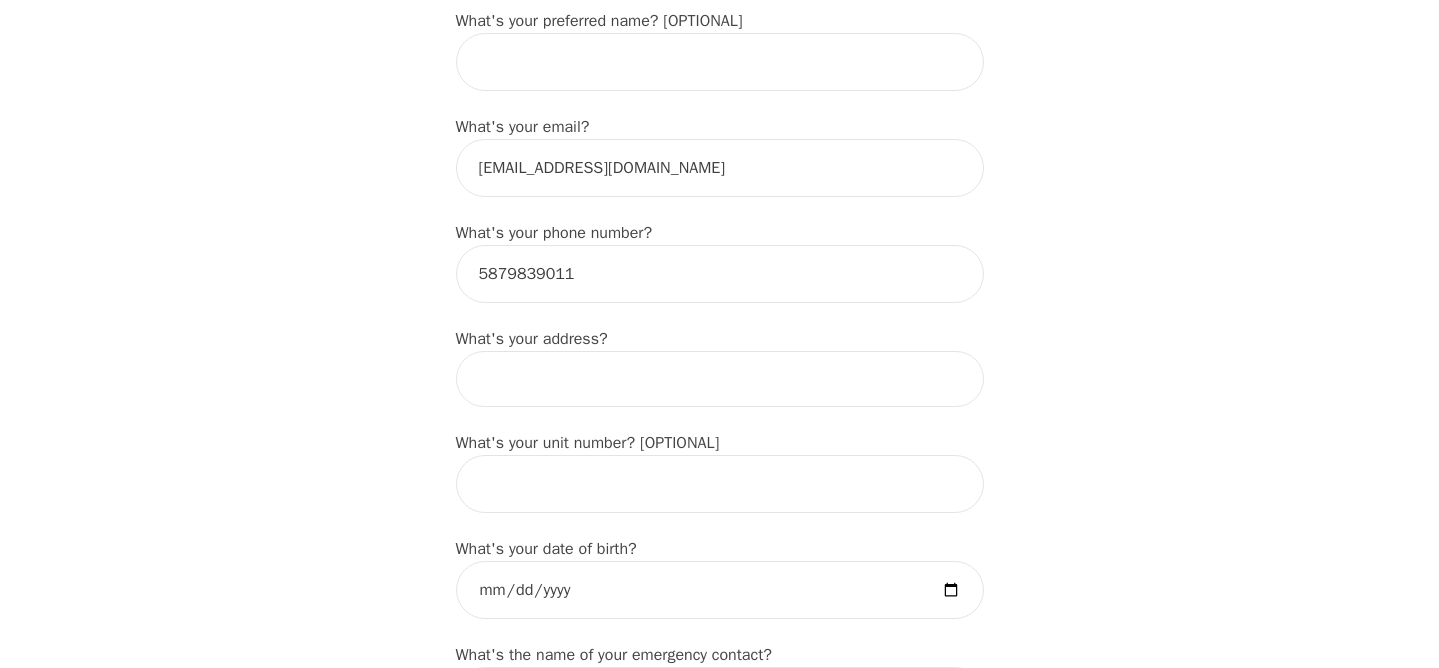 scroll, scrollTop: 512, scrollLeft: 0, axis: vertical 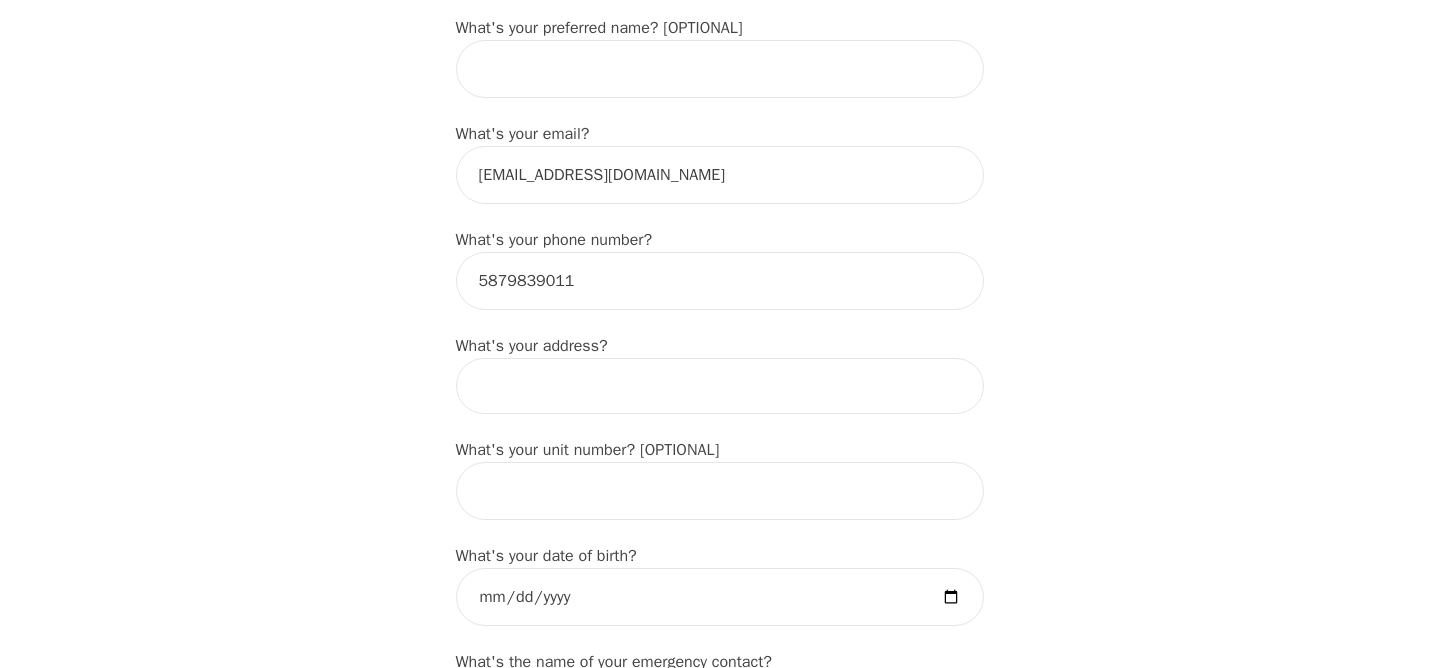 click at bounding box center [720, 386] 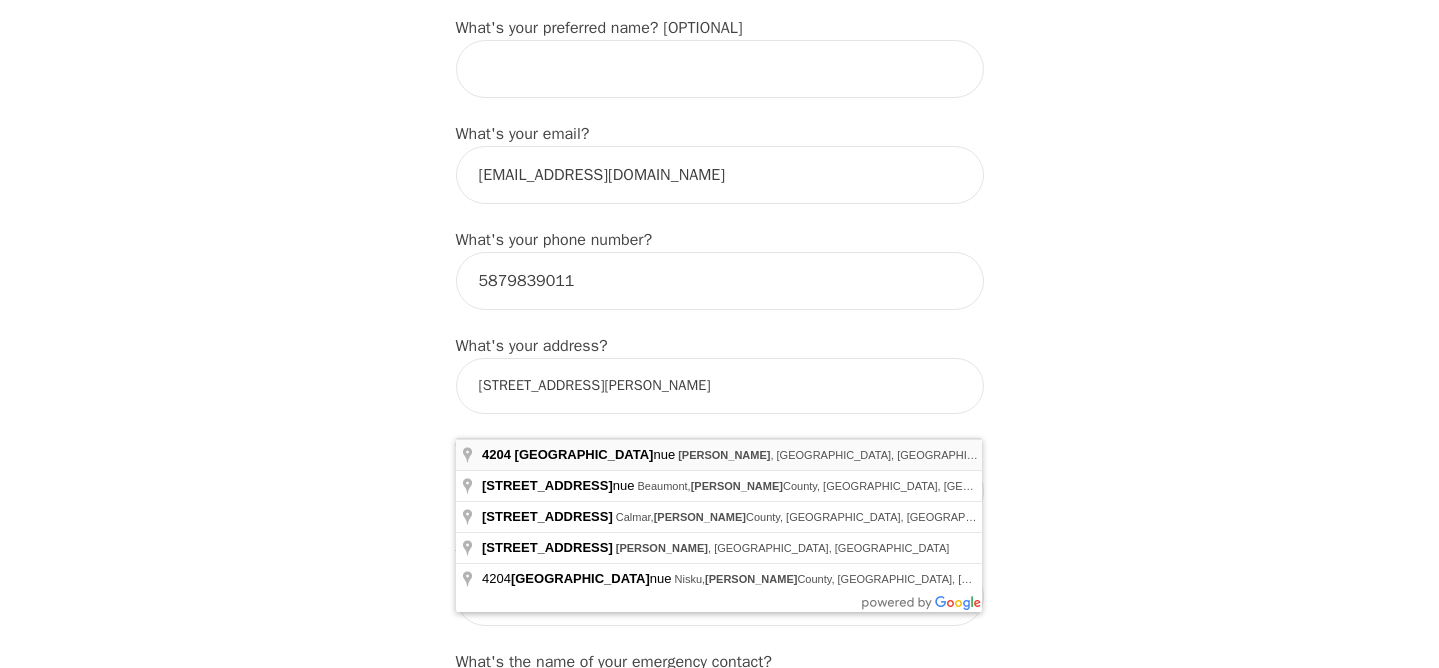 type on "[STREET_ADDRESS][PERSON_NAME]" 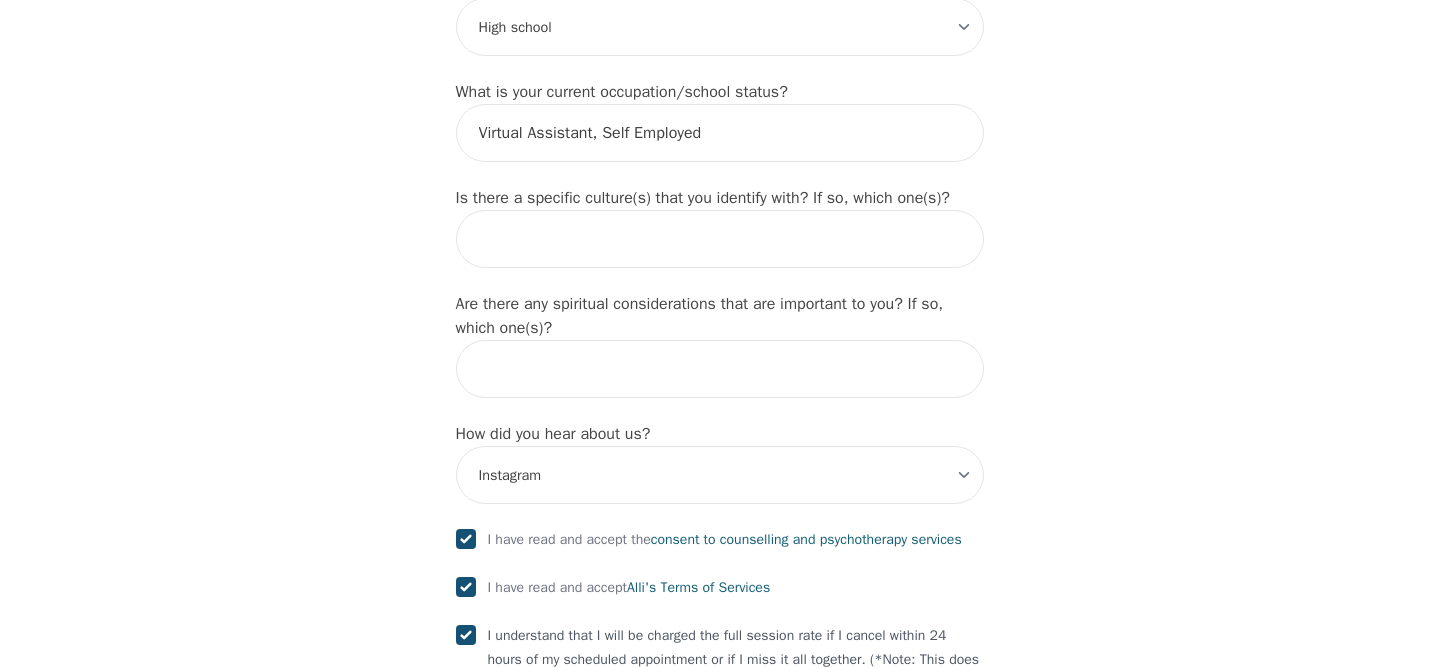 scroll, scrollTop: 2449, scrollLeft: 0, axis: vertical 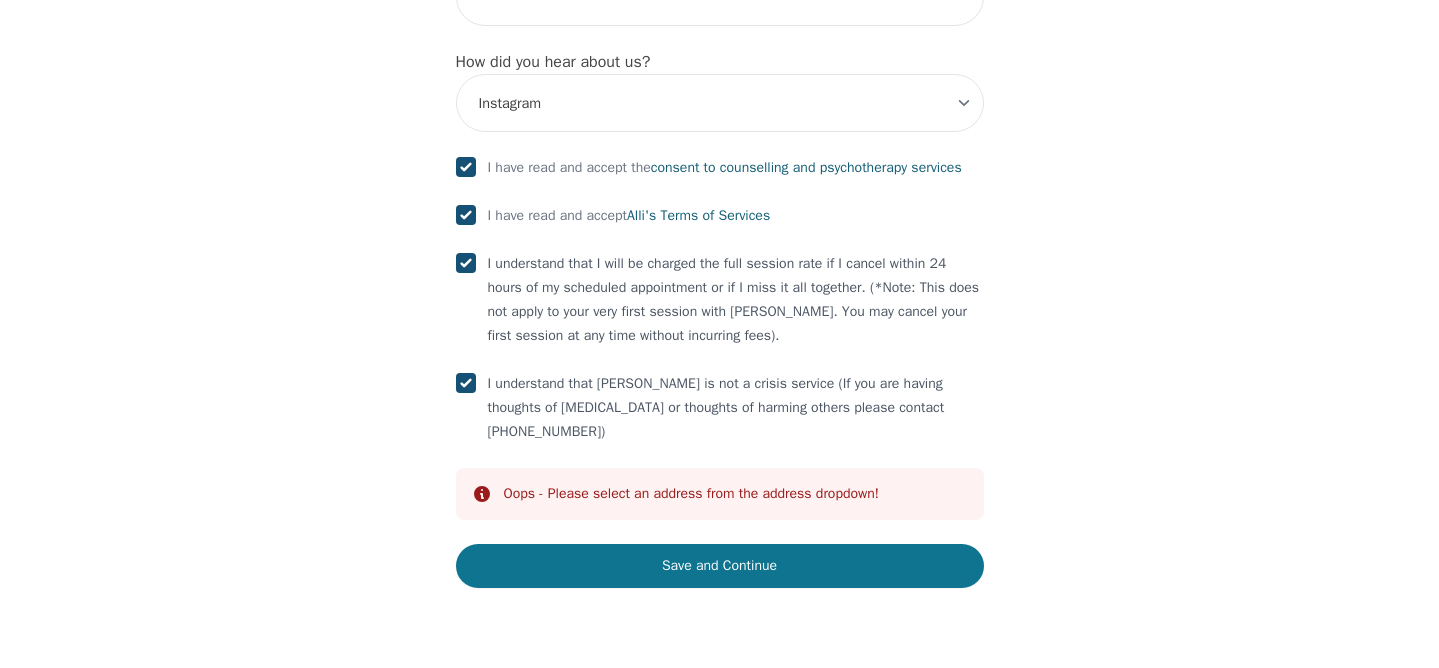 click on "Save and Continue" at bounding box center (720, 566) 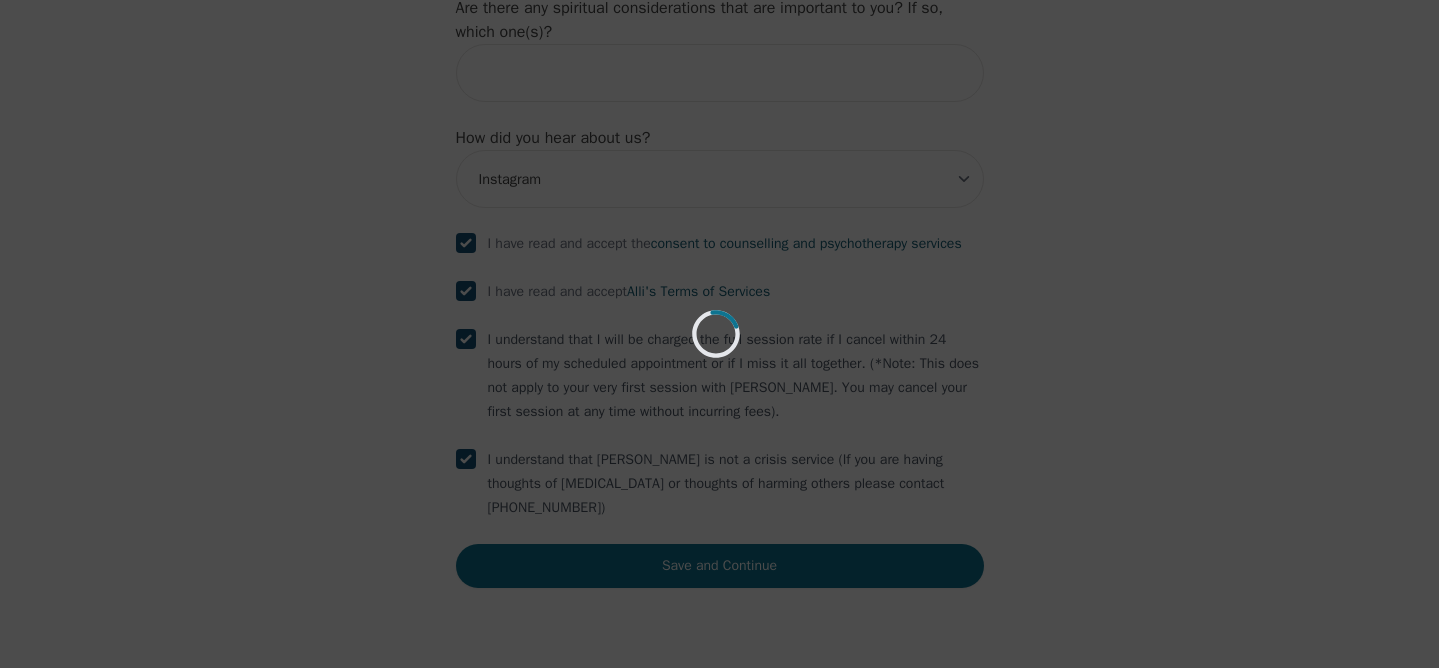 scroll, scrollTop: 2373, scrollLeft: 0, axis: vertical 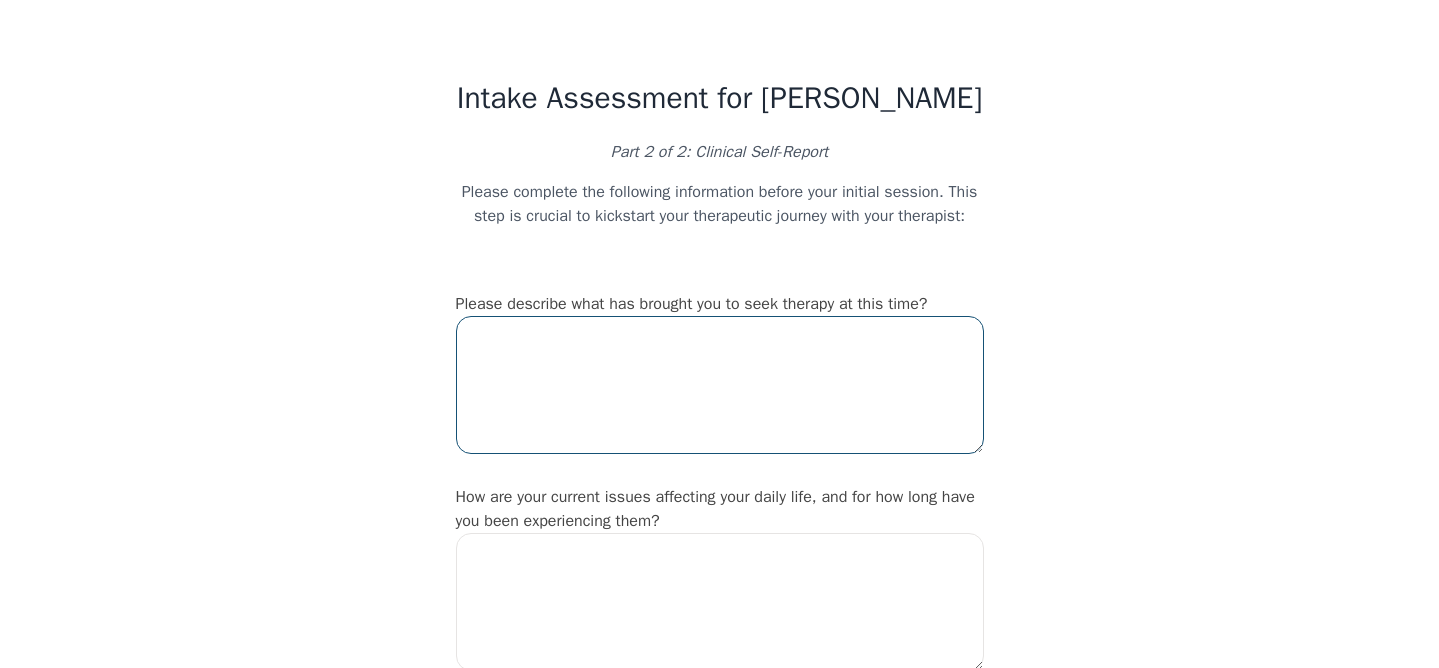 click at bounding box center [720, 385] 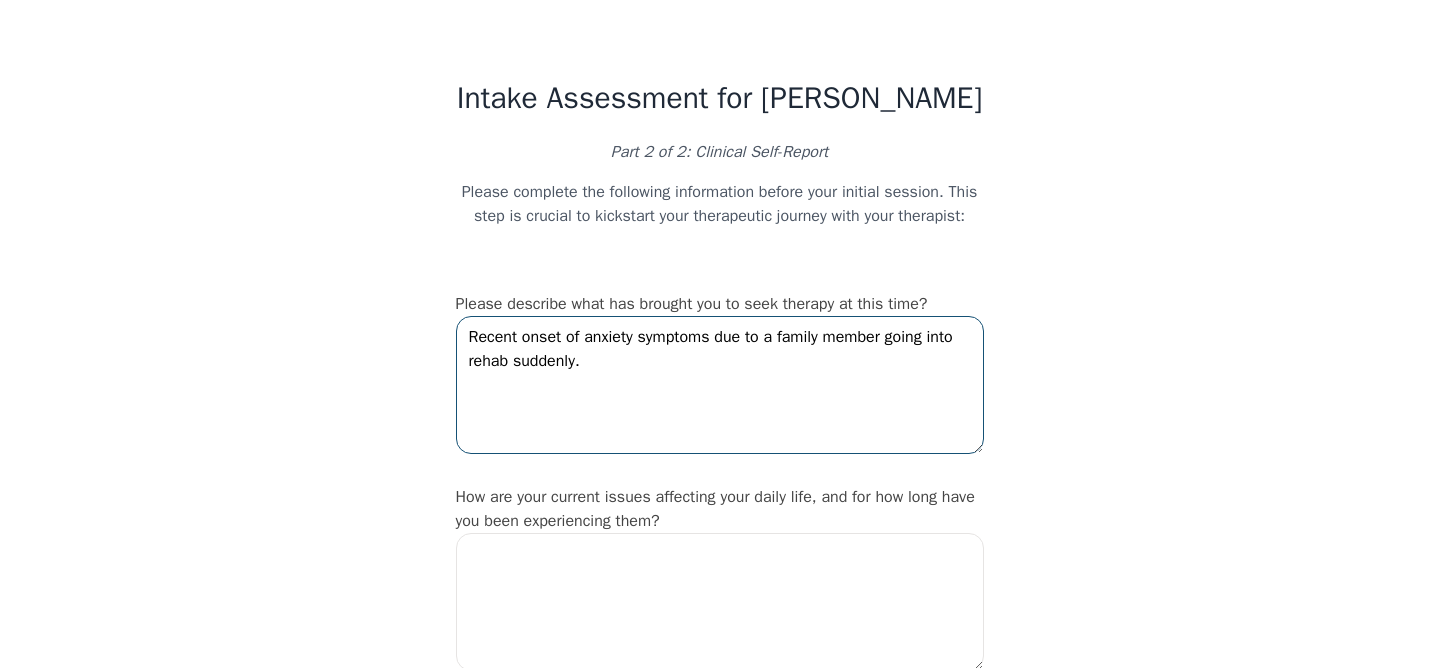 click on "Recent onset of anxiety symptoms due to a family member going into rehab suddenly." at bounding box center [720, 385] 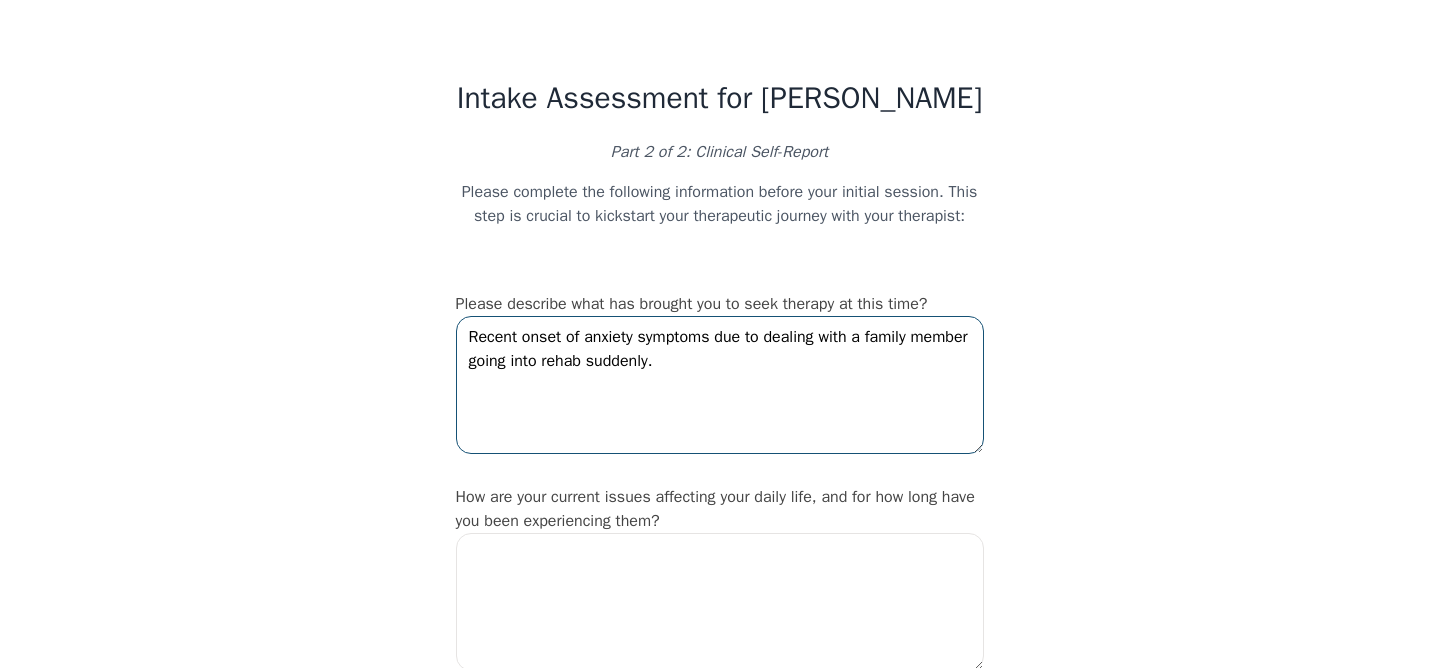 click on "Recent onset of anxiety symptoms due to dealing with a family member going into rehab suddenly." at bounding box center (720, 385) 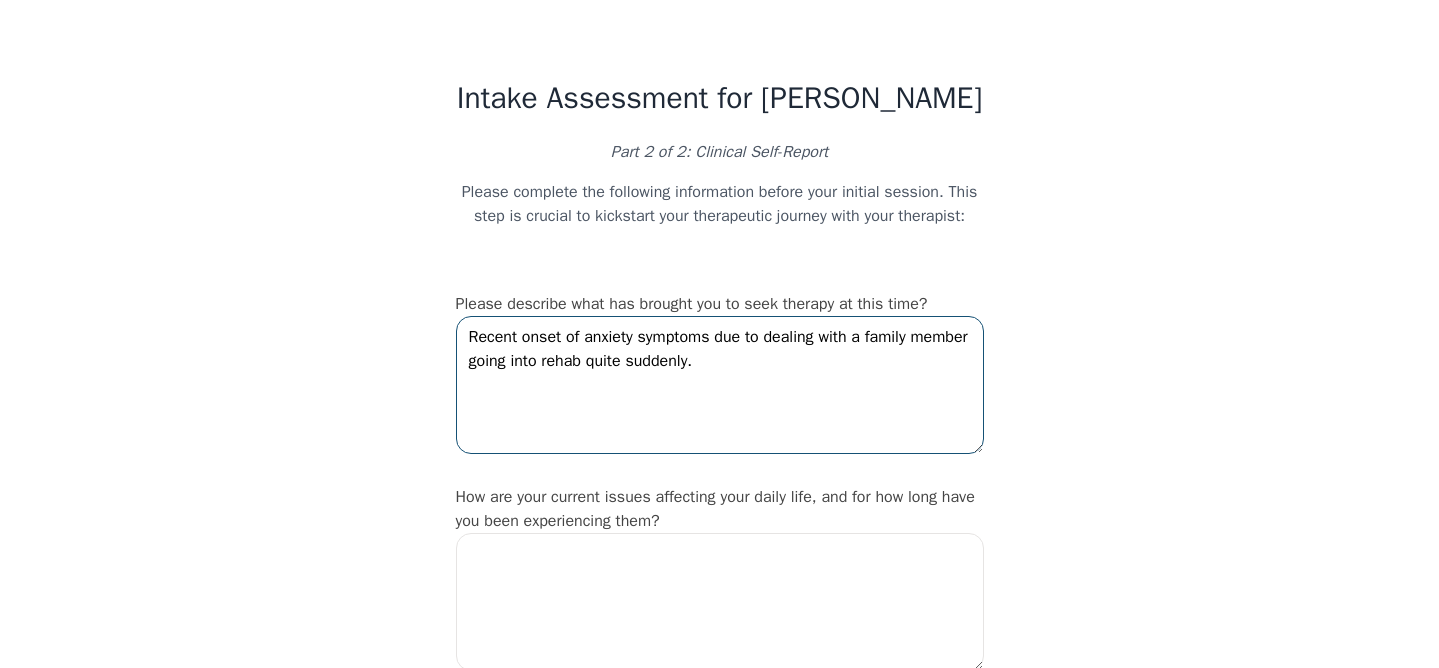 click on "Recent onset of anxiety symptoms due to dealing with a family member going into rehab quite suddenly." at bounding box center (720, 385) 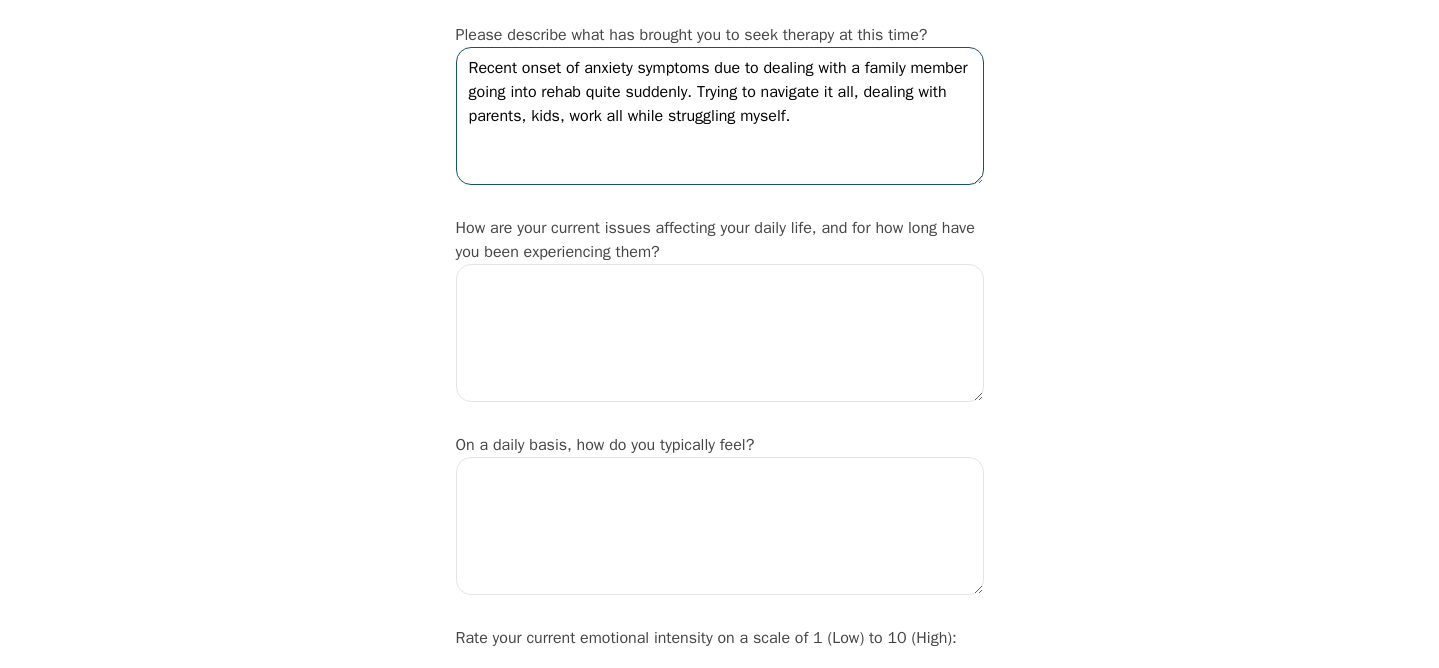 scroll, scrollTop: 271, scrollLeft: 0, axis: vertical 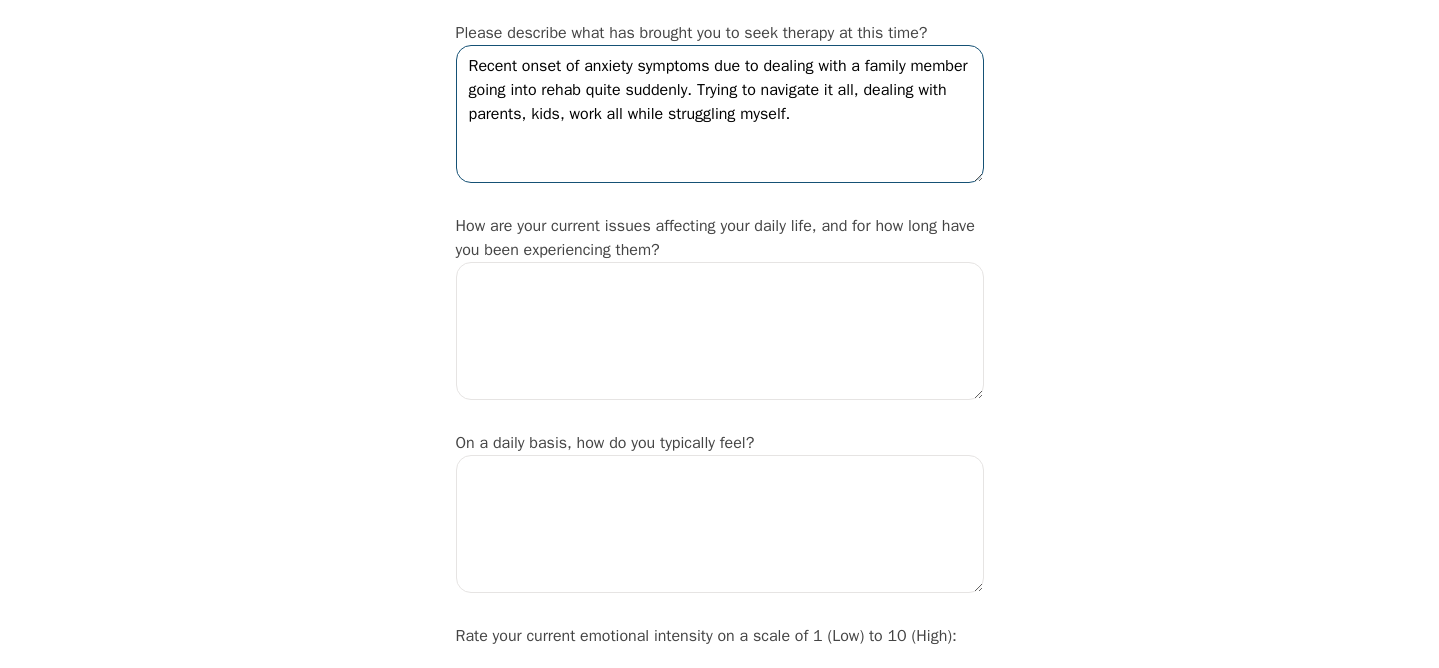 type on "Recent onset of anxiety symptoms due to dealing with a family member going into rehab quite suddenly. Trying to navigate it all, dealing with parents, kids, work all while struggling myself." 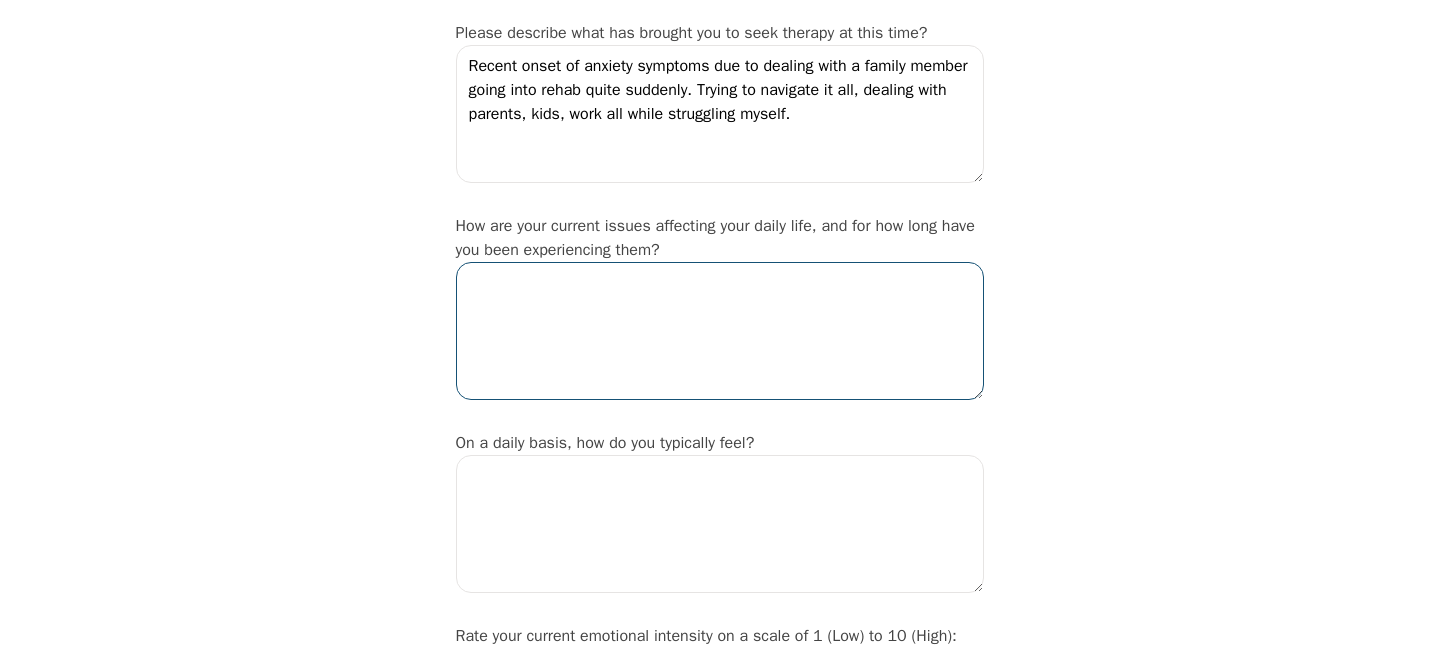 click at bounding box center (720, 331) 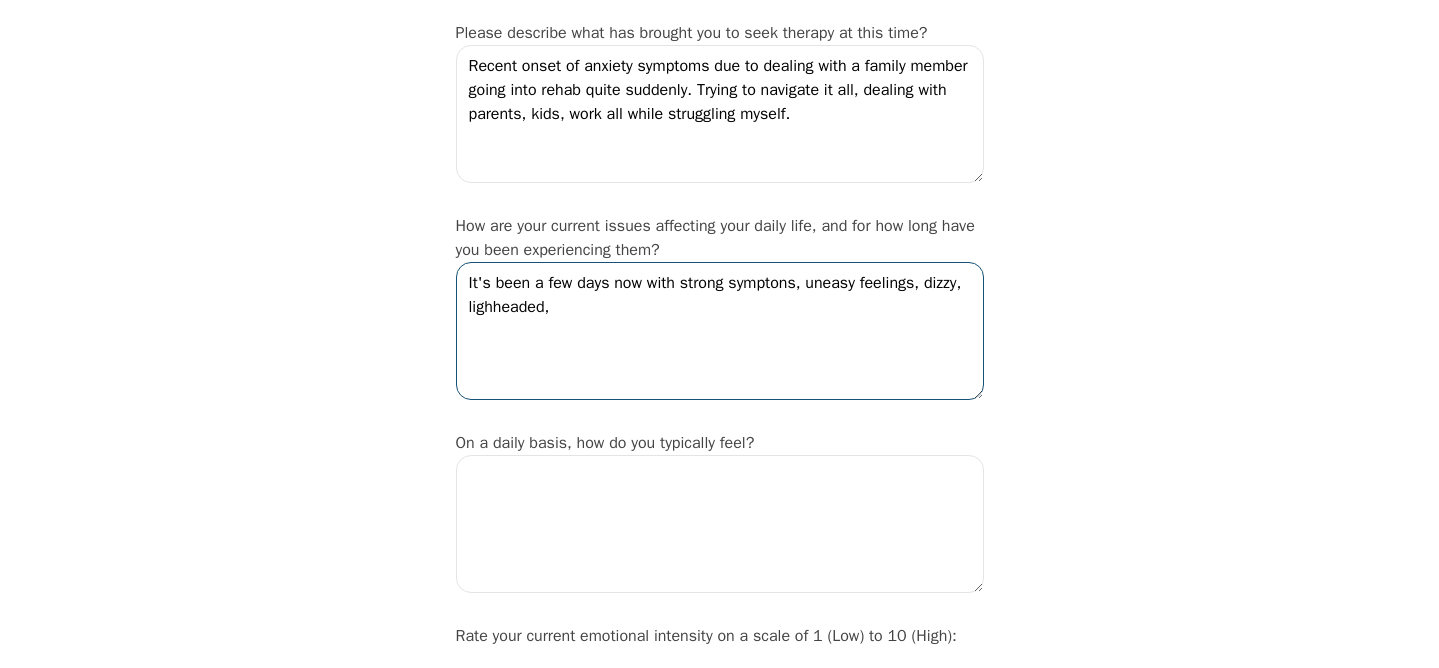 click on "It's been a few days now with strong symptons, uneasy feelings, dizzy, lighheaded," at bounding box center [720, 331] 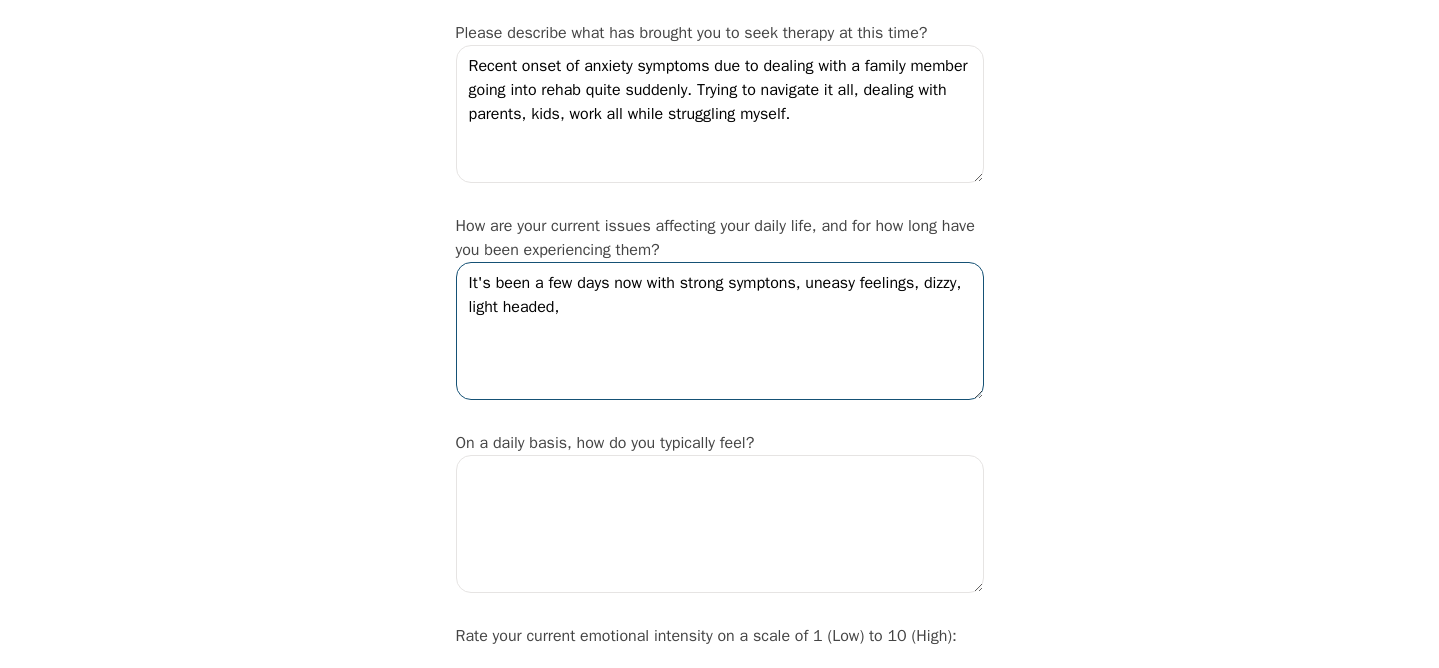 click on "It's been a few days now with strong symptons, uneasy feelings, dizzy, light headed," at bounding box center [720, 331] 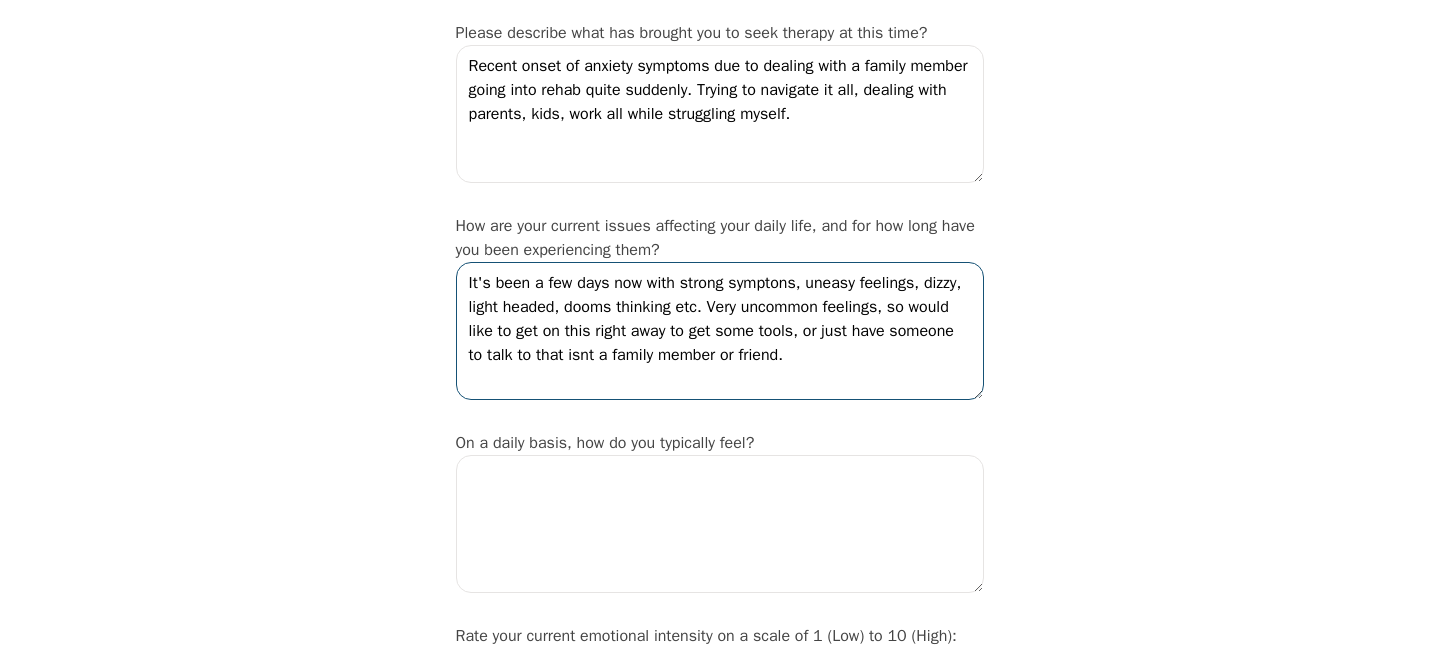 click on "It's been a few days now with strong symptons, uneasy feelings, dizzy, light headed, dooms thinking etc. Very uncommon feelings, so would like to get on this right away to get some tools, or just have someone to talk to that isnt a family member or friend." at bounding box center [720, 331] 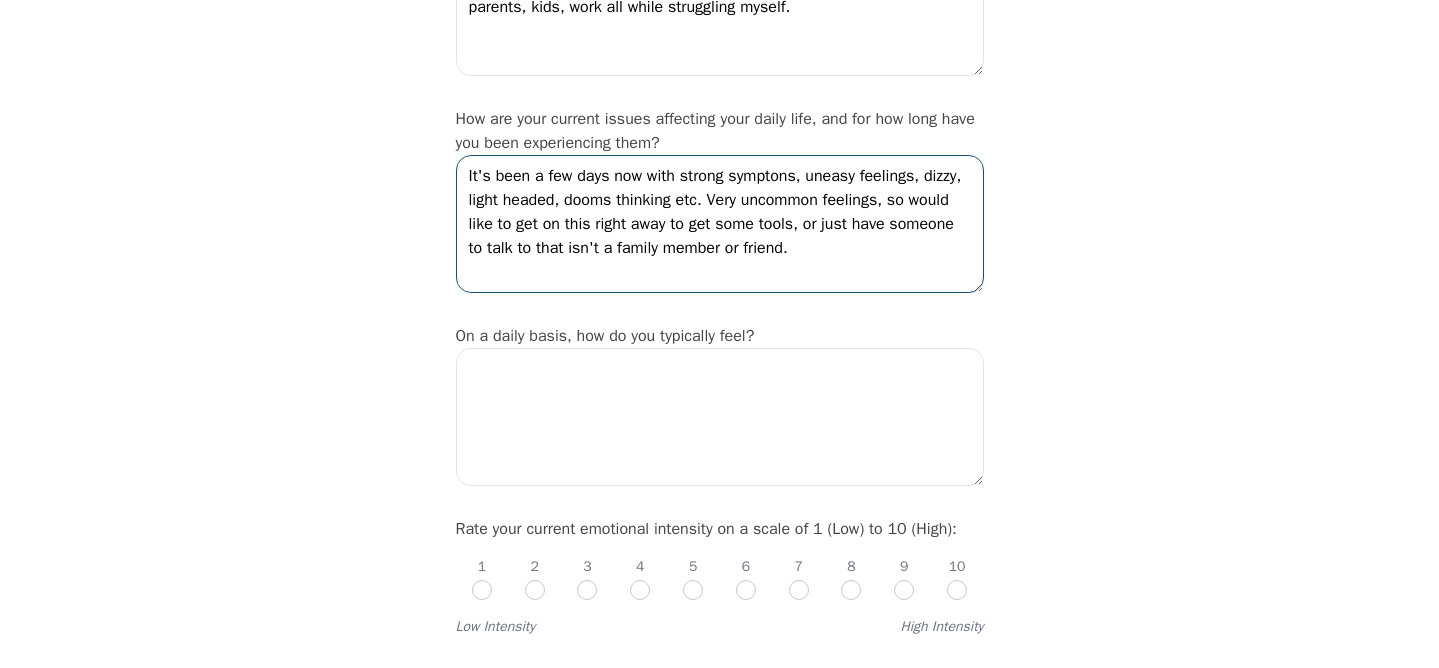 scroll, scrollTop: 380, scrollLeft: 0, axis: vertical 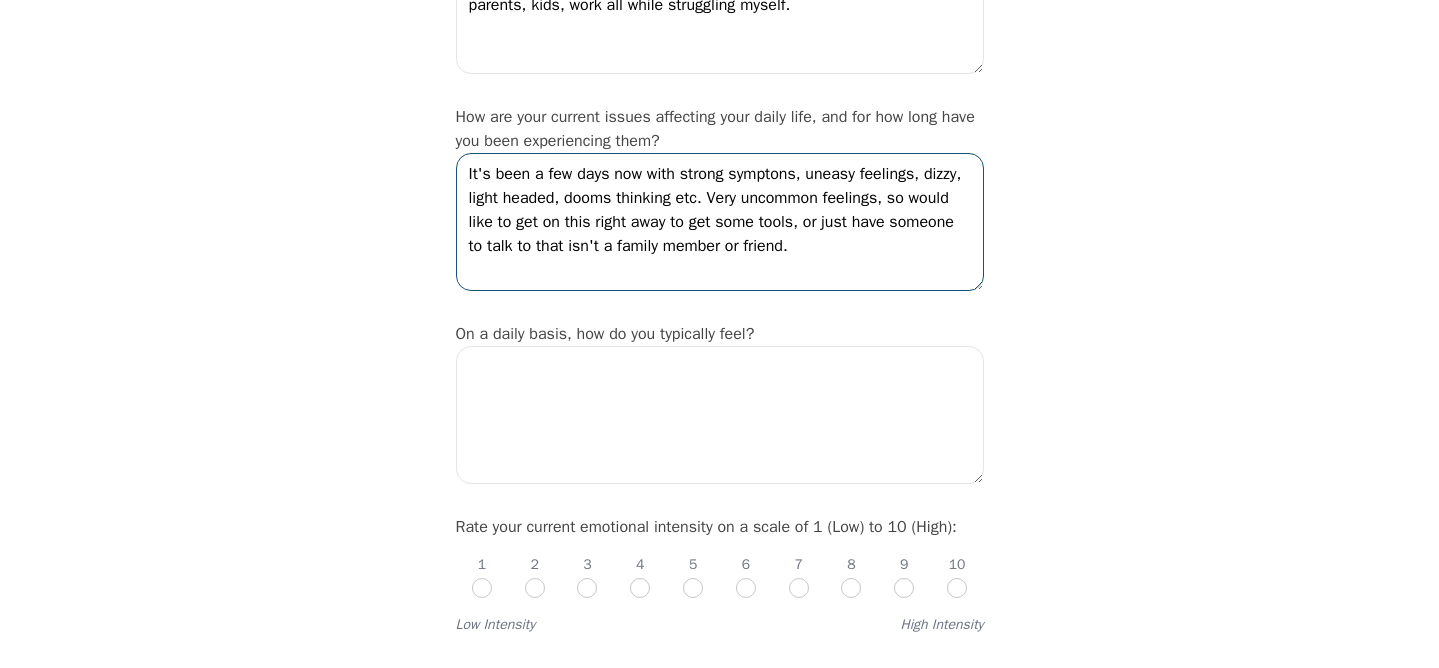 type on "It's been a few days now with strong symptons, uneasy feelings, dizzy, light headed, dooms thinking etc. Very uncommon feelings, so would like to get on this right away to get some tools, or just have someone to talk to that isn't a family member or friend." 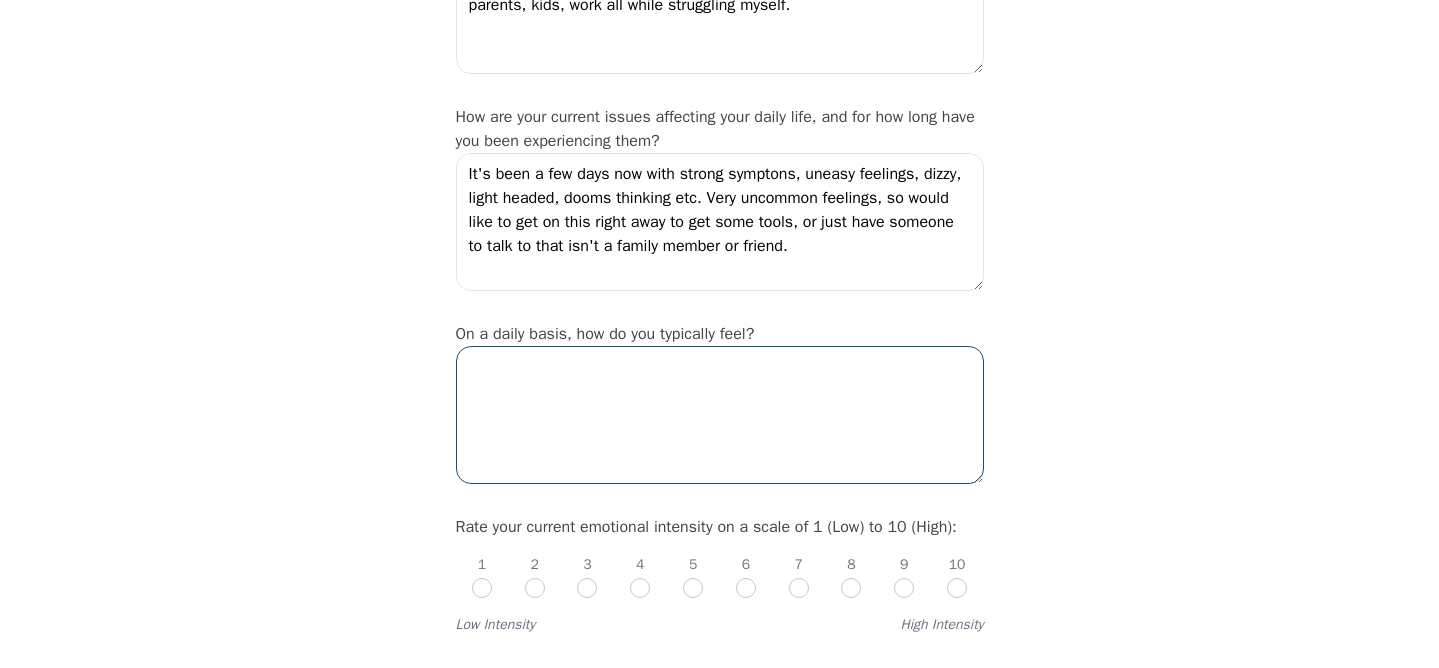 click at bounding box center [720, 415] 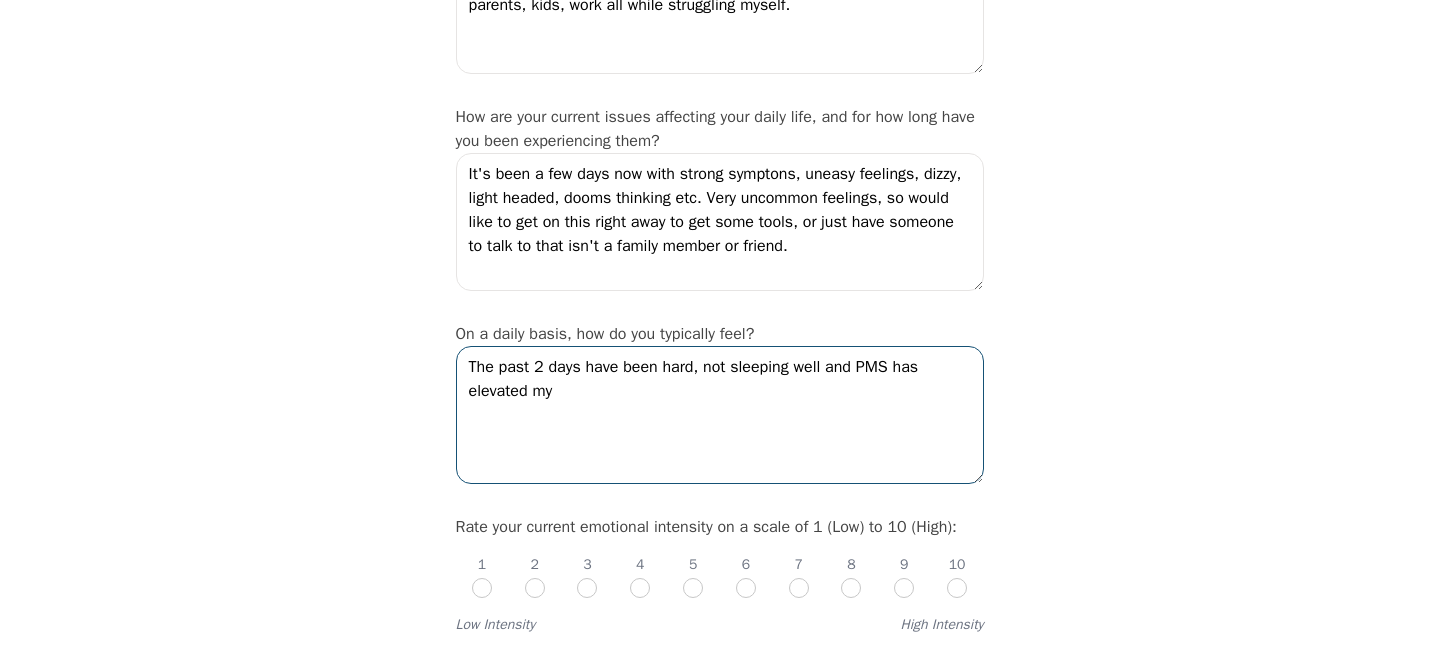 click on "The past 2 days have been hard, not sleeping well and PMS has elevated my" at bounding box center [720, 415] 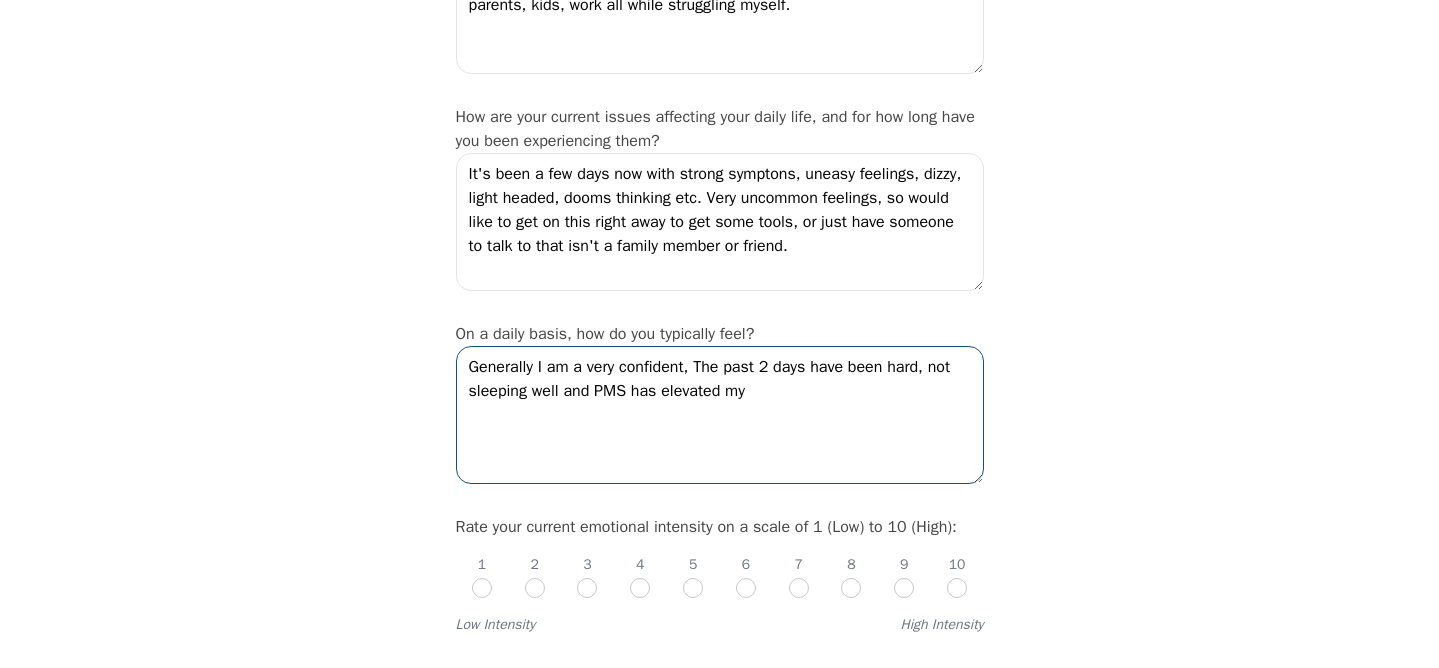 click on "Generally I am a very confident, The past 2 days have been hard, not sleeping well and PMS has elevated my" at bounding box center (720, 415) 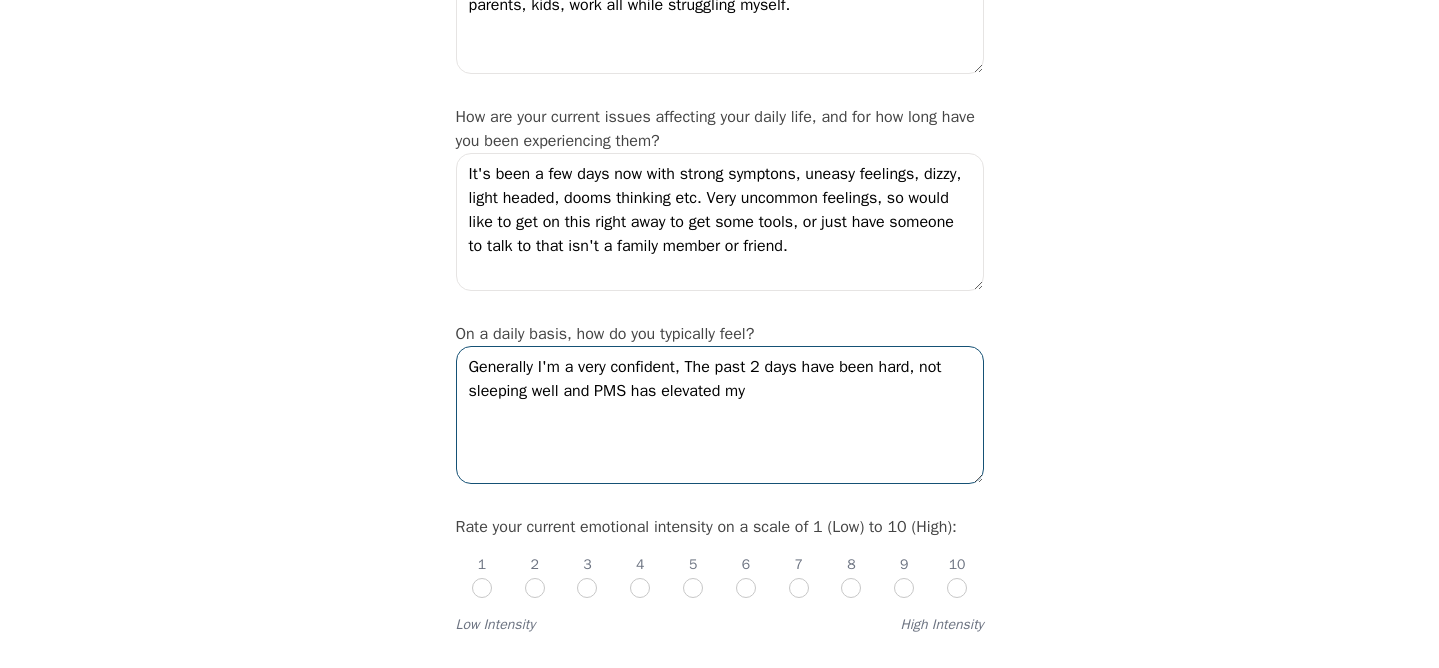 click on "Generally I'm a very confident, The past 2 days have been hard, not sleeping well and PMS has elevated my" at bounding box center [720, 415] 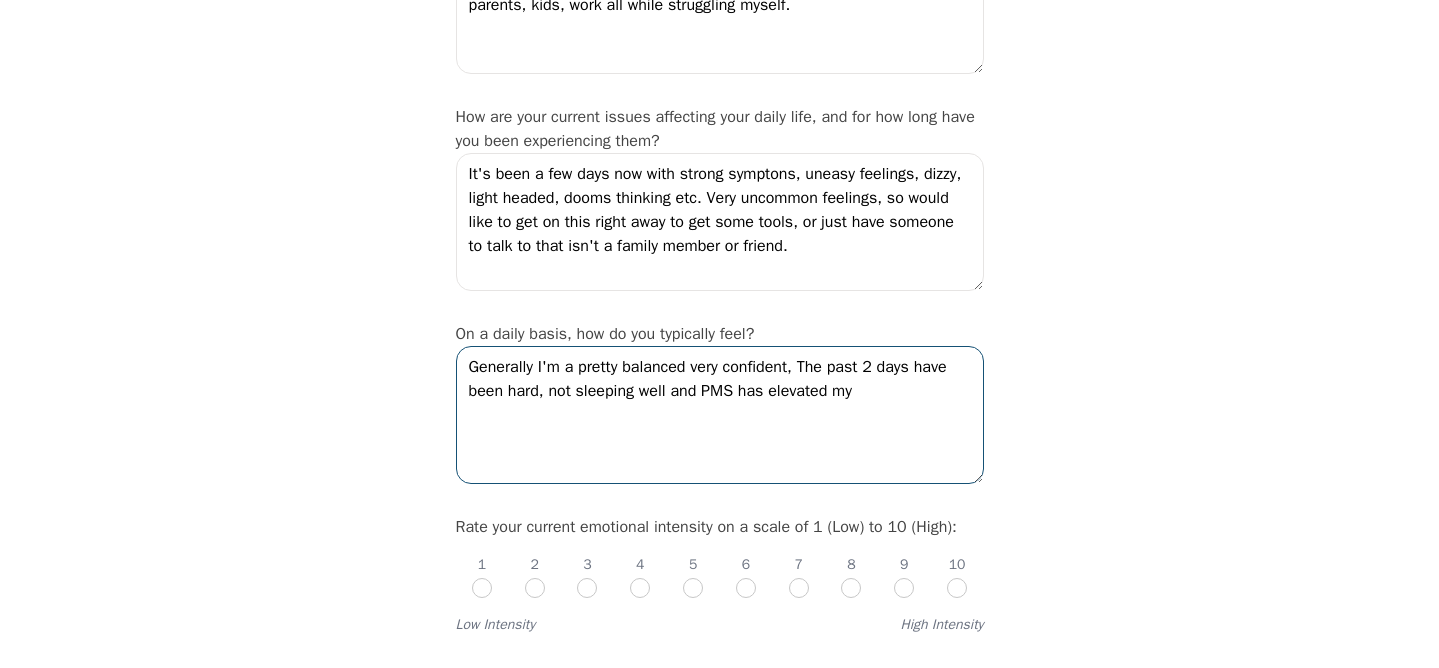 click on "Generally I'm a pretty balanced very confident, The past 2 days have been hard, not sleeping well and PMS has elevated my" at bounding box center (720, 415) 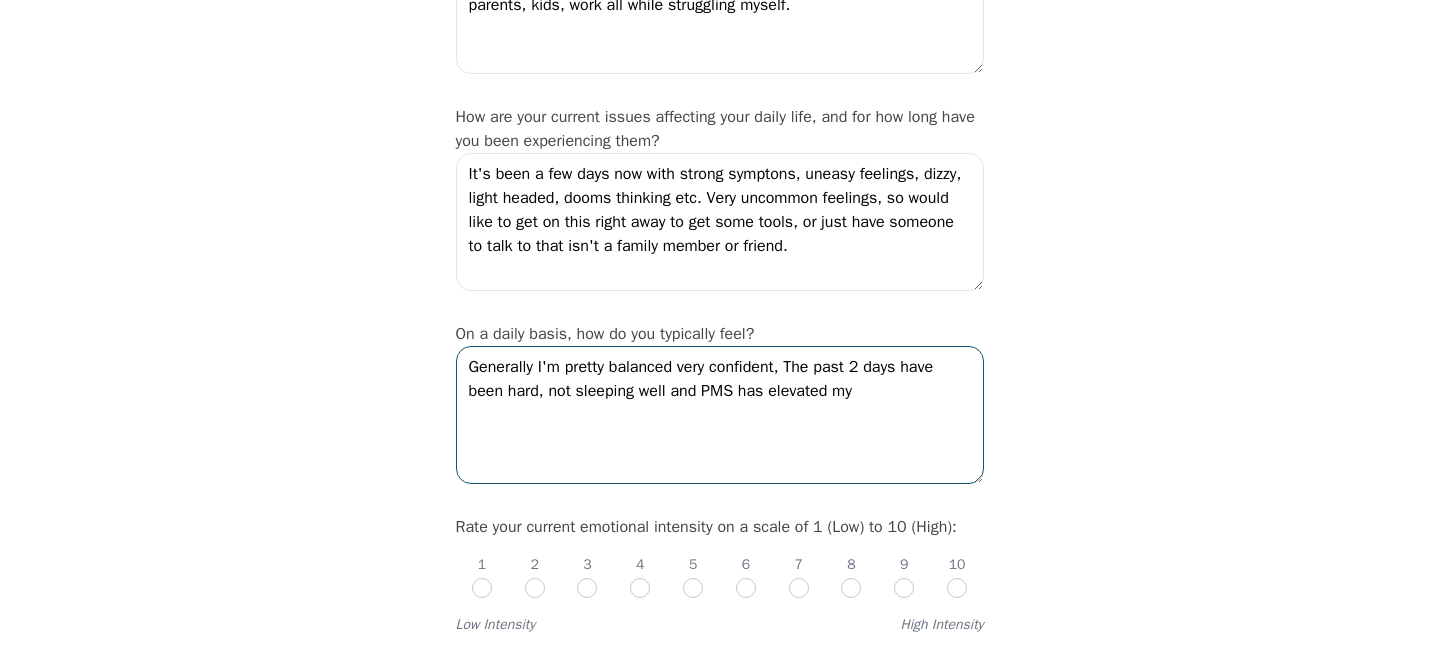 click on "Generally I'm pretty balanced very confident, The past 2 days have been hard, not sleeping well and PMS has elevated my" at bounding box center [720, 415] 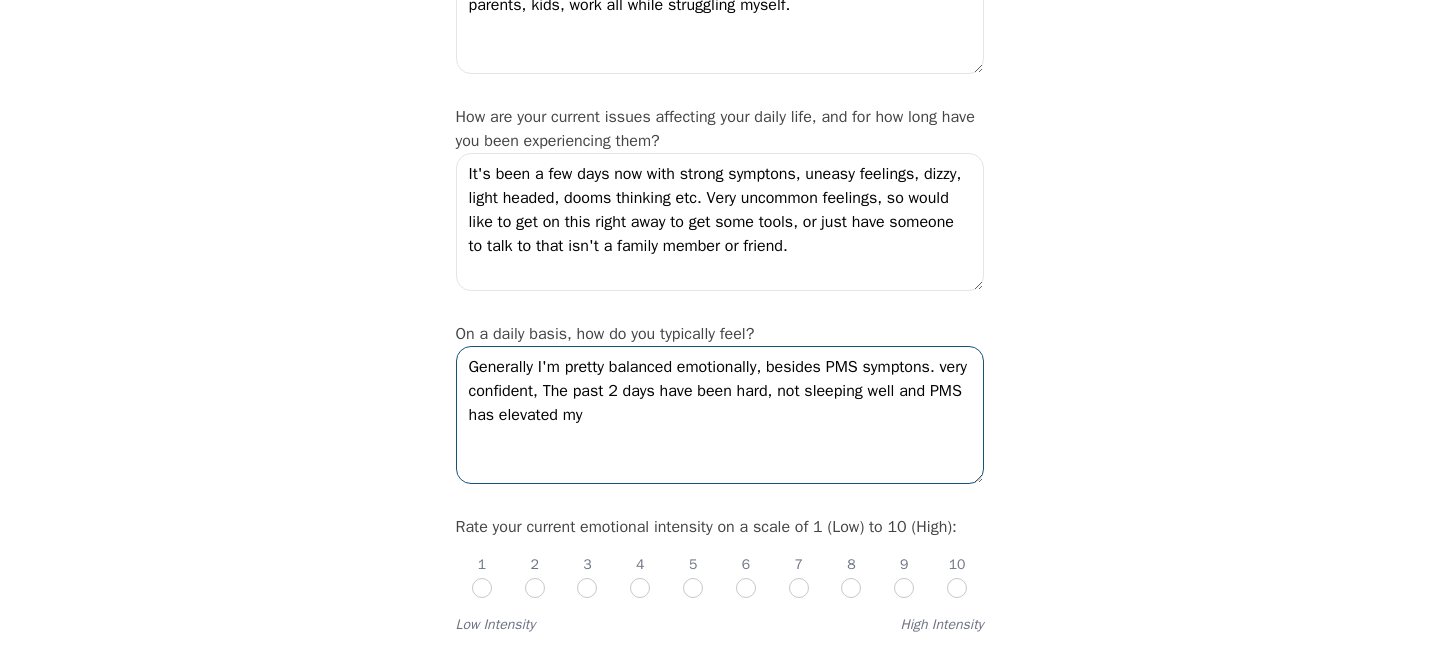 click on "Generally I'm pretty balanced emotionally, besides PMS symptons. very confident, The past 2 days have been hard, not sleeping well and PMS has elevated my" at bounding box center [720, 415] 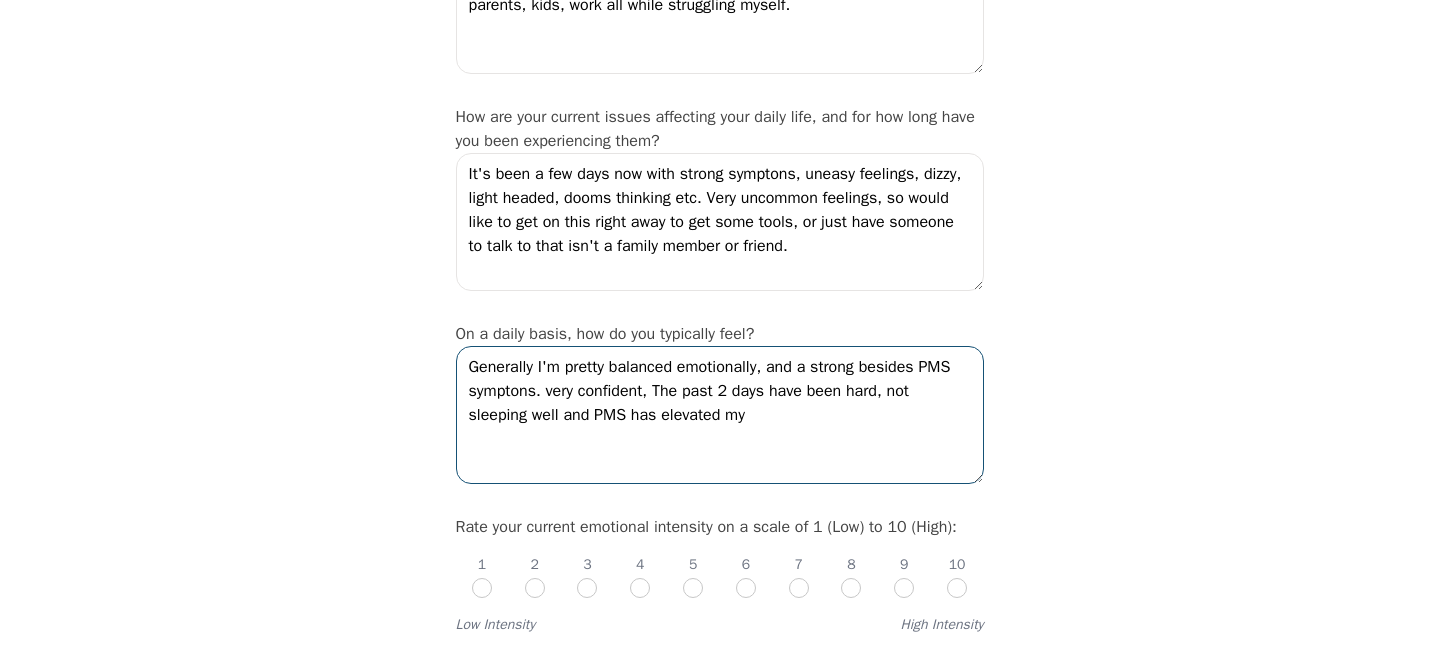 click on "Generally I'm pretty balanced emotionally, and a strong besides PMS symptons. very confident, The past 2 days have been hard, not sleeping well and PMS has elevated my" at bounding box center [720, 415] 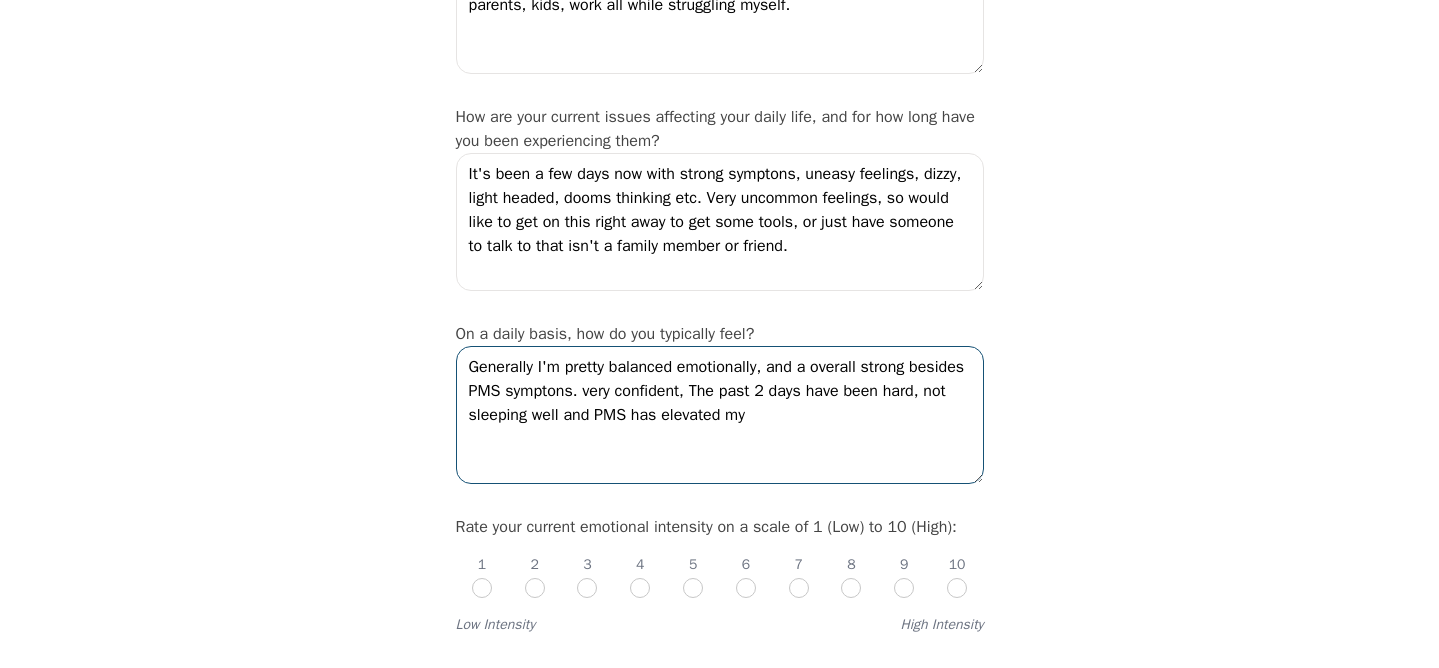 click on "Generally I'm pretty balanced emotionally, and a overall strong besides PMS symptons. very confident, The past 2 days have been hard, not sleeping well and PMS has elevated my" at bounding box center (720, 415) 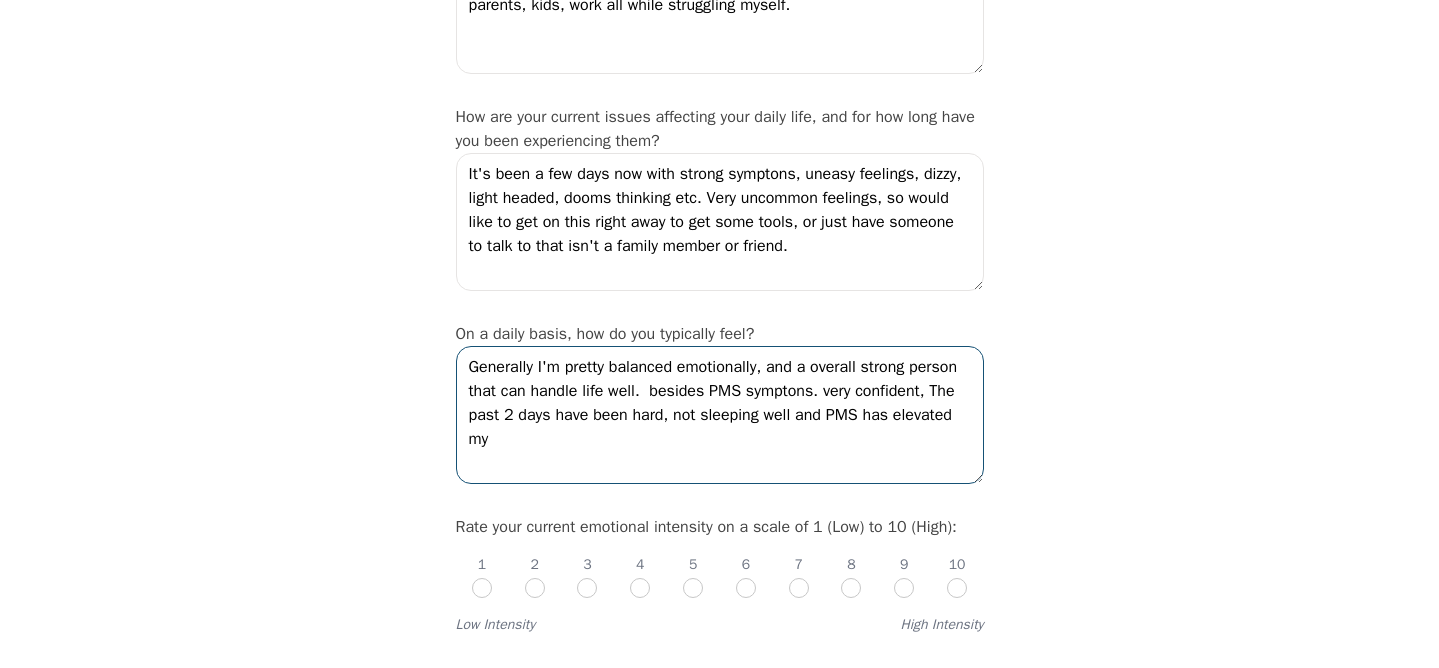 drag, startPoint x: 763, startPoint y: 416, endPoint x: 702, endPoint y: 417, distance: 61.008198 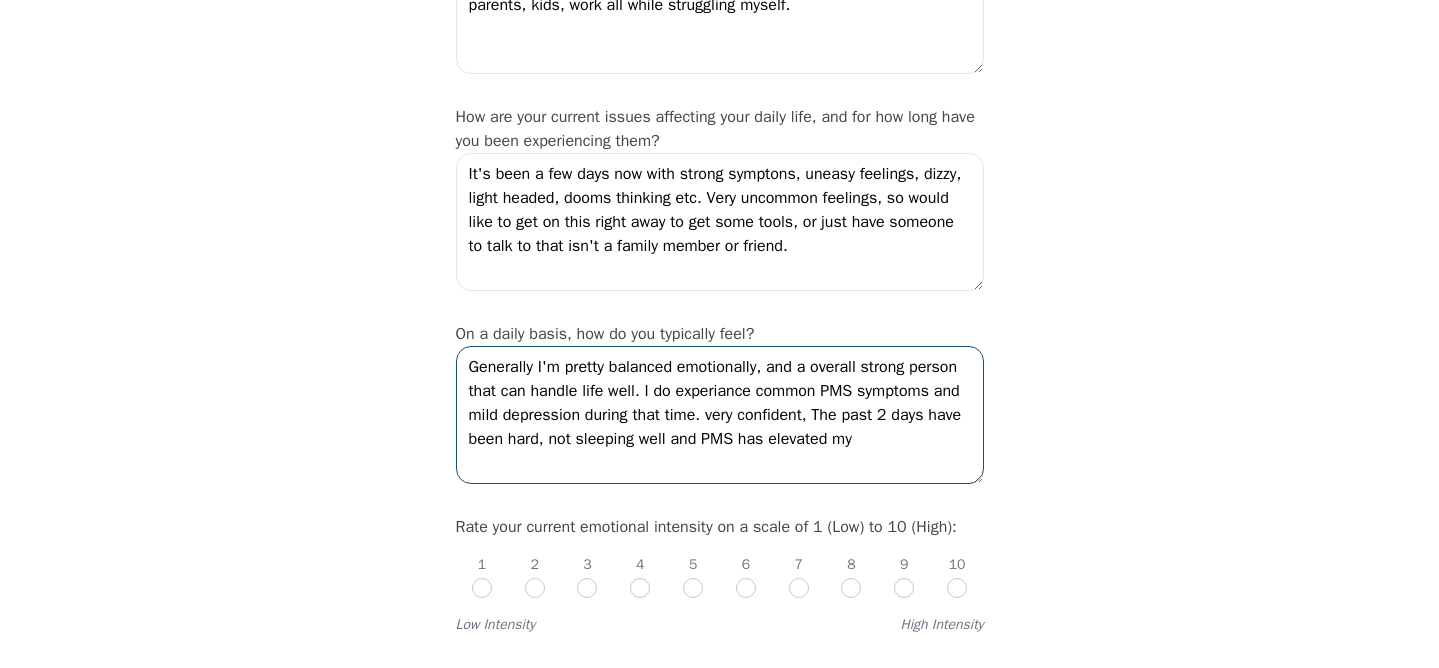 drag, startPoint x: 940, startPoint y: 436, endPoint x: 826, endPoint y: 439, distance: 114.03947 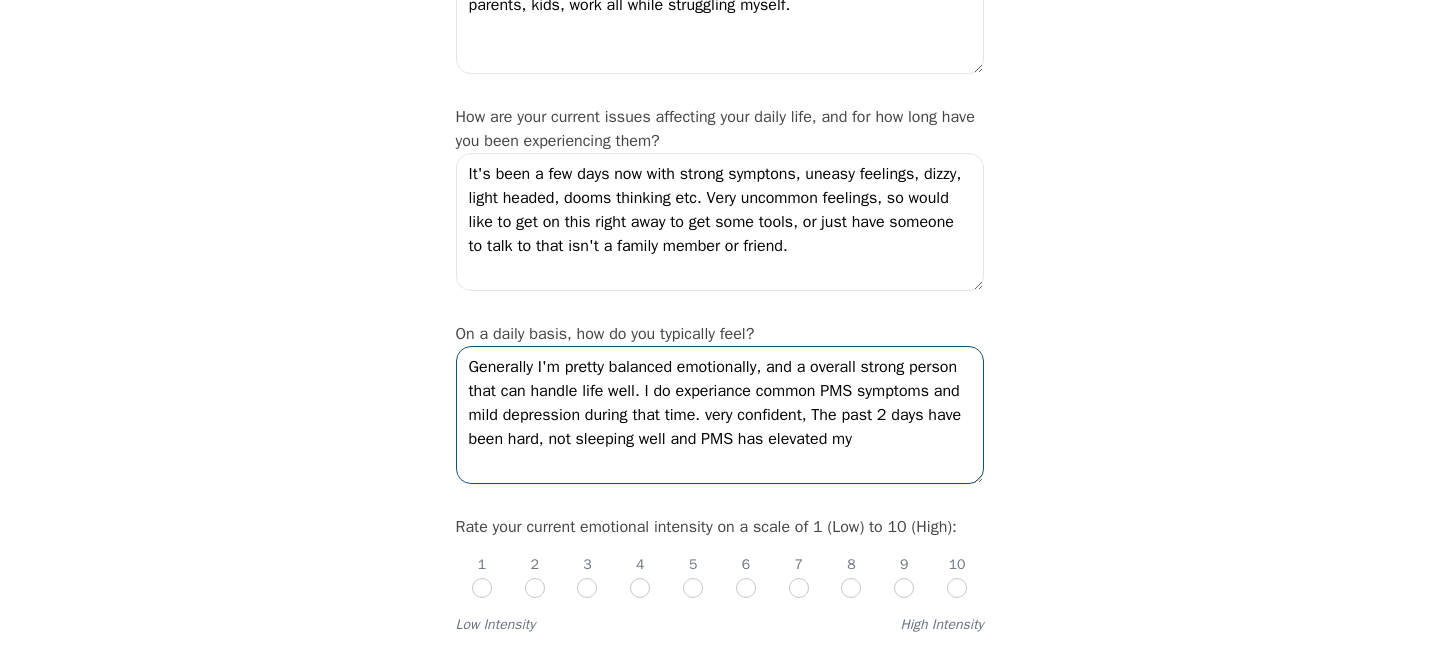 click on "Generally I'm pretty balanced emotionally, and a overall strong person that can handle life well. I do experiance common PMS symptoms and mild depression during that time. very confident, The past 2 days have been hard, not sleeping well and PMS has elevated my" at bounding box center [720, 415] 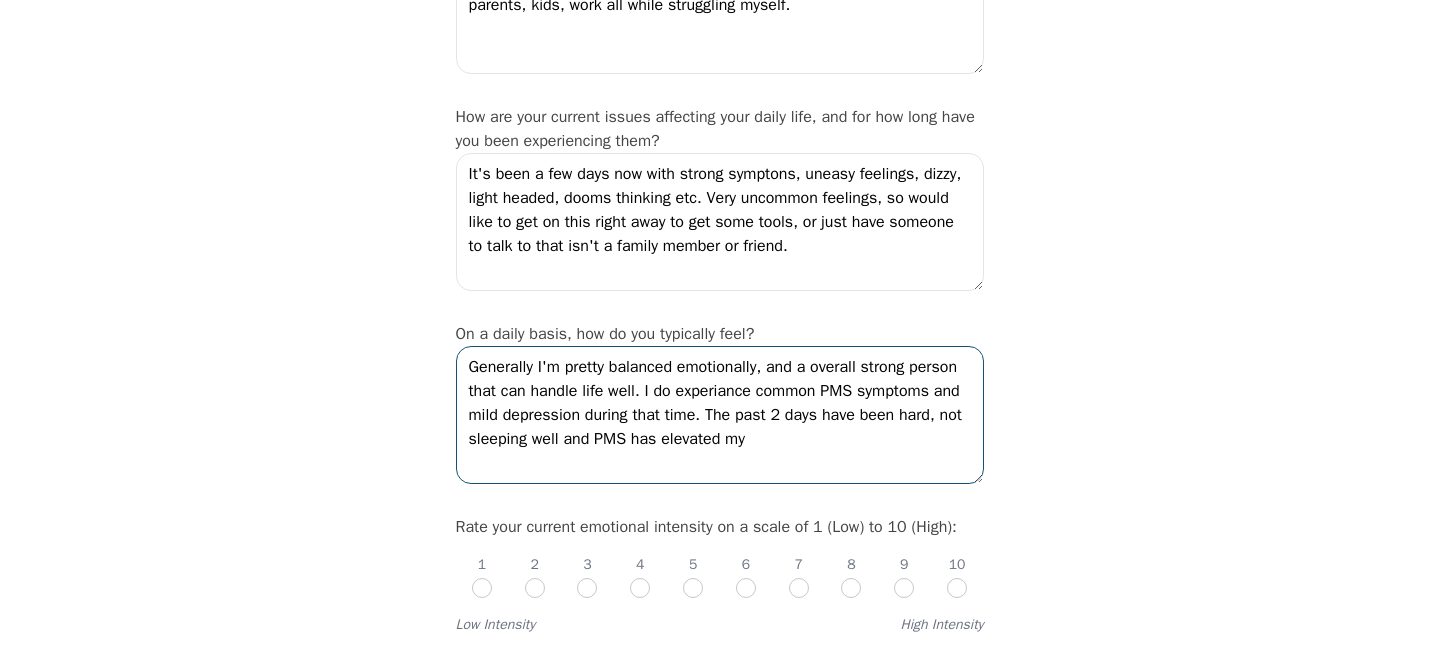 click on "Generally I'm pretty balanced emotionally, and a overall strong person that can handle life well. I do experiance common PMS symptoms and mild depression during that time. The past 2 days have been hard, not sleeping well and PMS has elevated my" at bounding box center (720, 415) 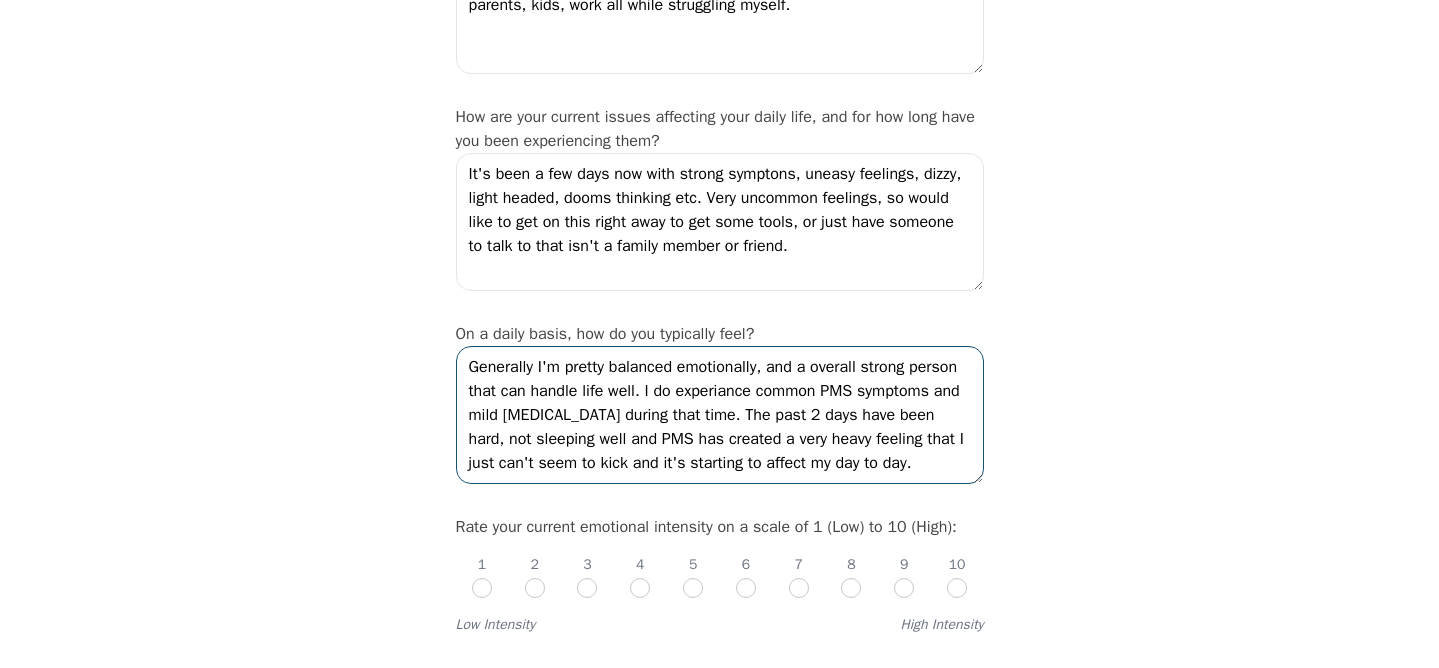 scroll, scrollTop: 24, scrollLeft: 0, axis: vertical 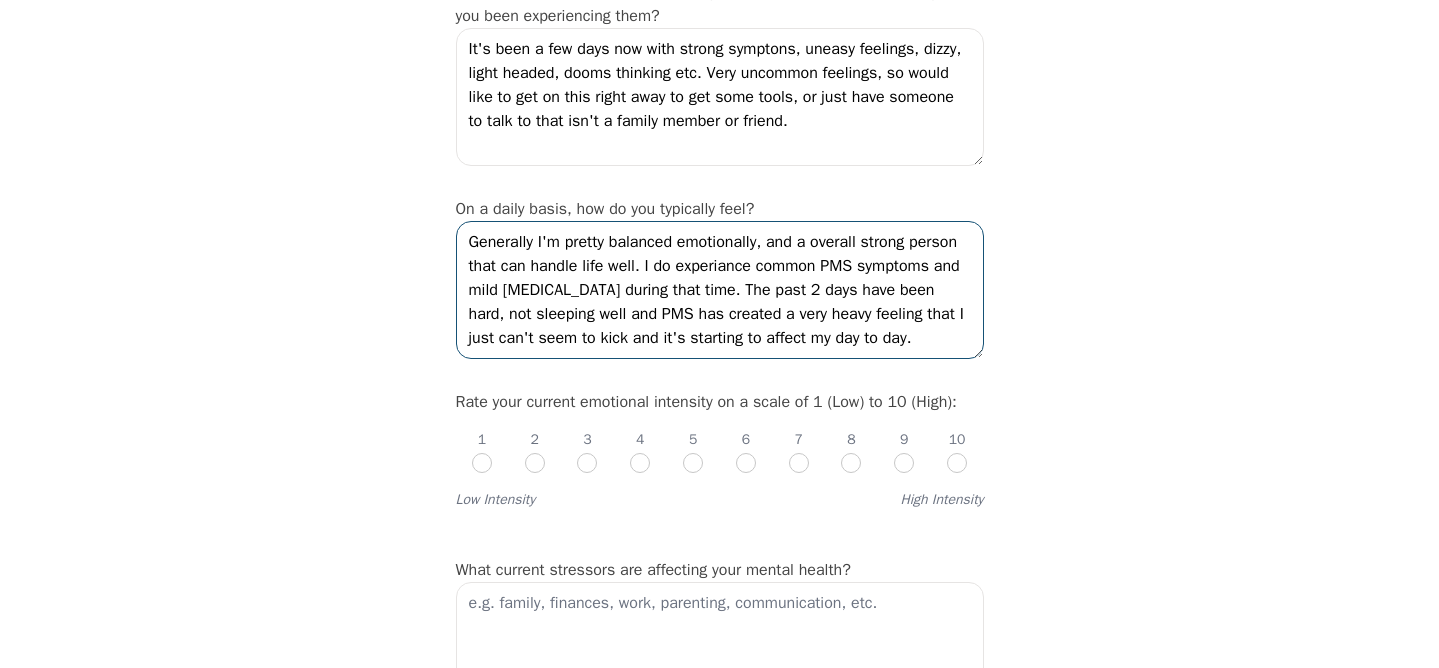 type on "Generally I'm pretty balanced emotionally, and a overall strong person that can handle life well. I do experiance common PMS symptoms and mild [MEDICAL_DATA] during that time. The past 2 days have been hard, not sleeping well and PMS has created a very heavy feeling that I just can't seem to kick and it's starting to affect my day to day." 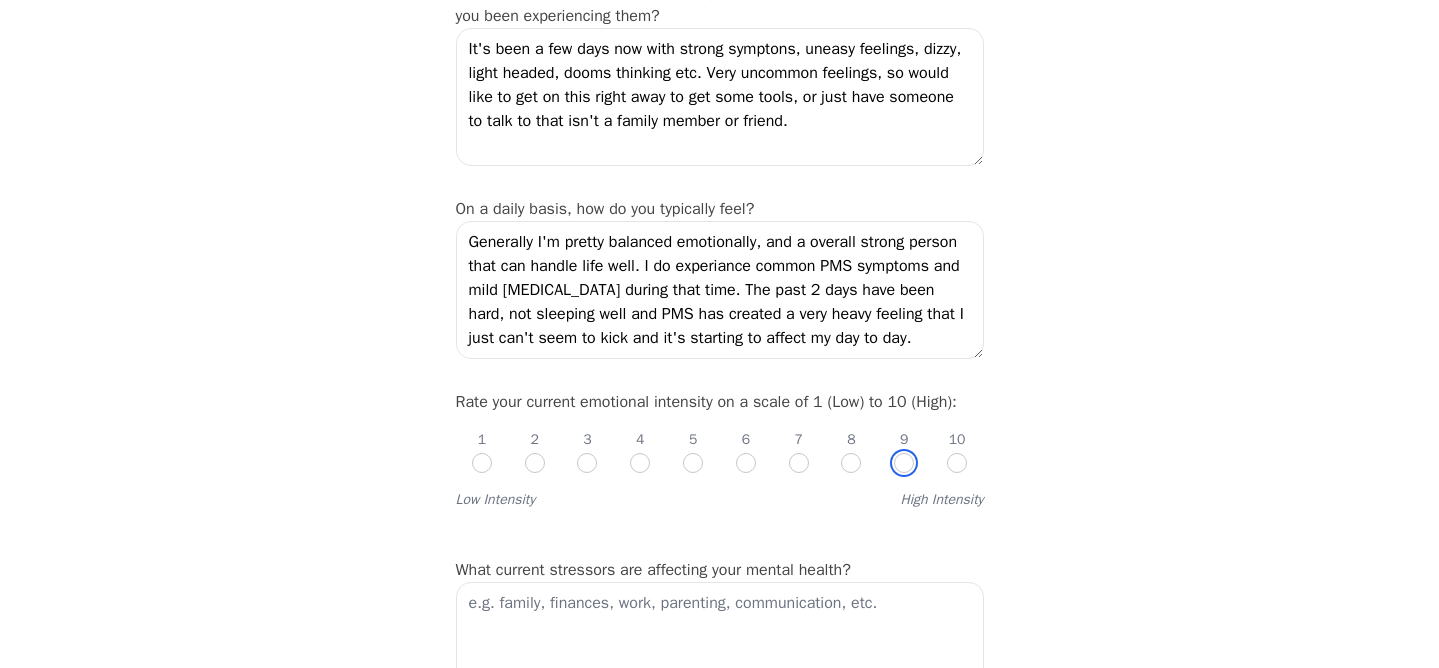 click at bounding box center (904, 463) 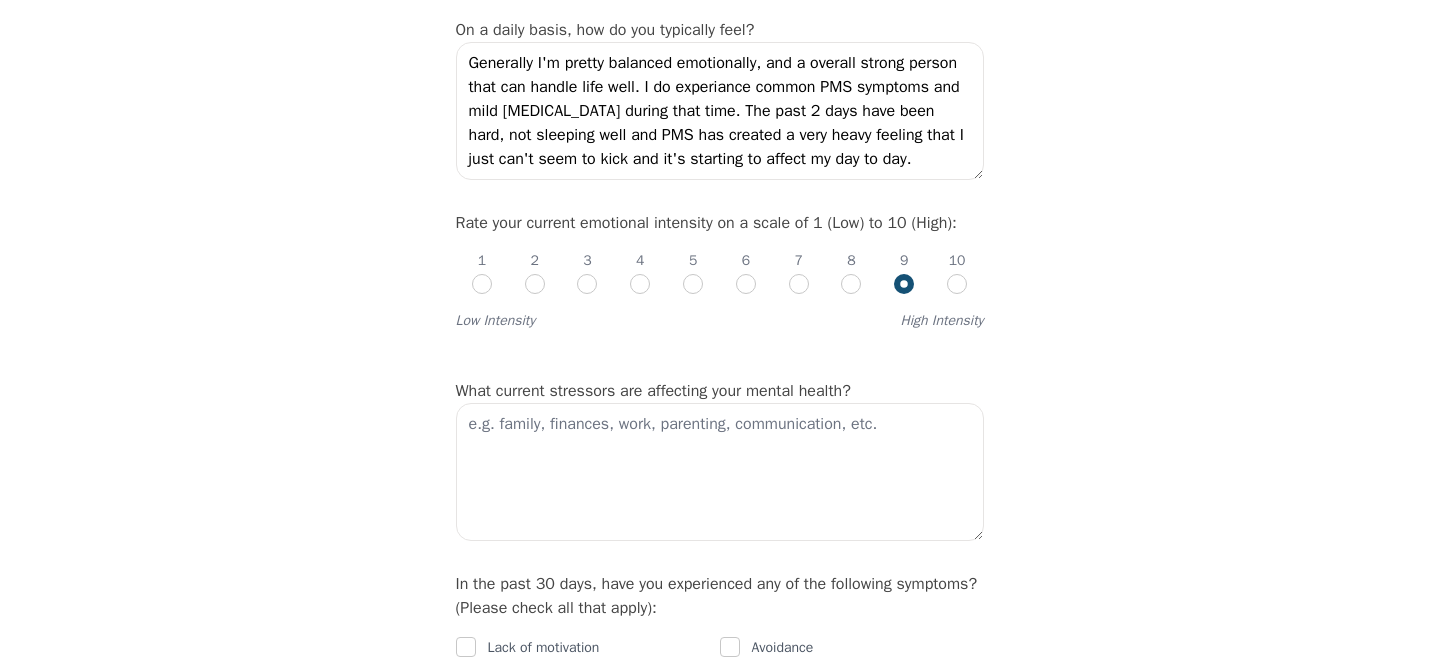 scroll, scrollTop: 686, scrollLeft: 0, axis: vertical 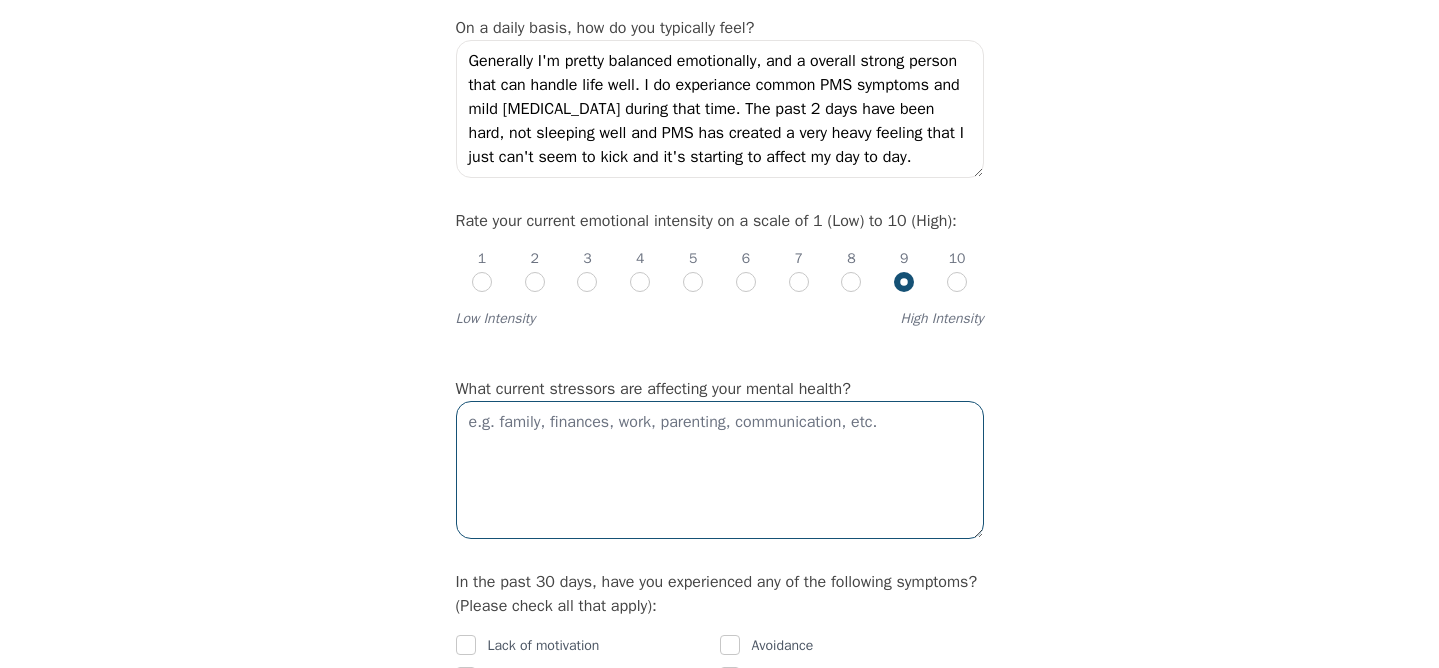 click at bounding box center [720, 470] 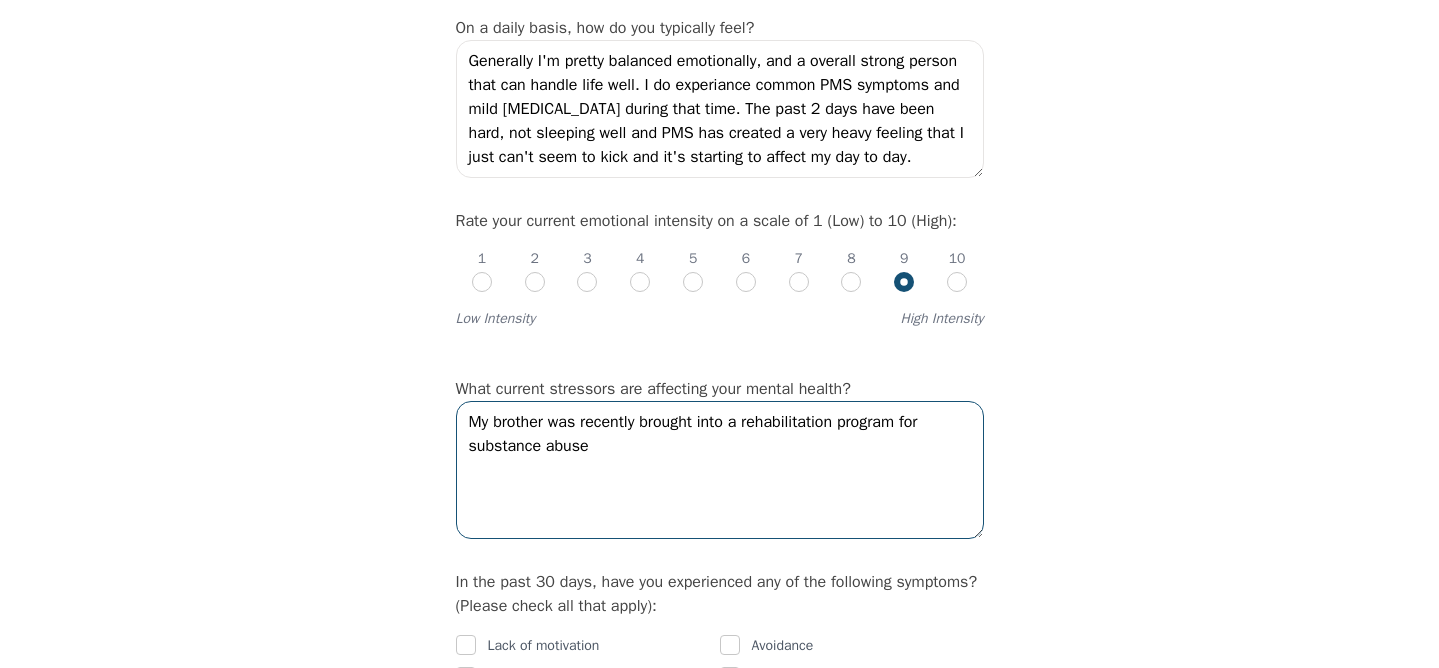 click on "My brother was recently brought into a rehabilitation program for substance abuse" at bounding box center [720, 470] 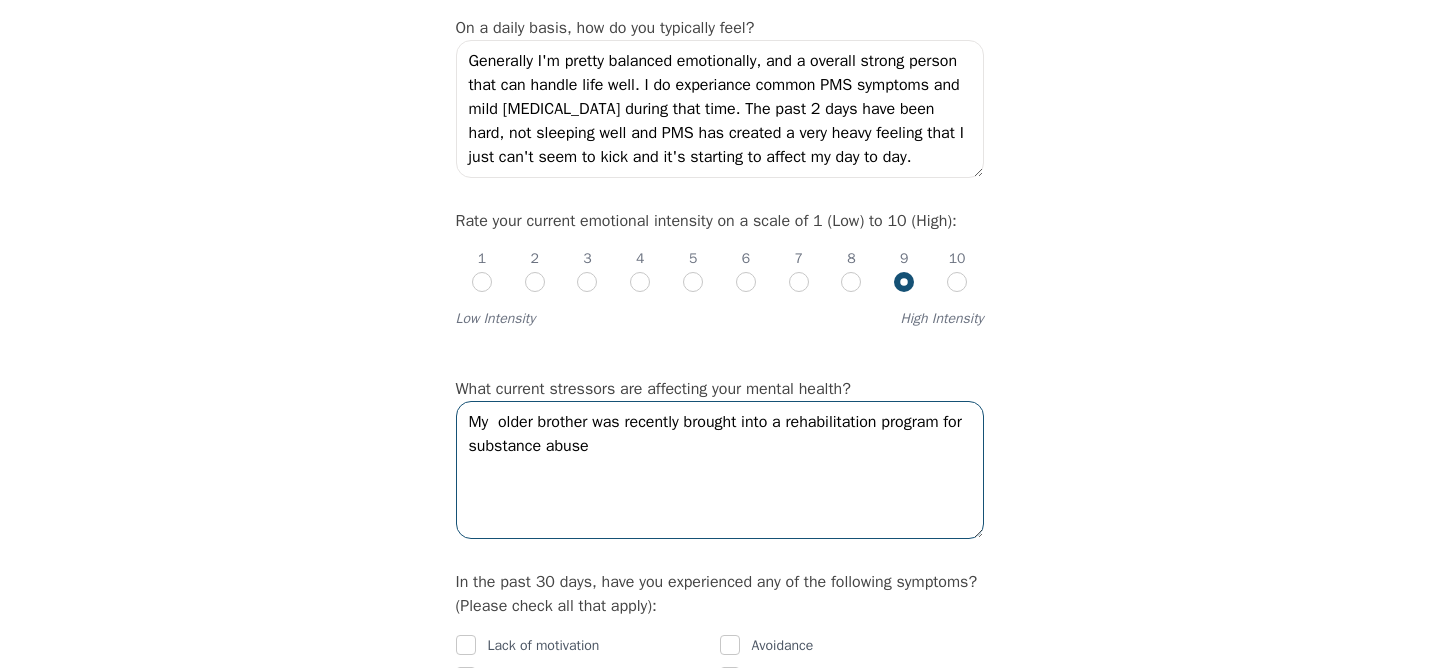click on "My  older brother was recently brought into a rehabilitation program for substance abuse" at bounding box center [720, 470] 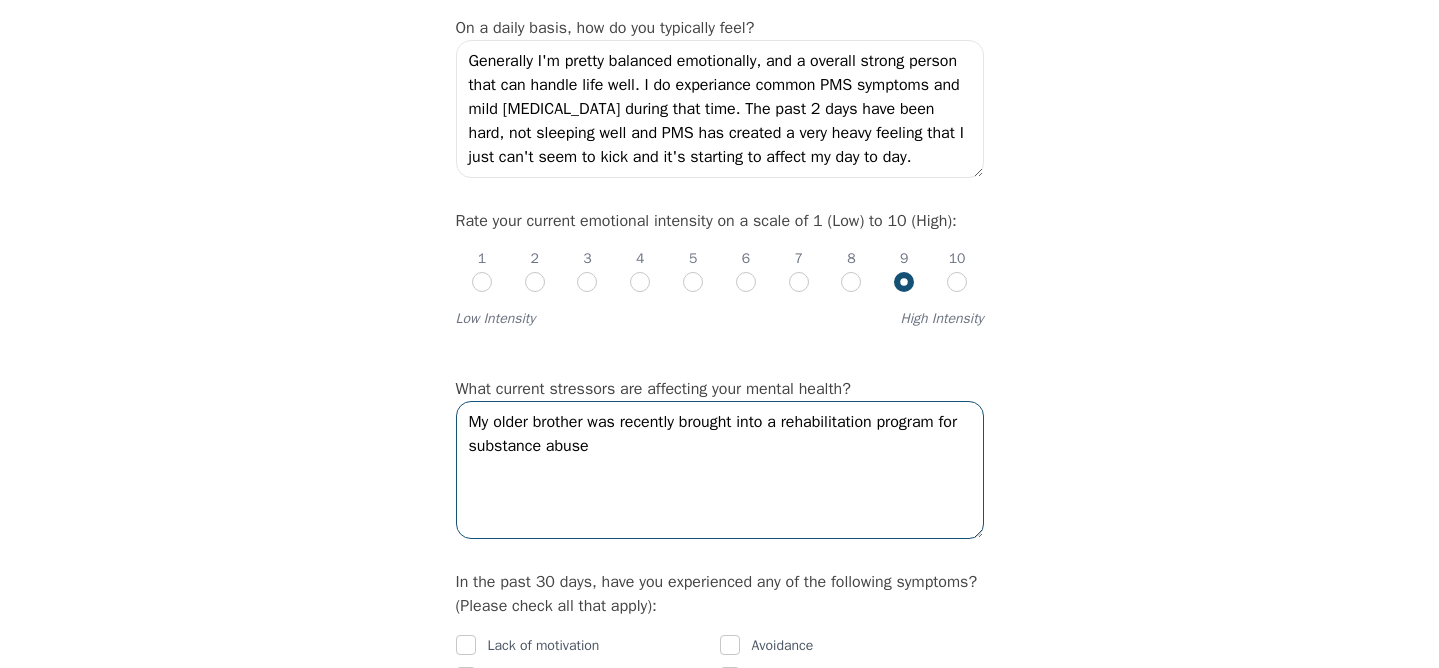 click on "My older brother was recently brought into a rehabilitation program for substance abuse" at bounding box center [720, 470] 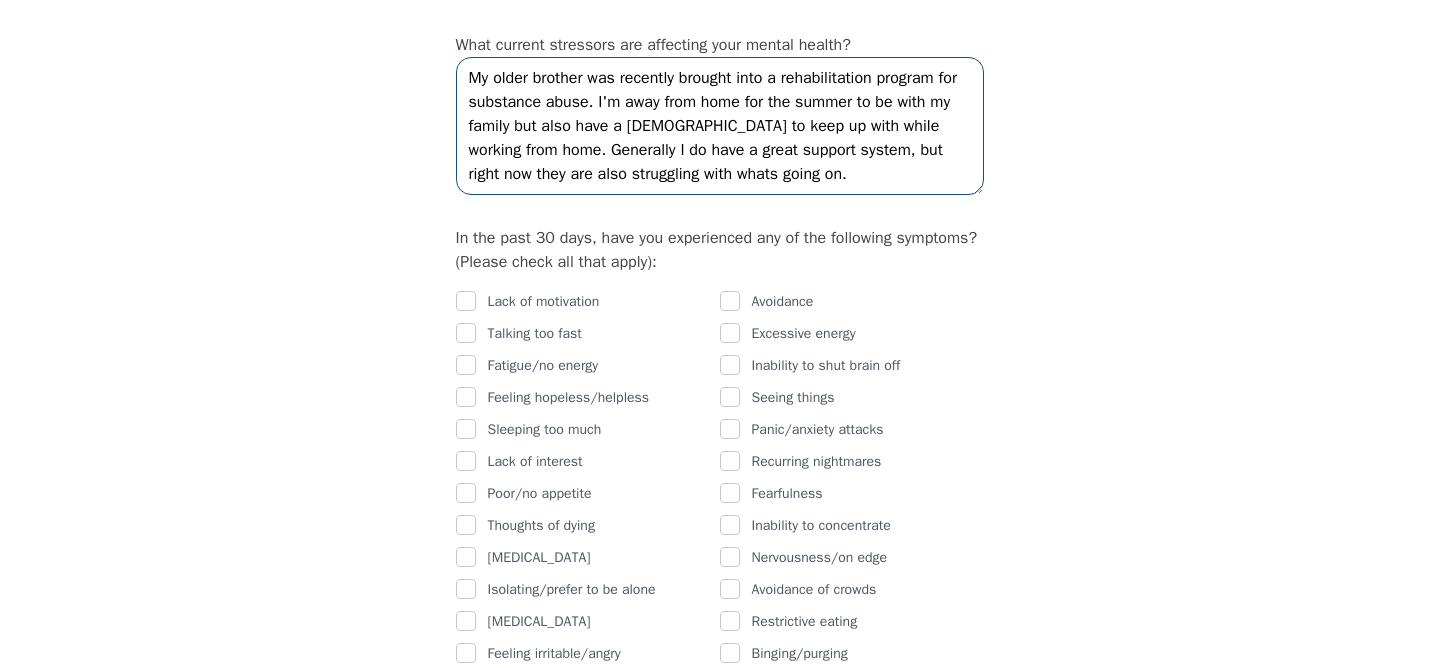 scroll, scrollTop: 1036, scrollLeft: 0, axis: vertical 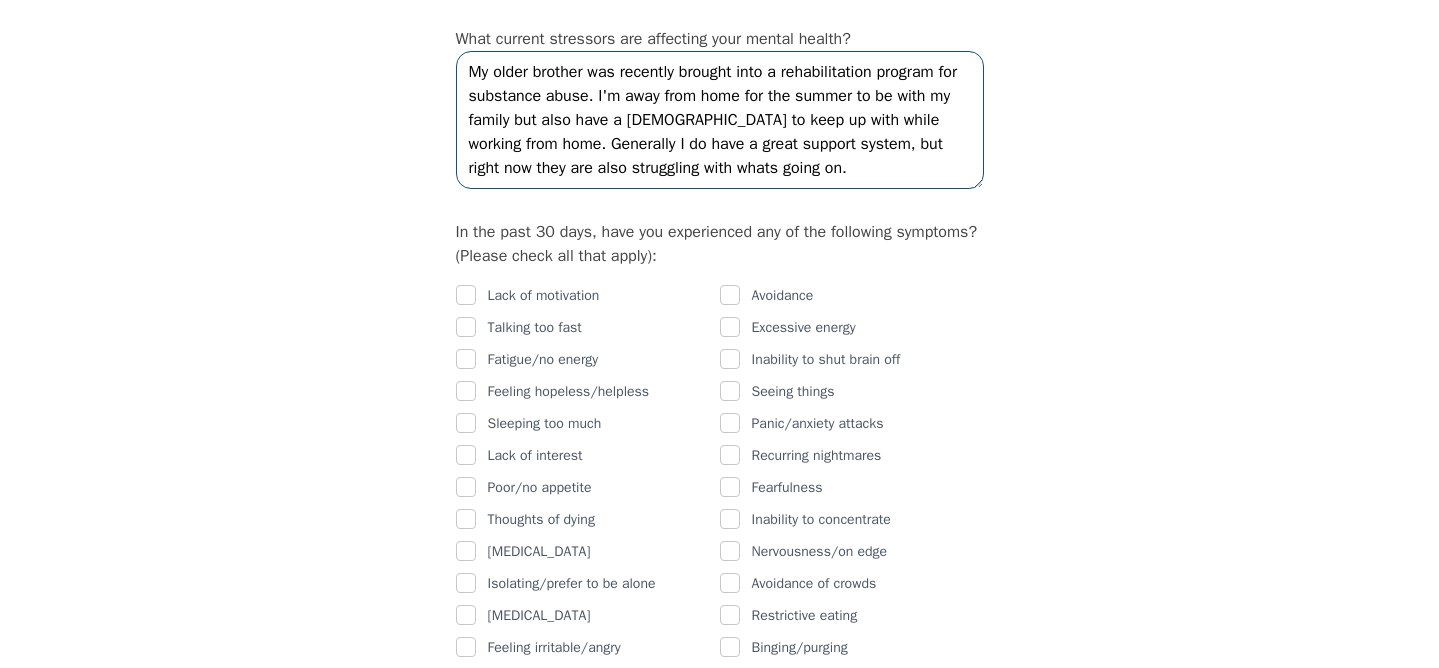 type on "My older brother was recently brought into a rehabilitation program for substance abuse. I'm away from home for the summer to be with my family but also have a [DEMOGRAPHIC_DATA] to keep up with while working from home. Generally I do have a great support system, but right now they are also struggling with whats going on." 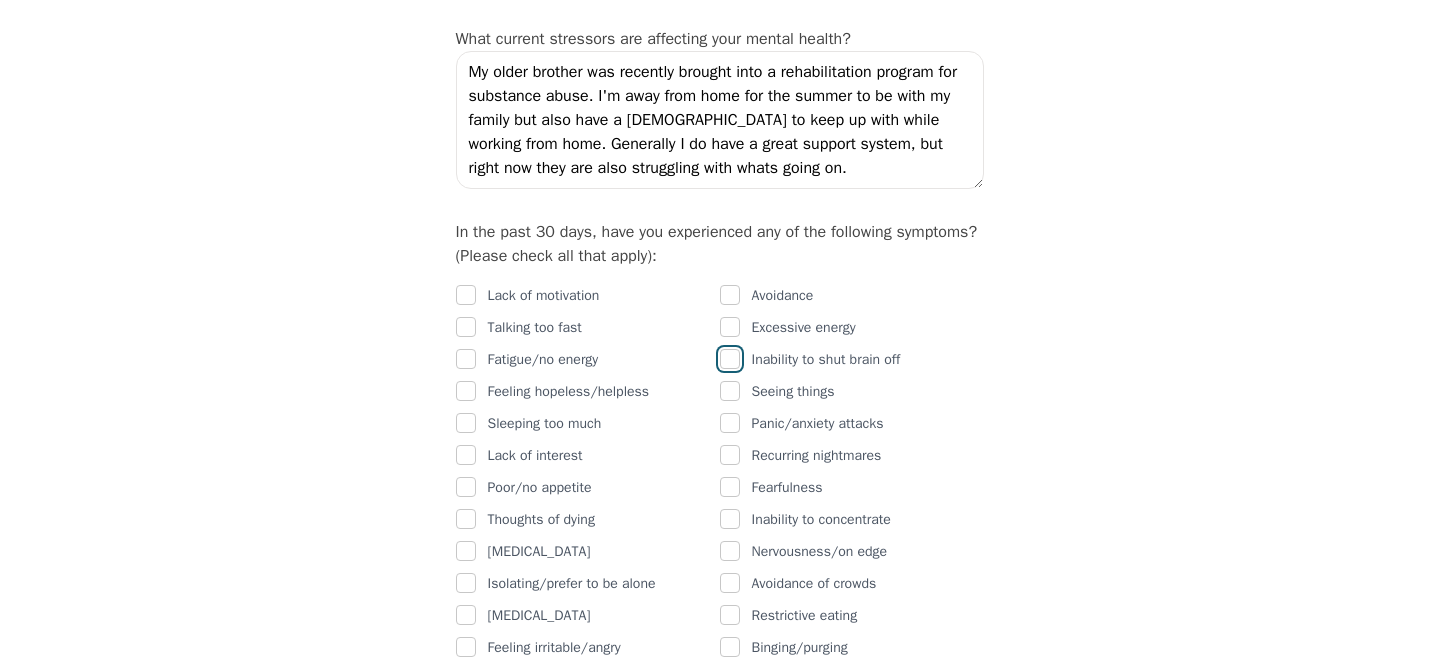click at bounding box center [730, 359] 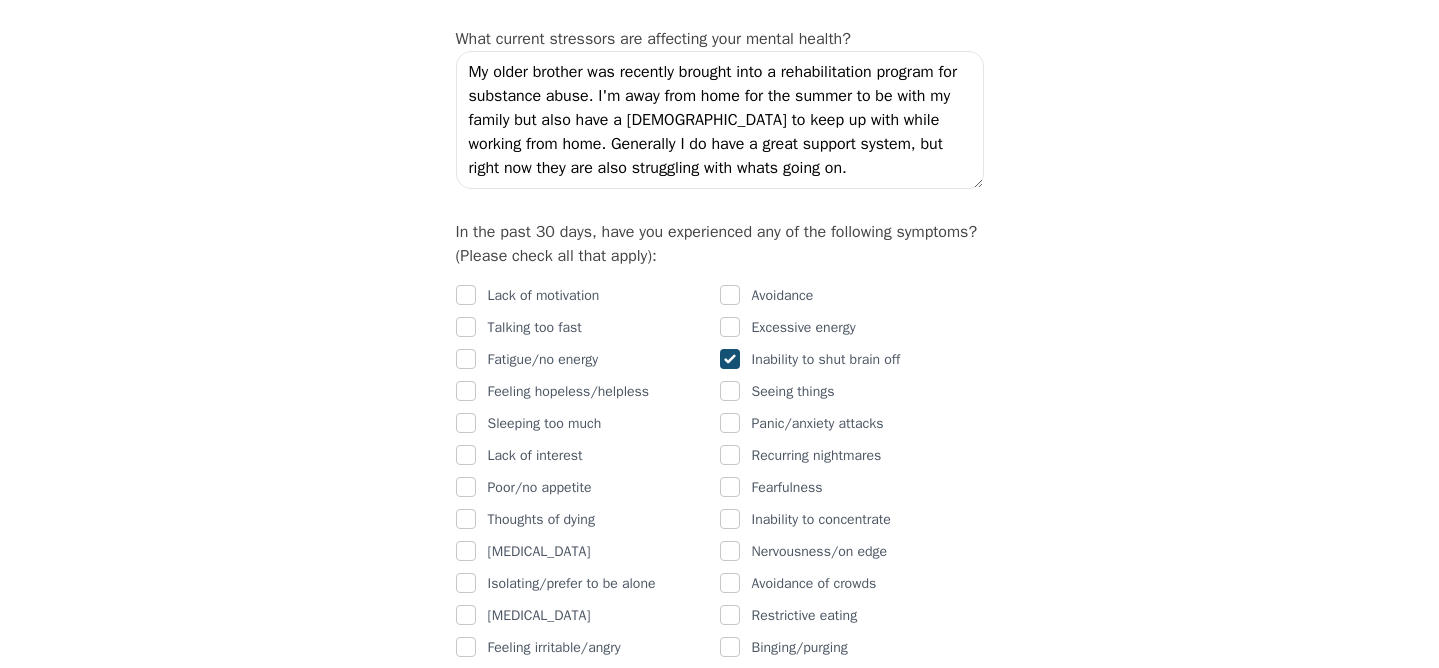 checkbox on "true" 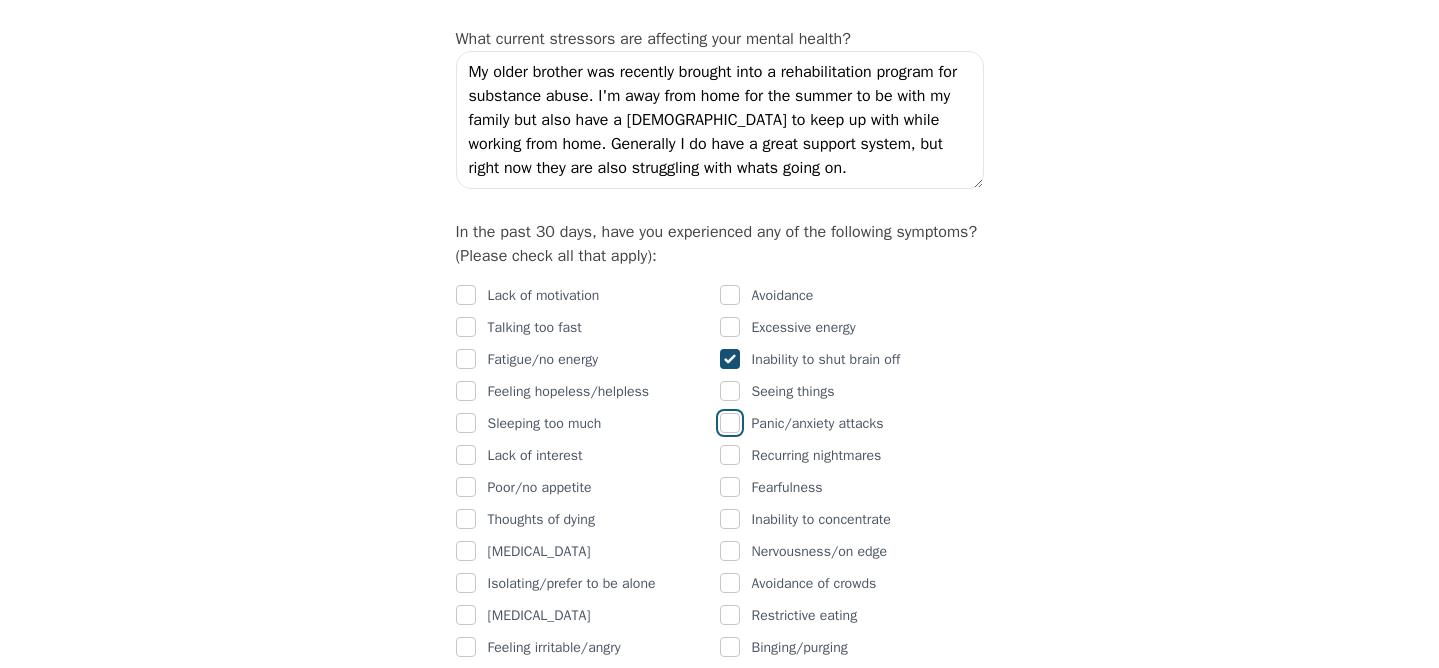 click at bounding box center (730, 423) 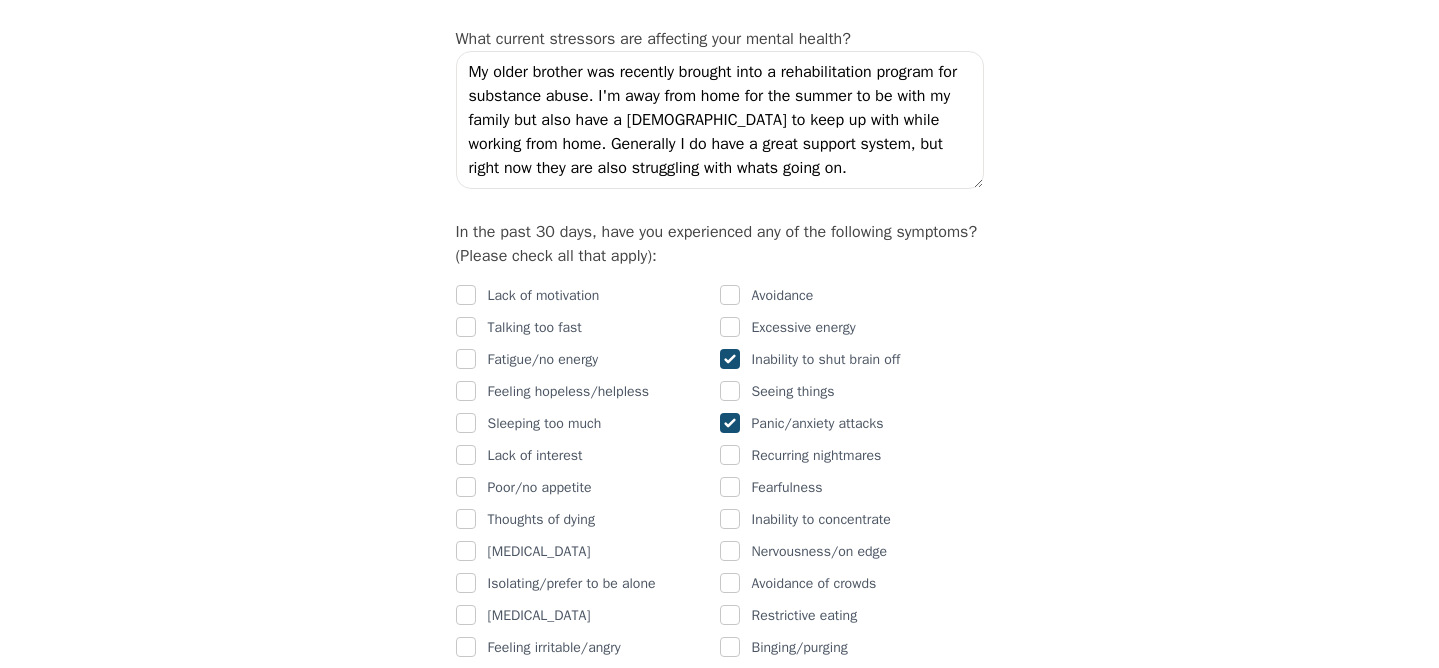 checkbox on "true" 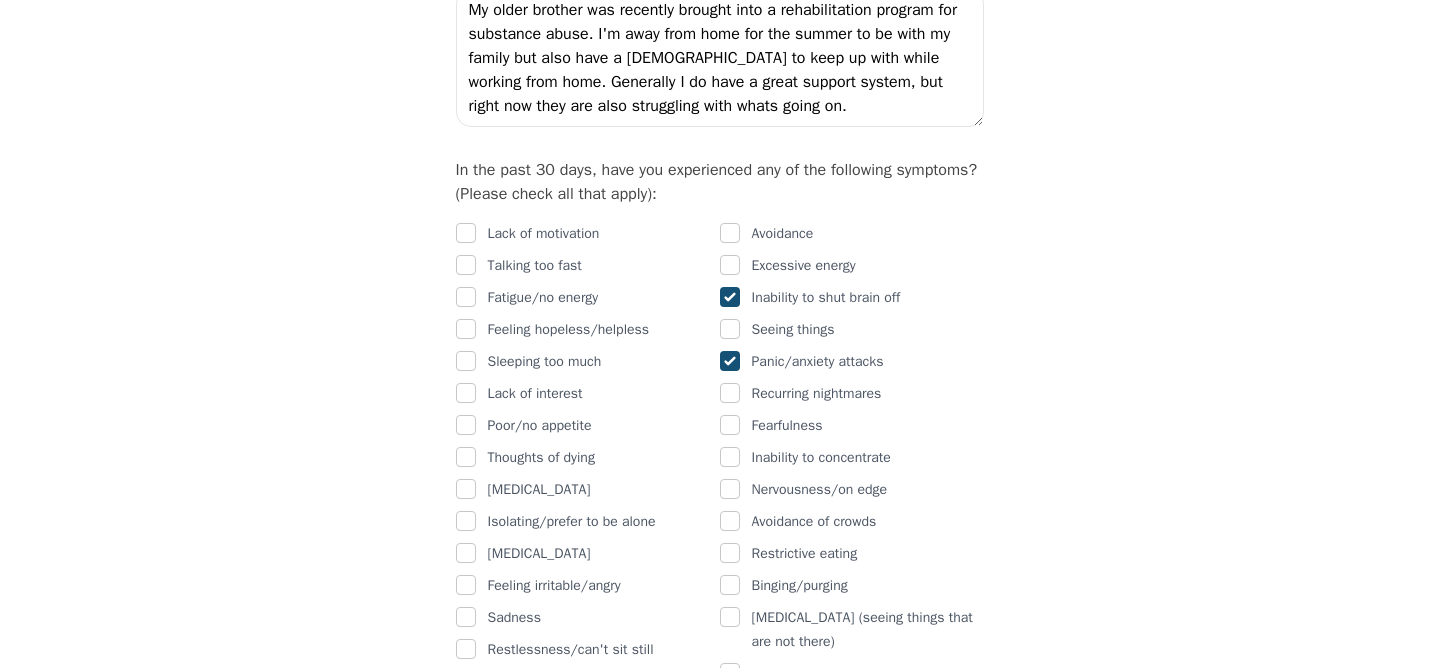 scroll, scrollTop: 1101, scrollLeft: 0, axis: vertical 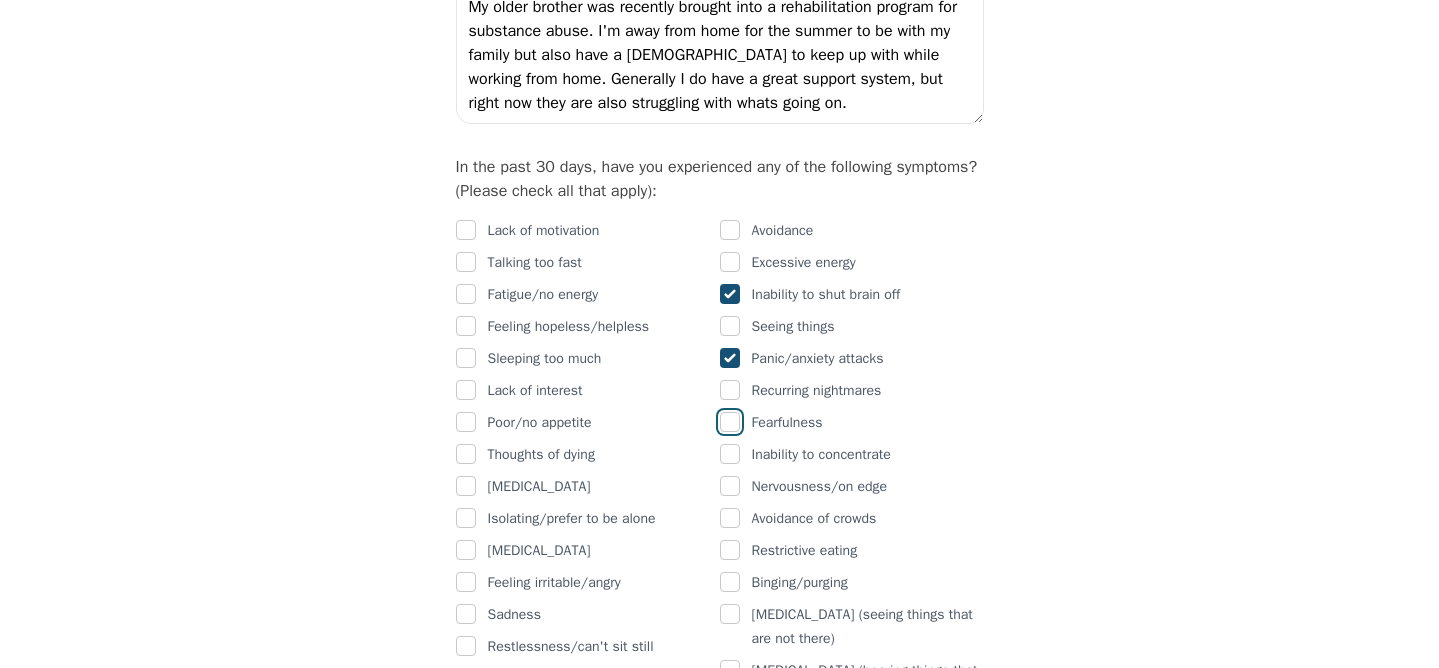 click at bounding box center (730, 422) 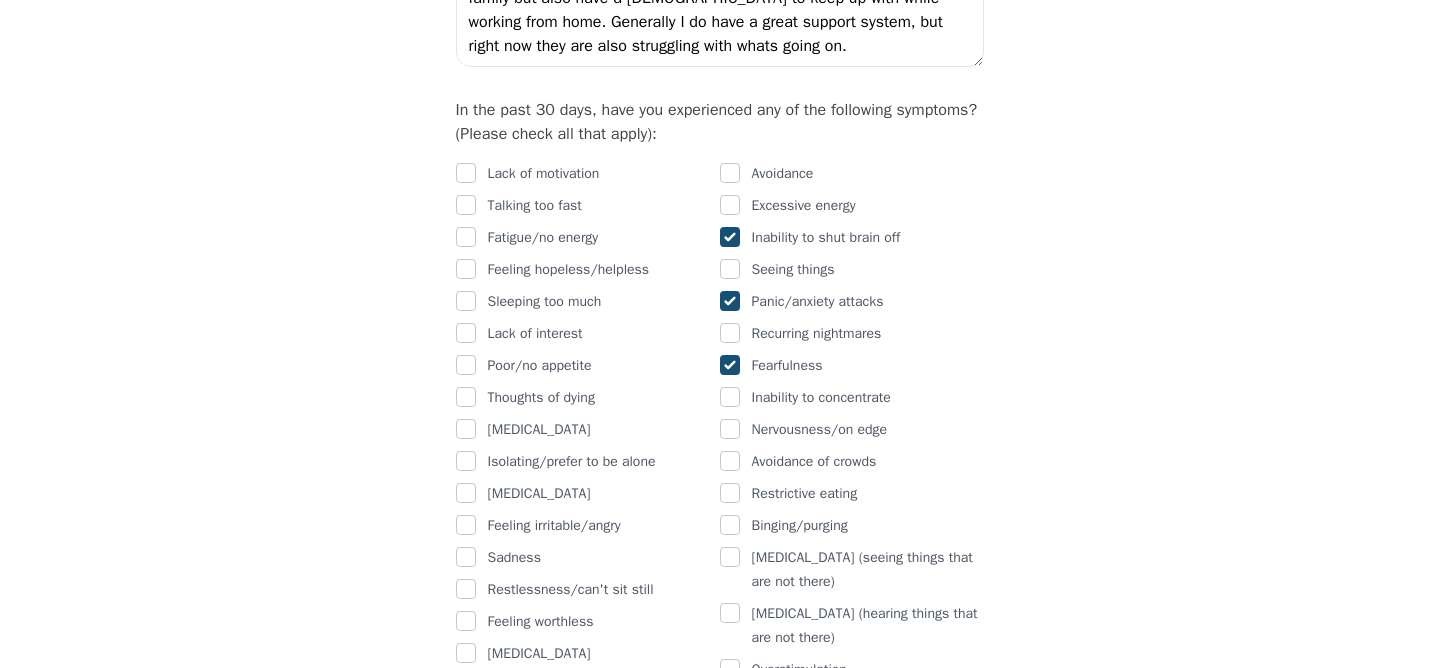 scroll, scrollTop: 1159, scrollLeft: 0, axis: vertical 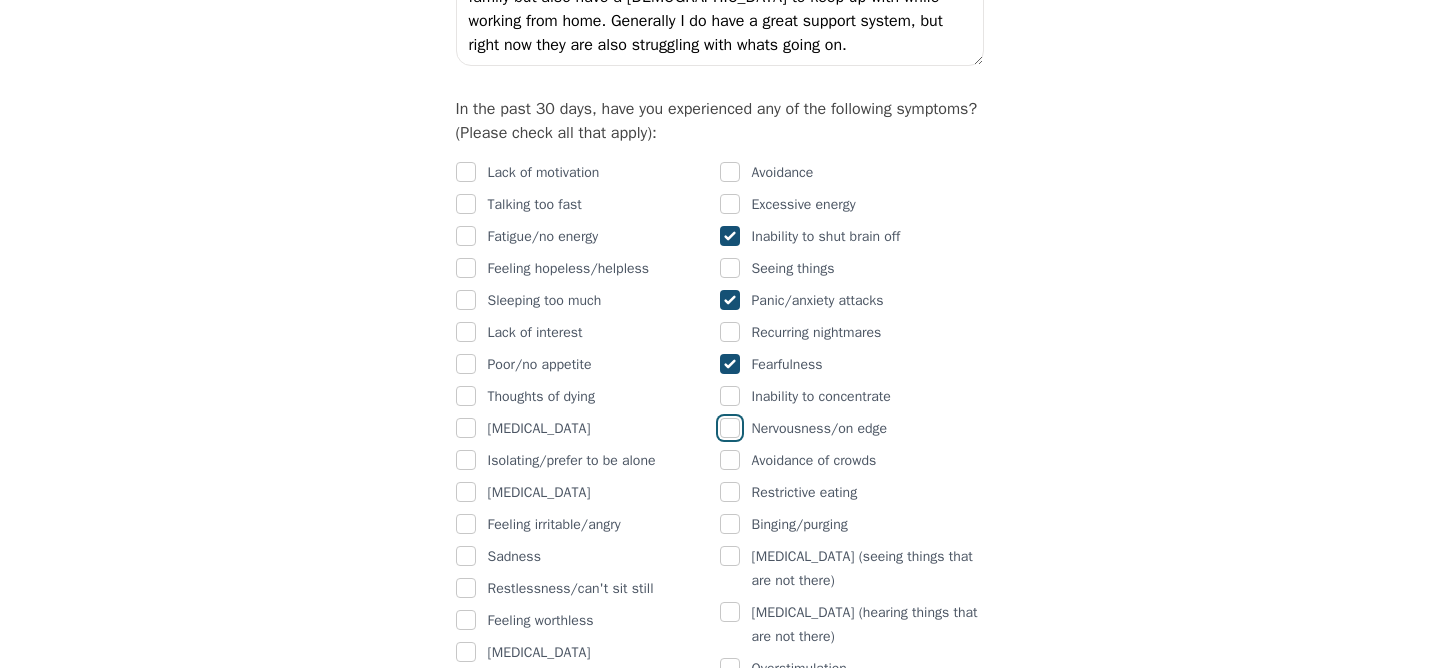 click at bounding box center [730, 428] 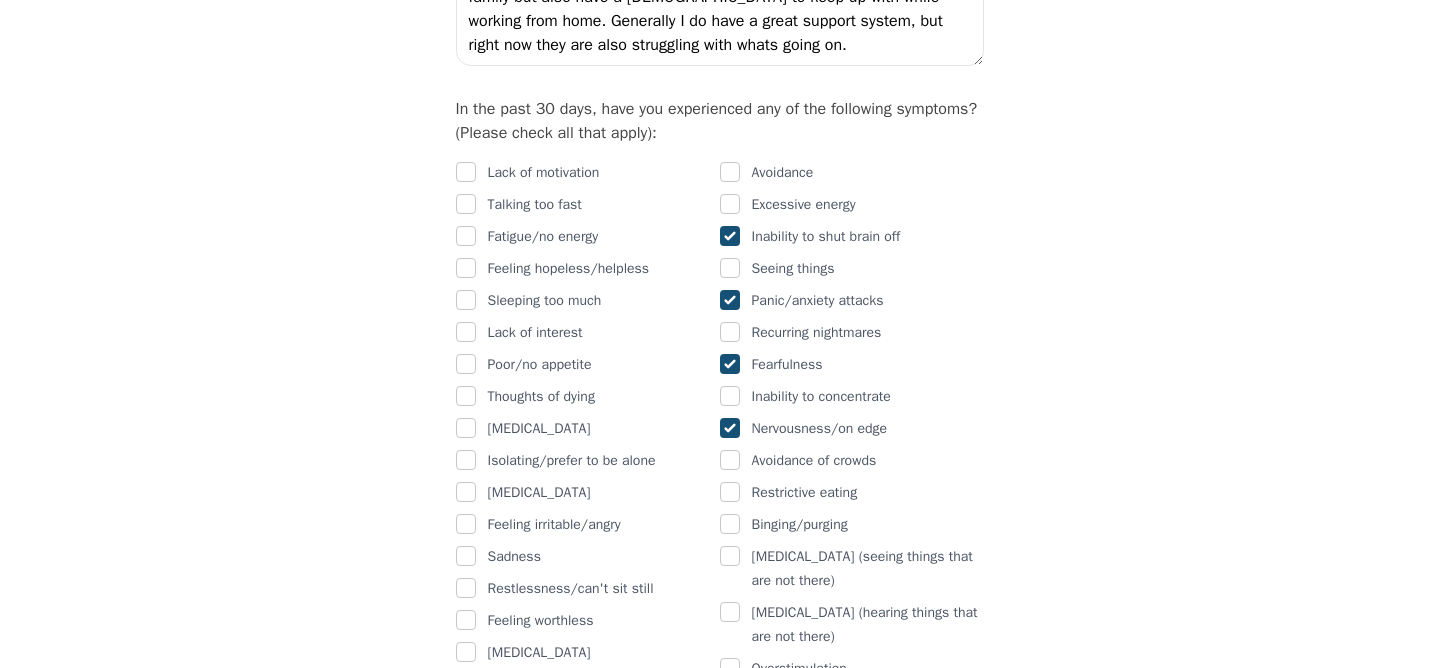 checkbox on "true" 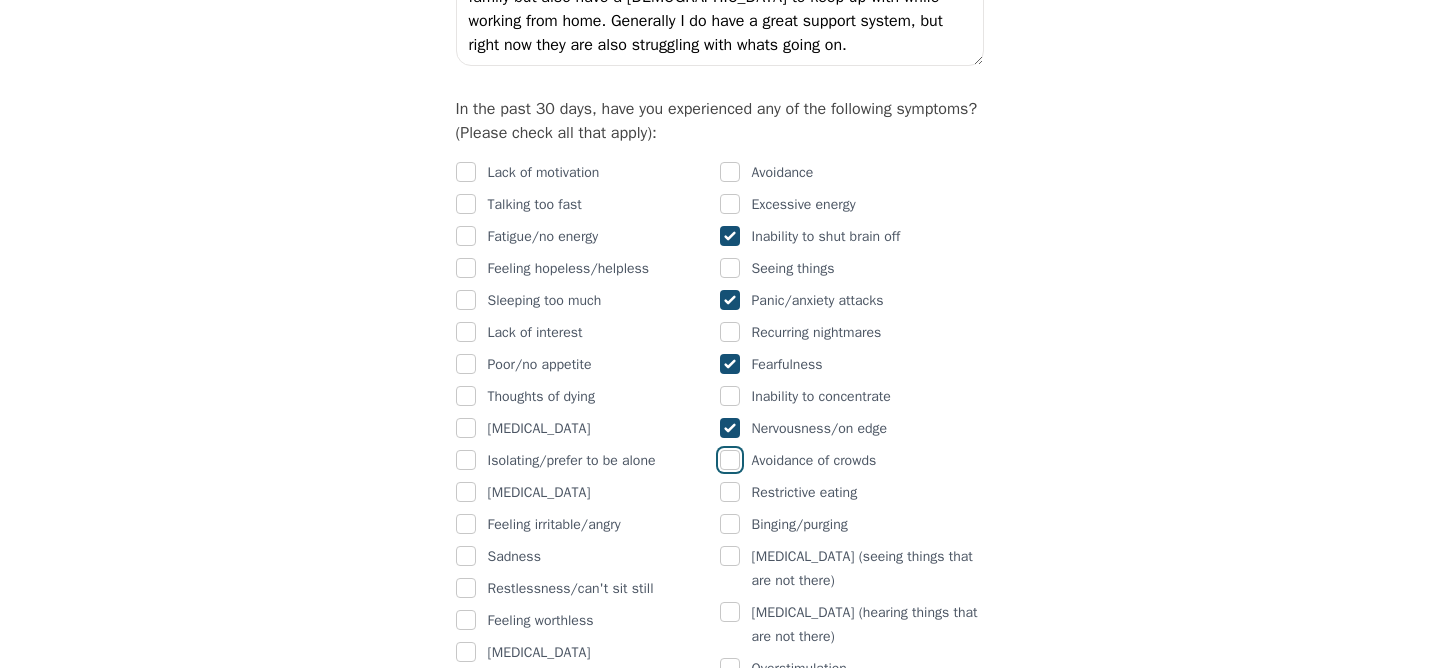 click at bounding box center [730, 460] 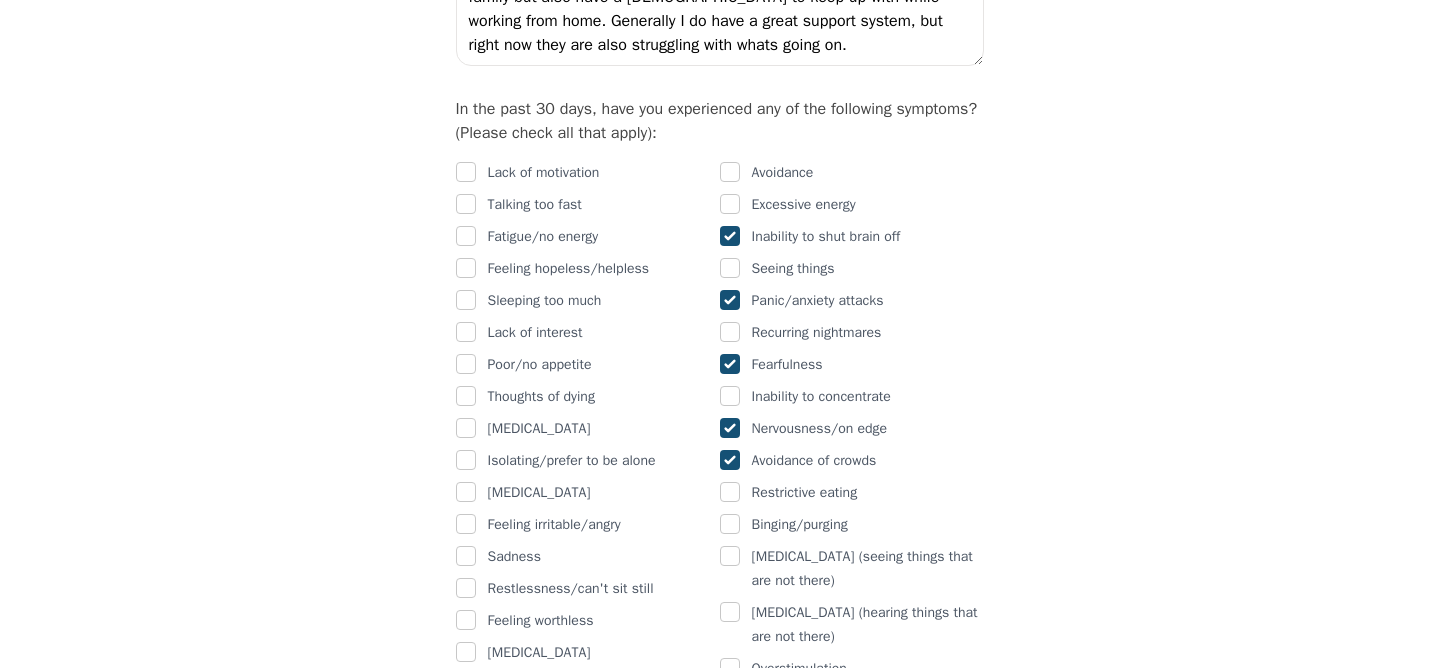 click at bounding box center (730, 460) 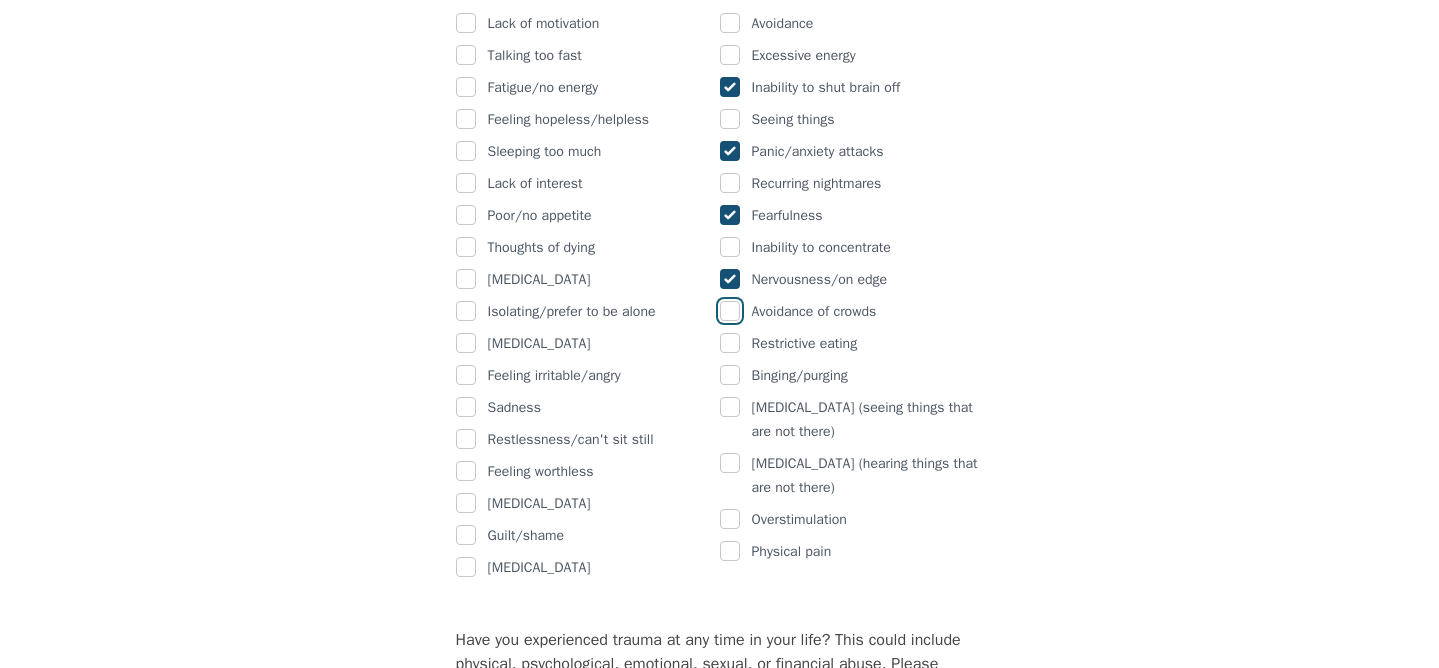 scroll, scrollTop: 1310, scrollLeft: 0, axis: vertical 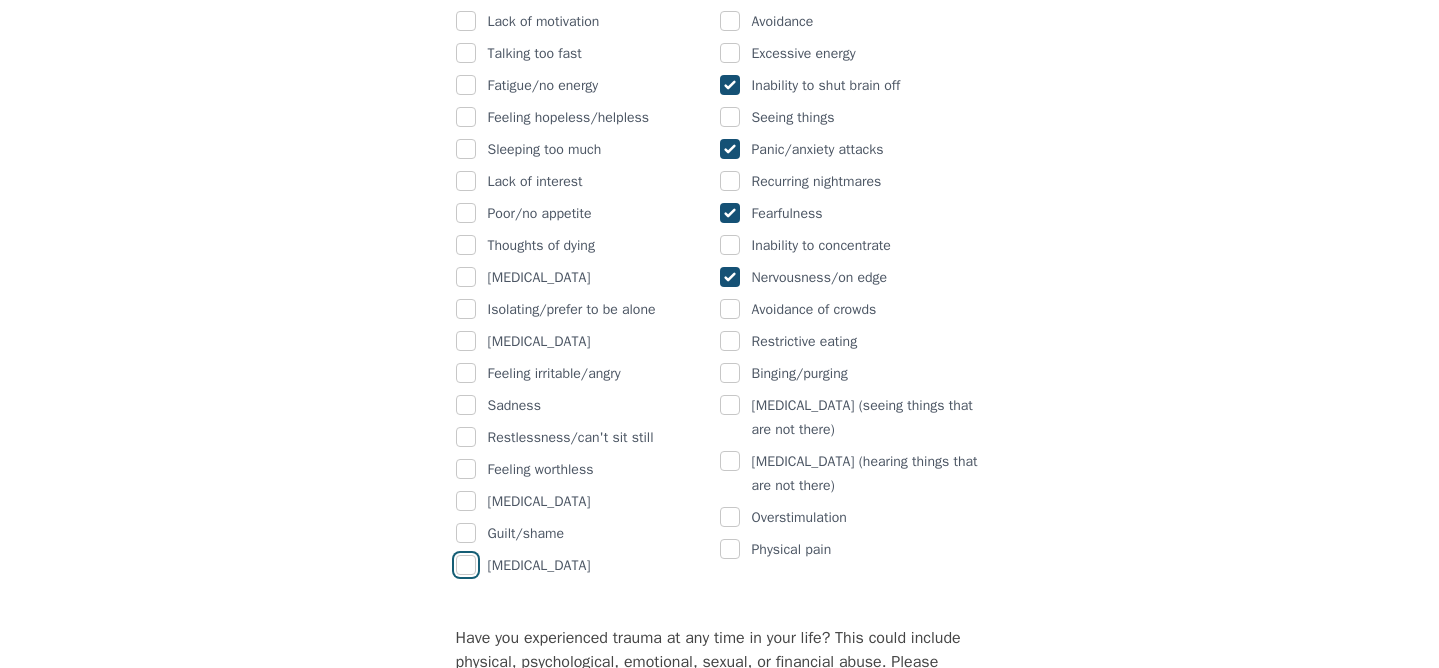 click at bounding box center (466, 565) 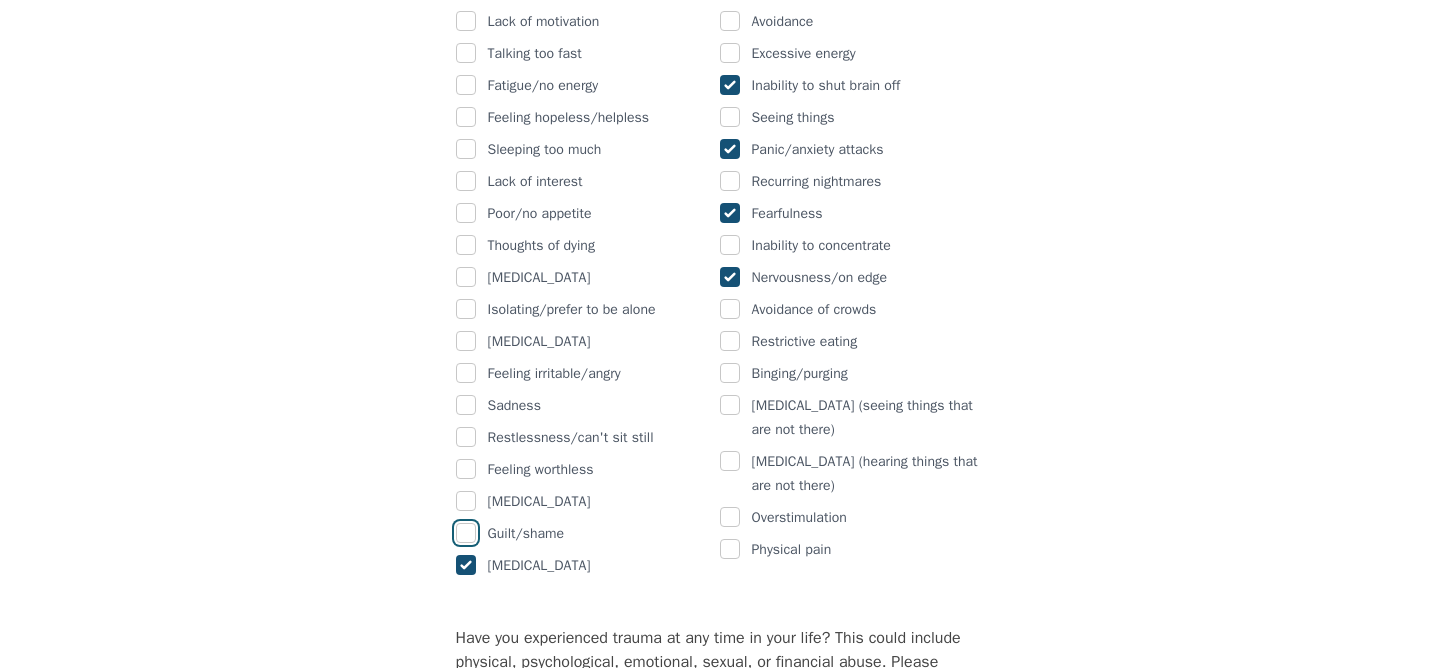 click at bounding box center [466, 533] 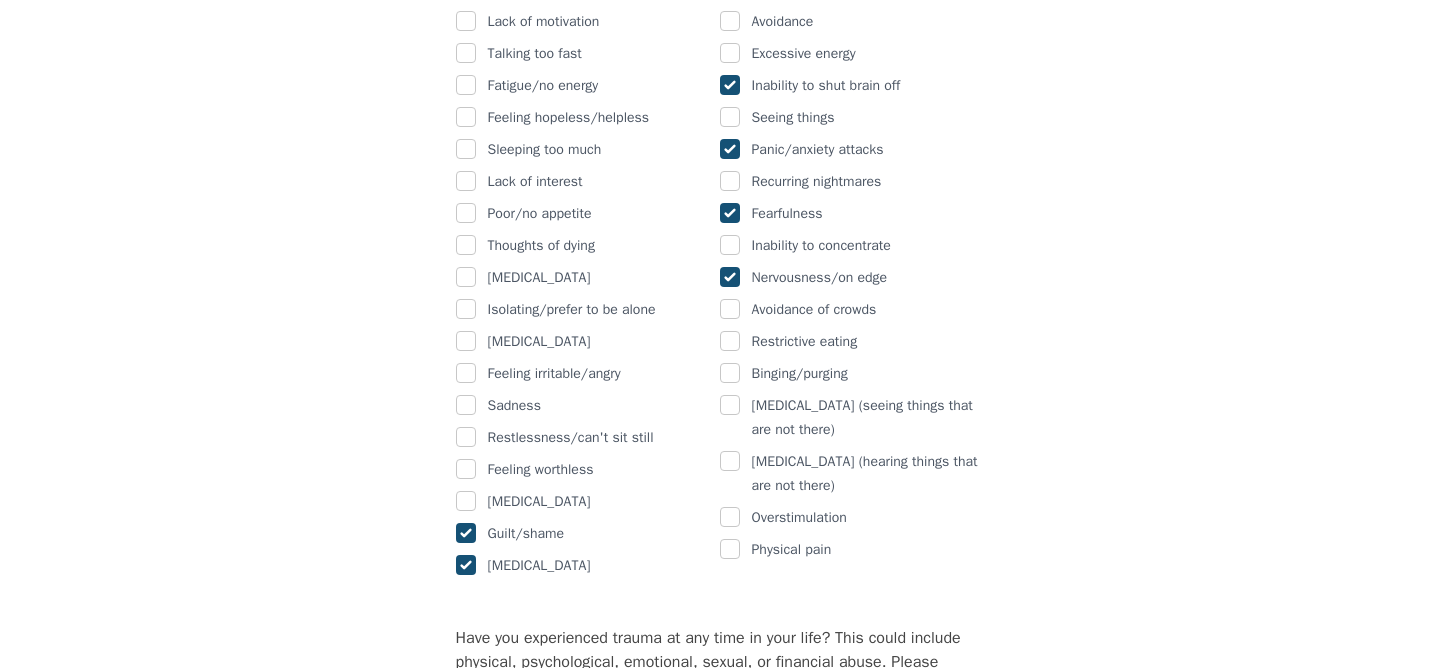 checkbox on "true" 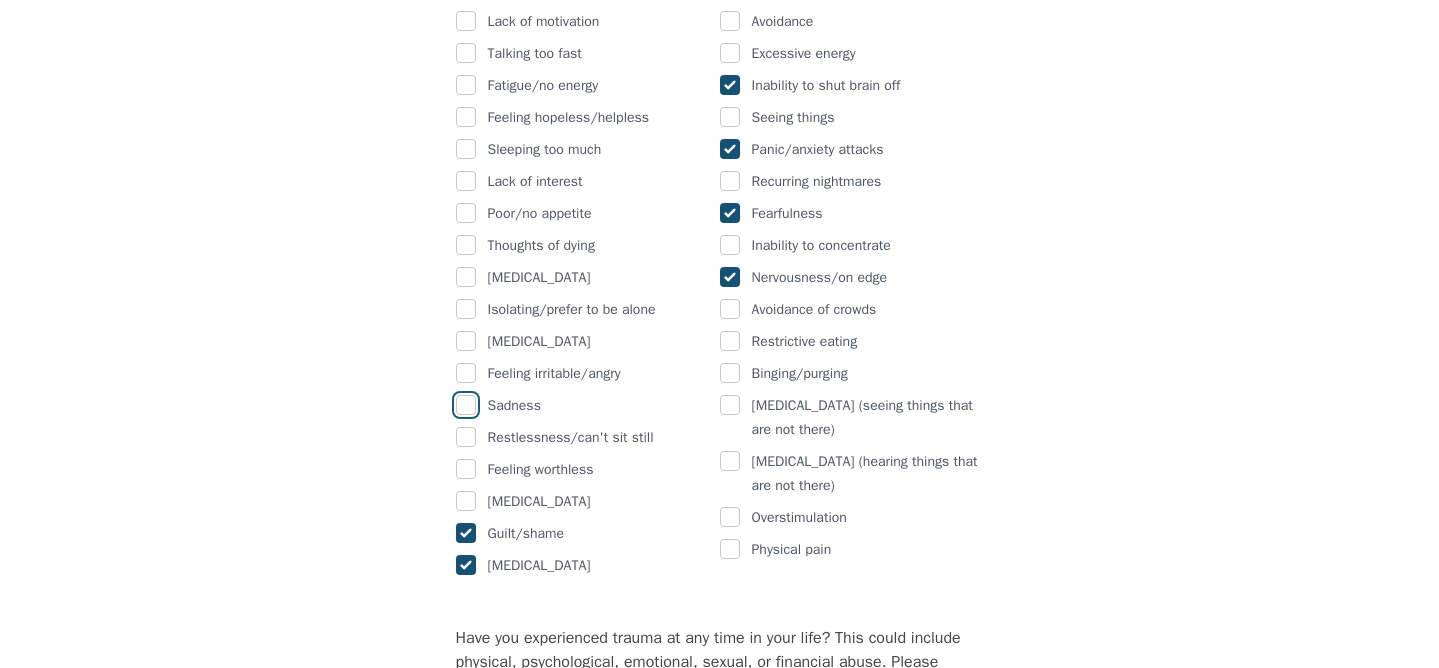 click at bounding box center (466, 405) 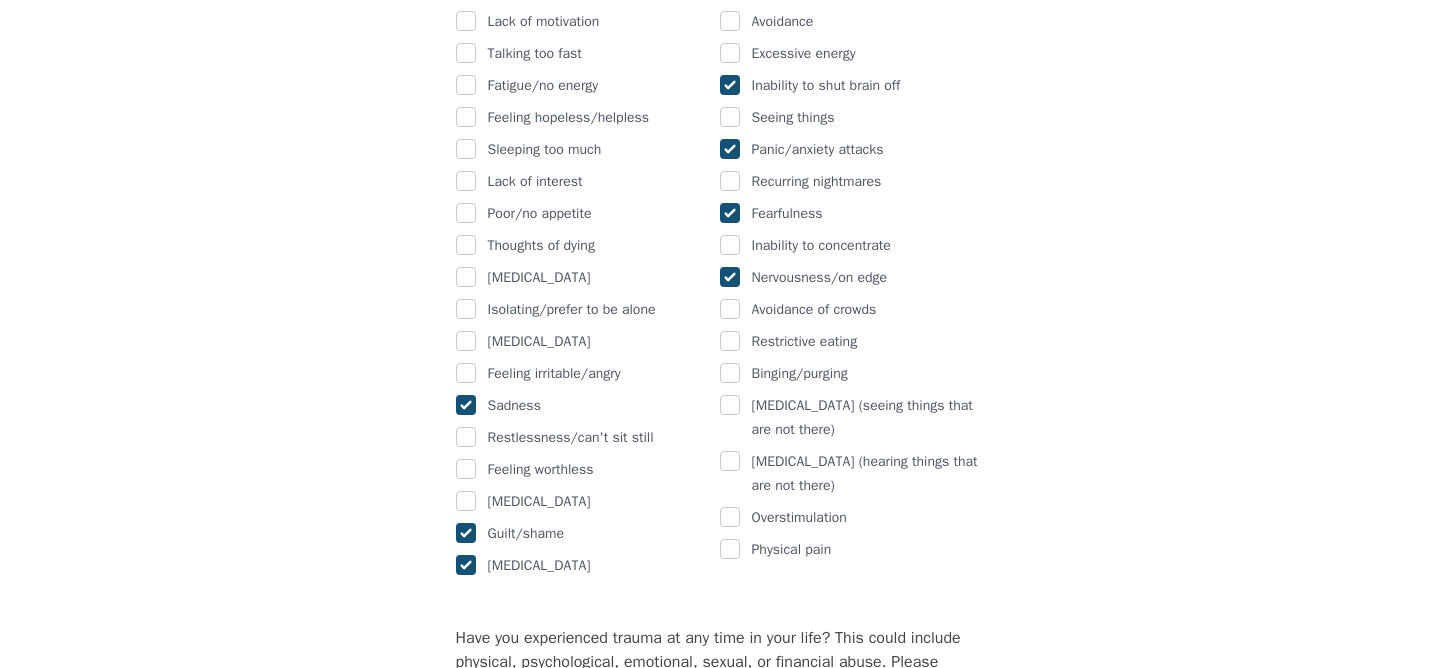 checkbox on "true" 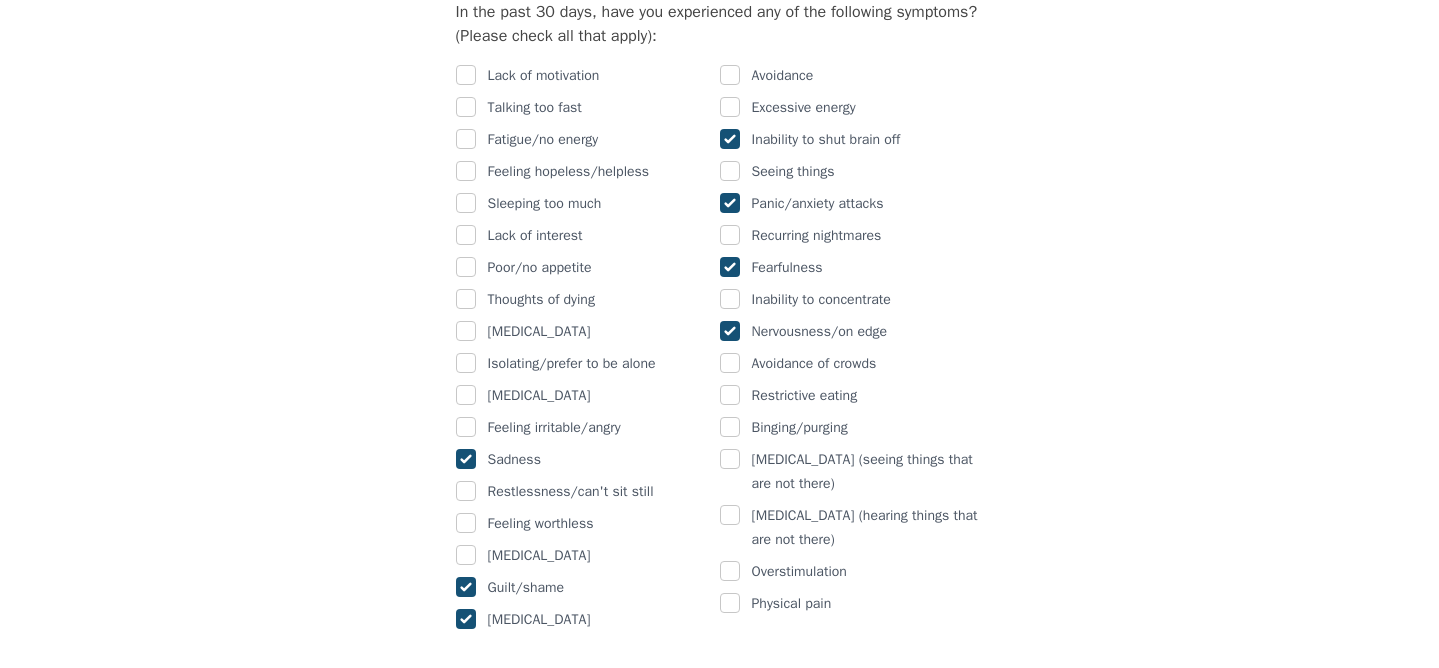 scroll, scrollTop: 1251, scrollLeft: 0, axis: vertical 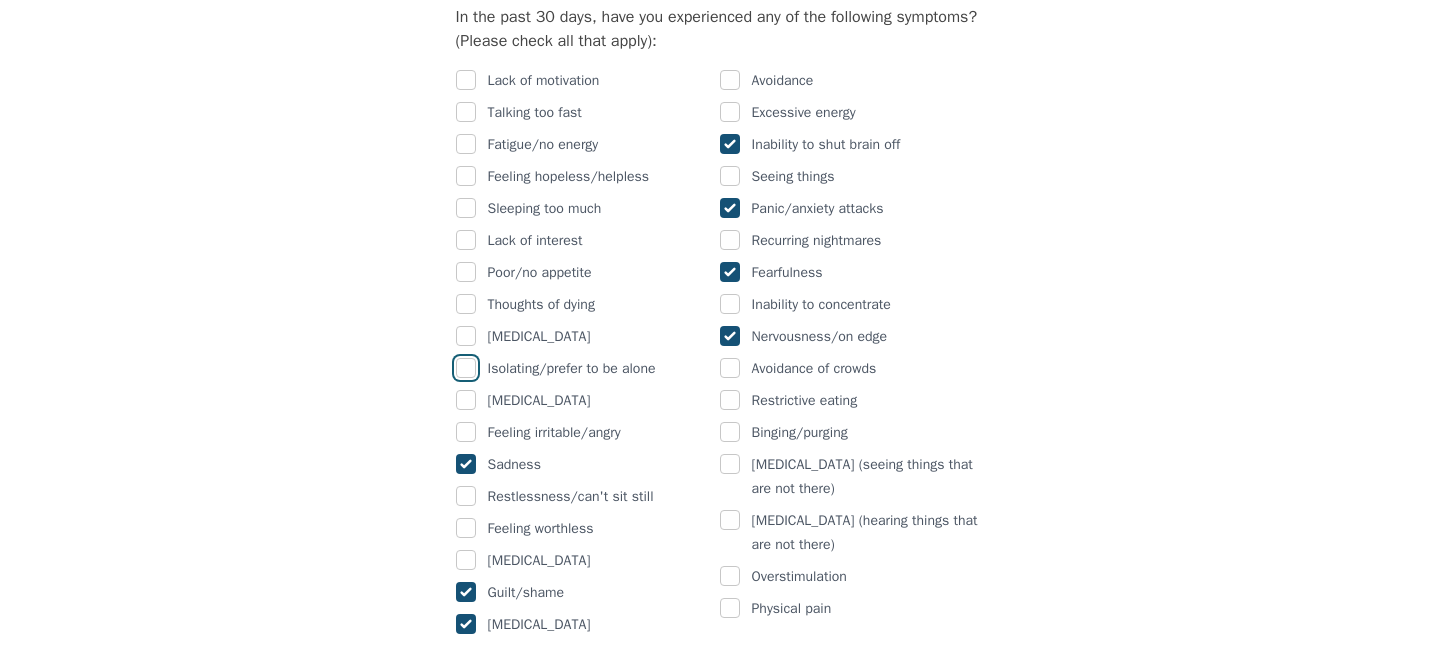 click at bounding box center (466, 368) 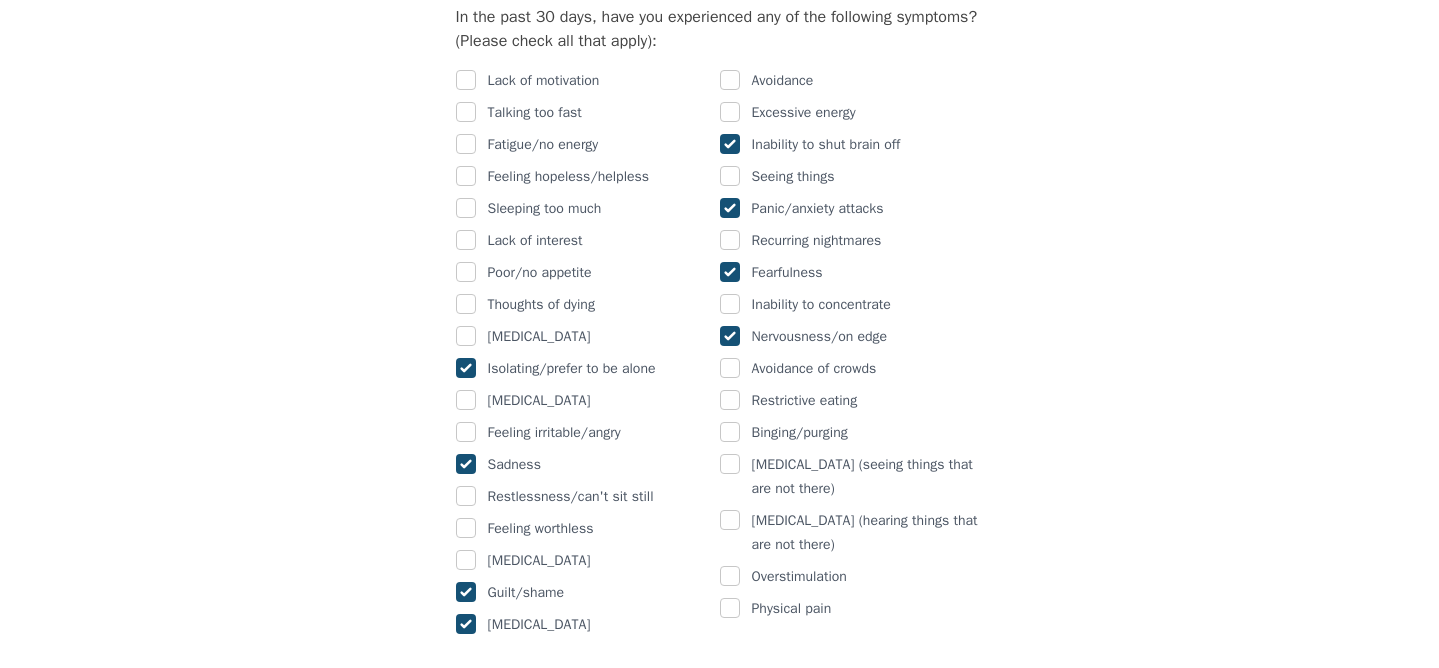 checkbox on "true" 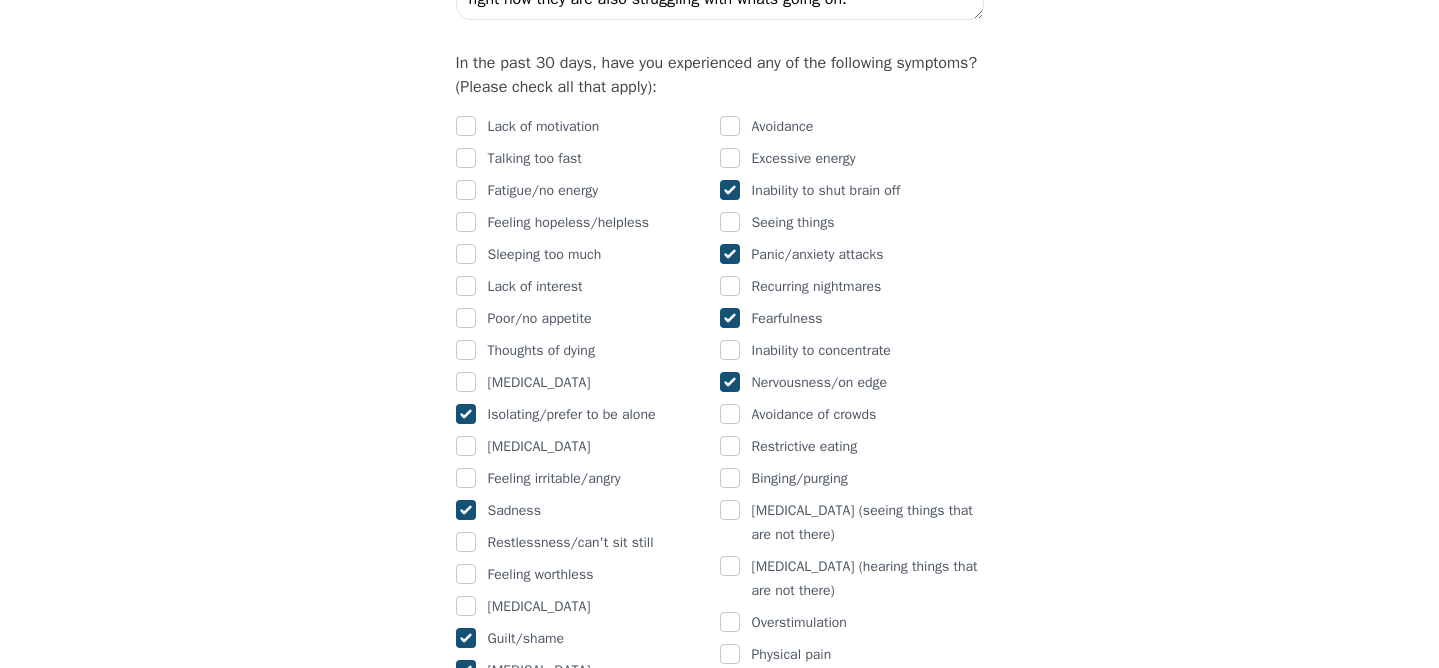 scroll, scrollTop: 1198, scrollLeft: 0, axis: vertical 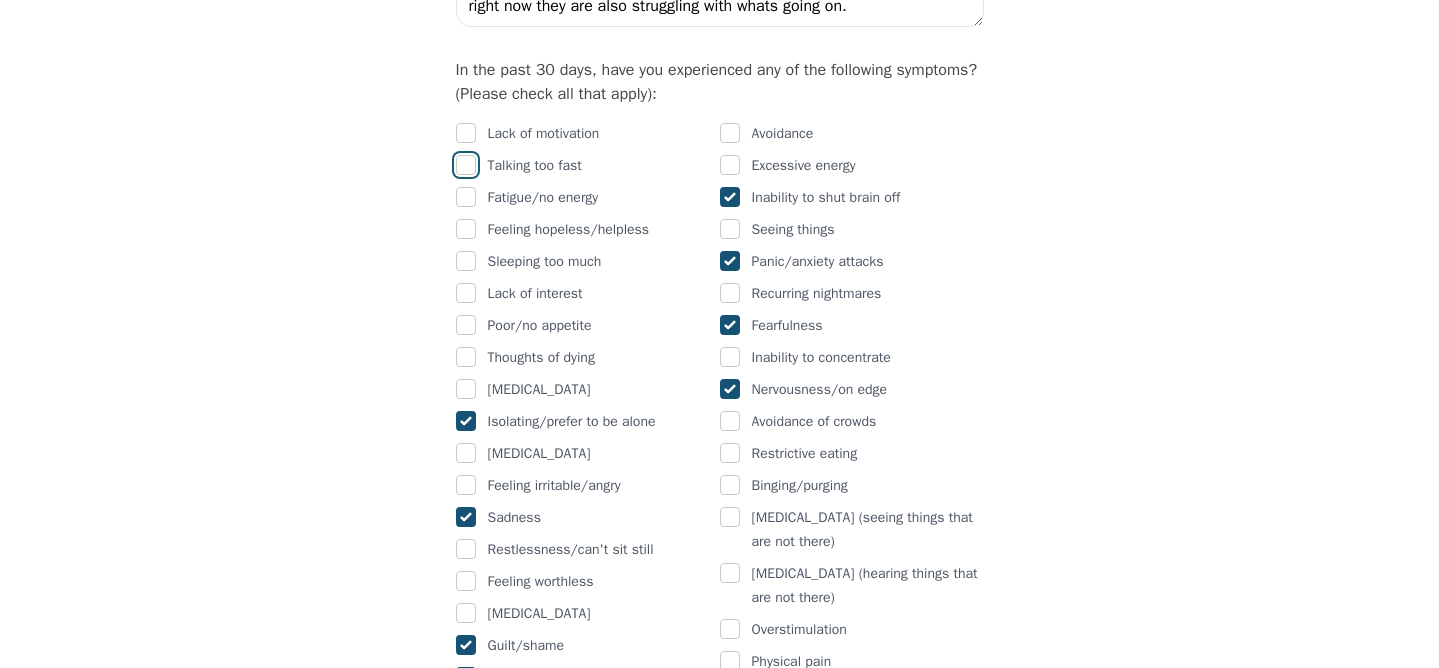 click at bounding box center (466, 165) 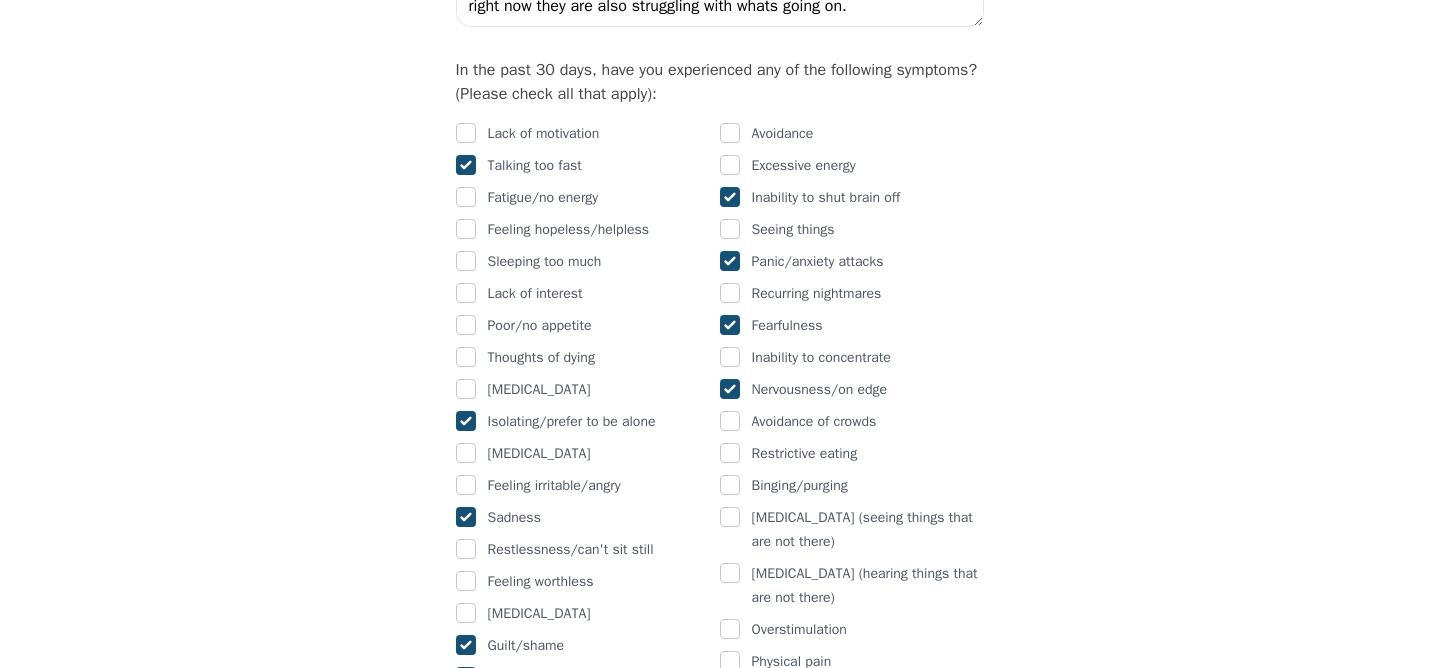 checkbox on "true" 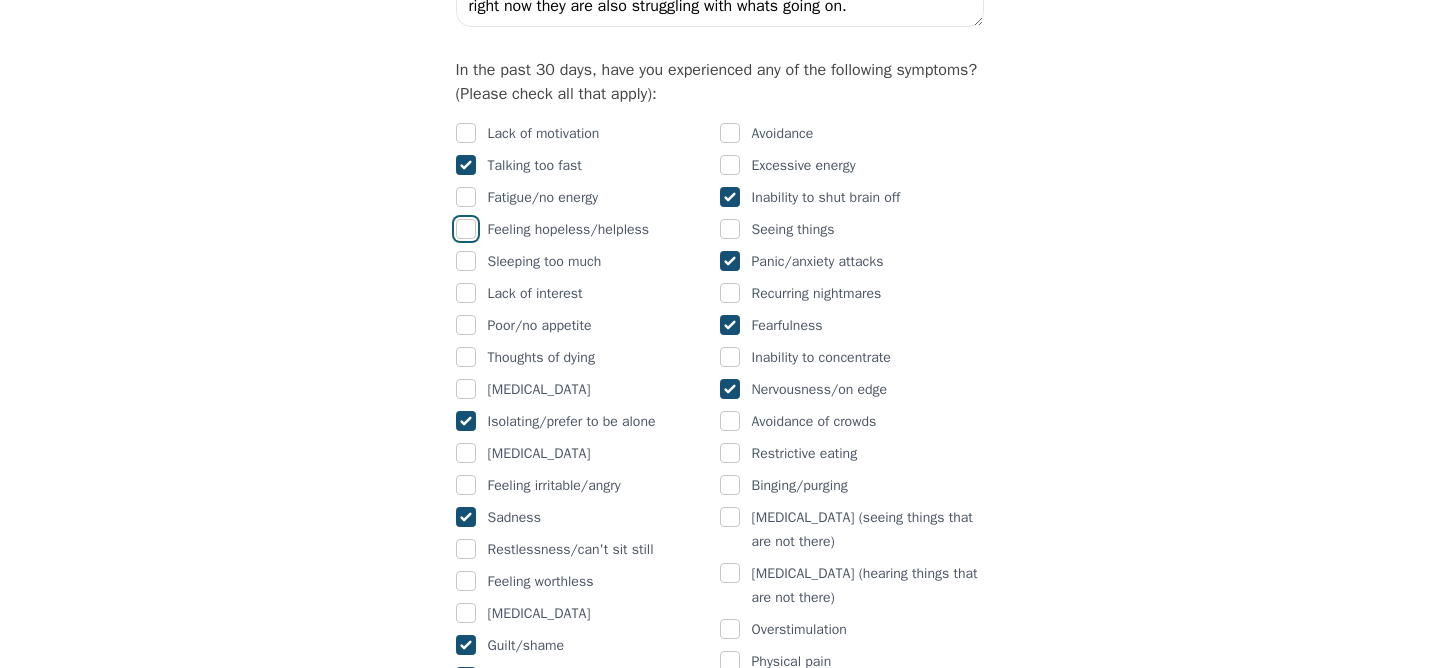 click at bounding box center (466, 229) 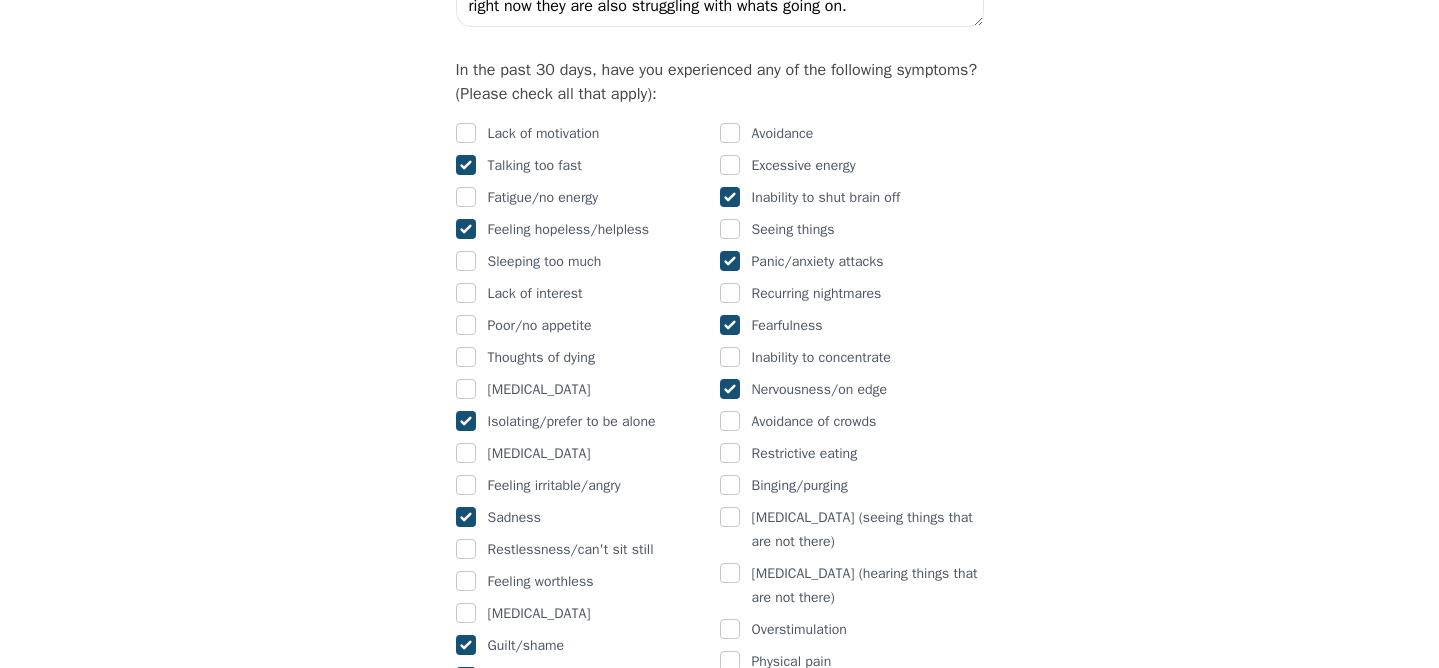 checkbox on "true" 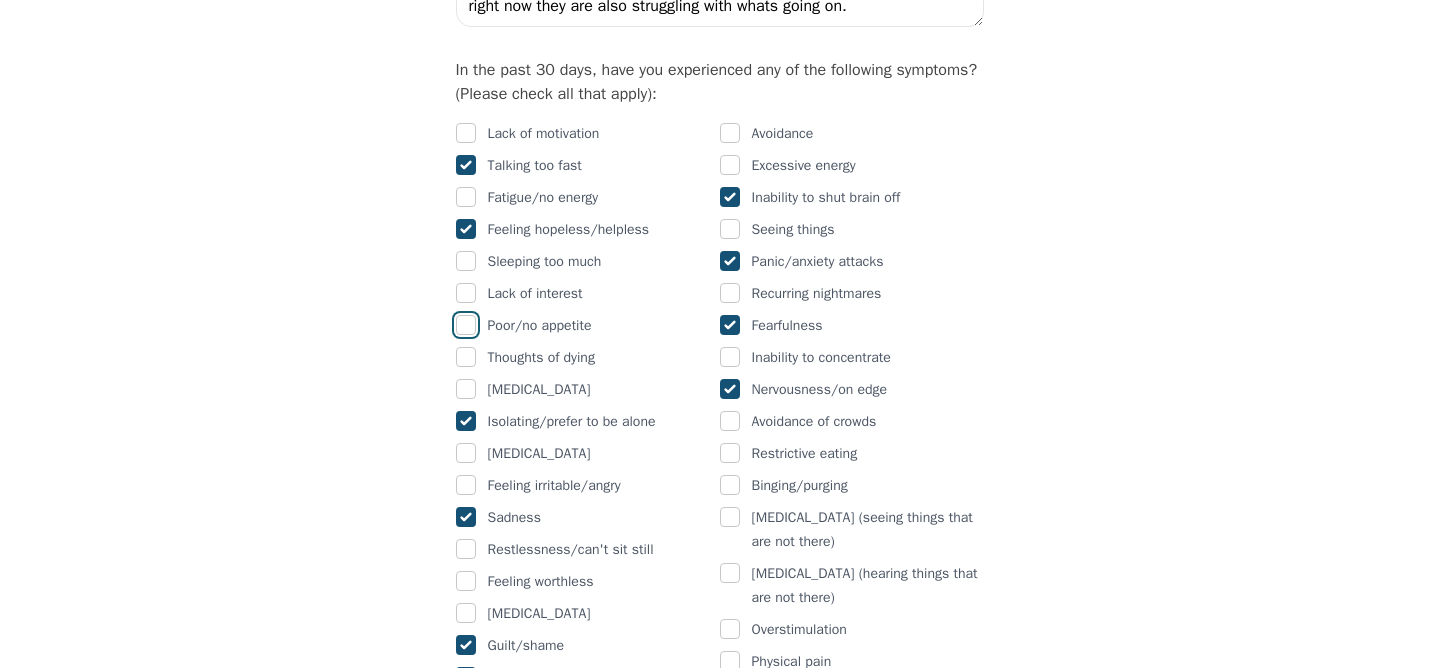 click at bounding box center (466, 325) 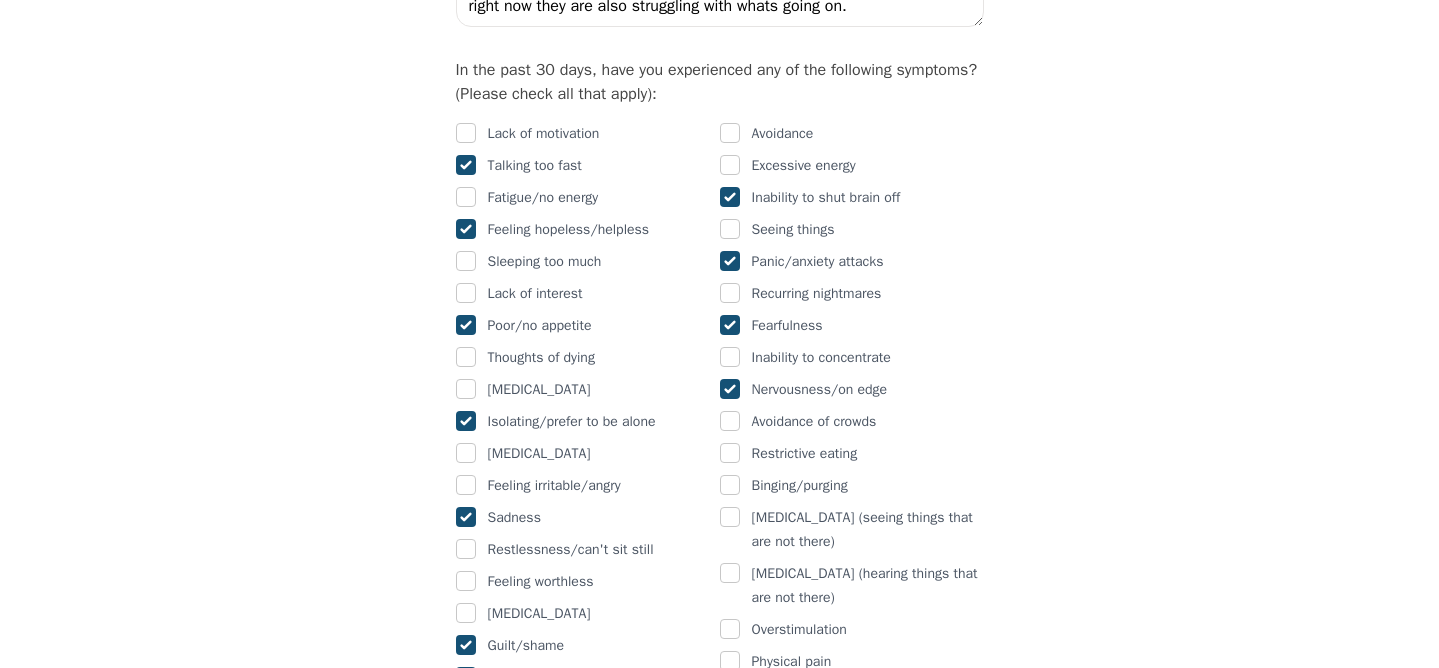 click at bounding box center [466, 325] 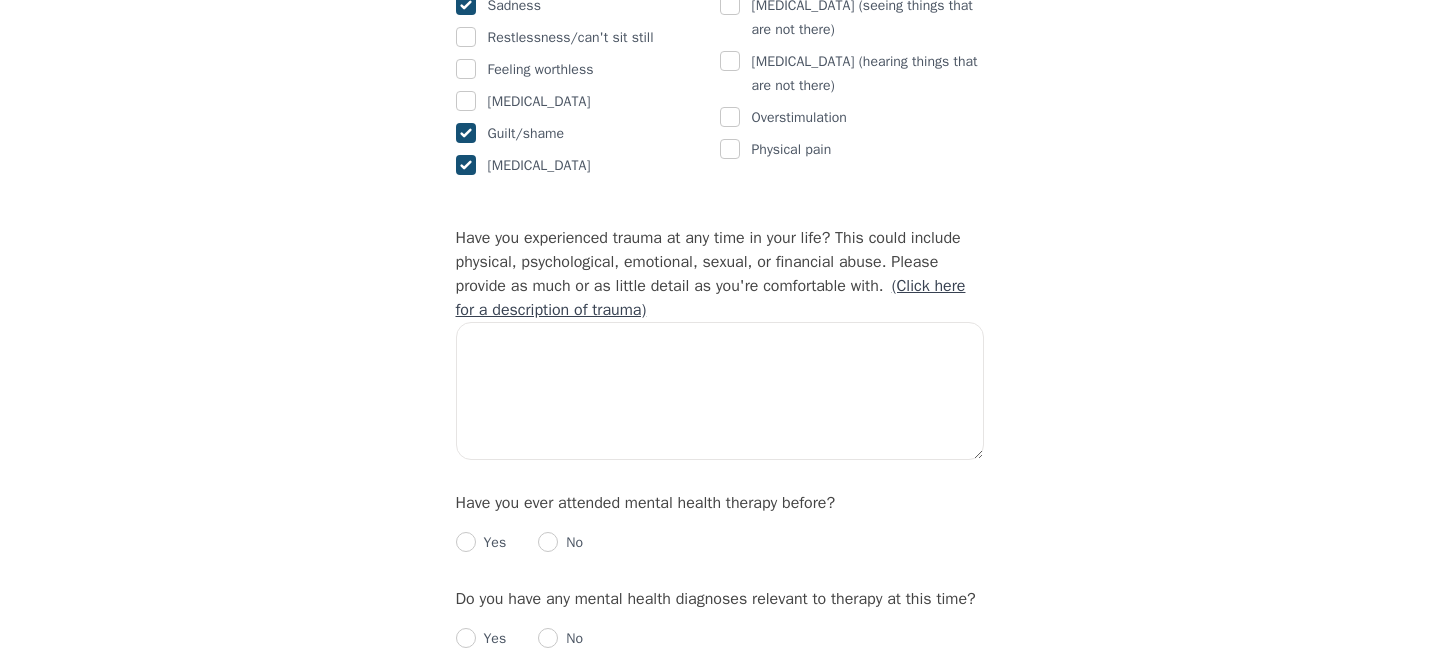 scroll, scrollTop: 1712, scrollLeft: 0, axis: vertical 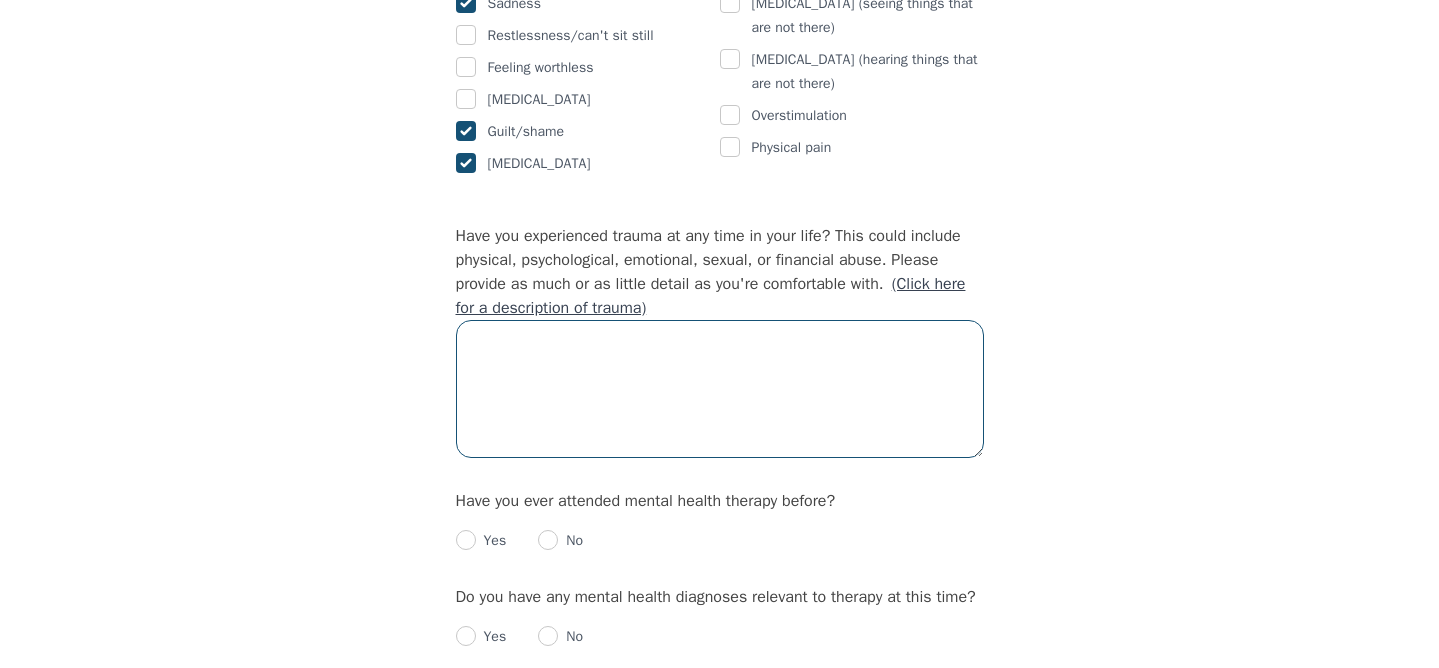 click at bounding box center (720, 389) 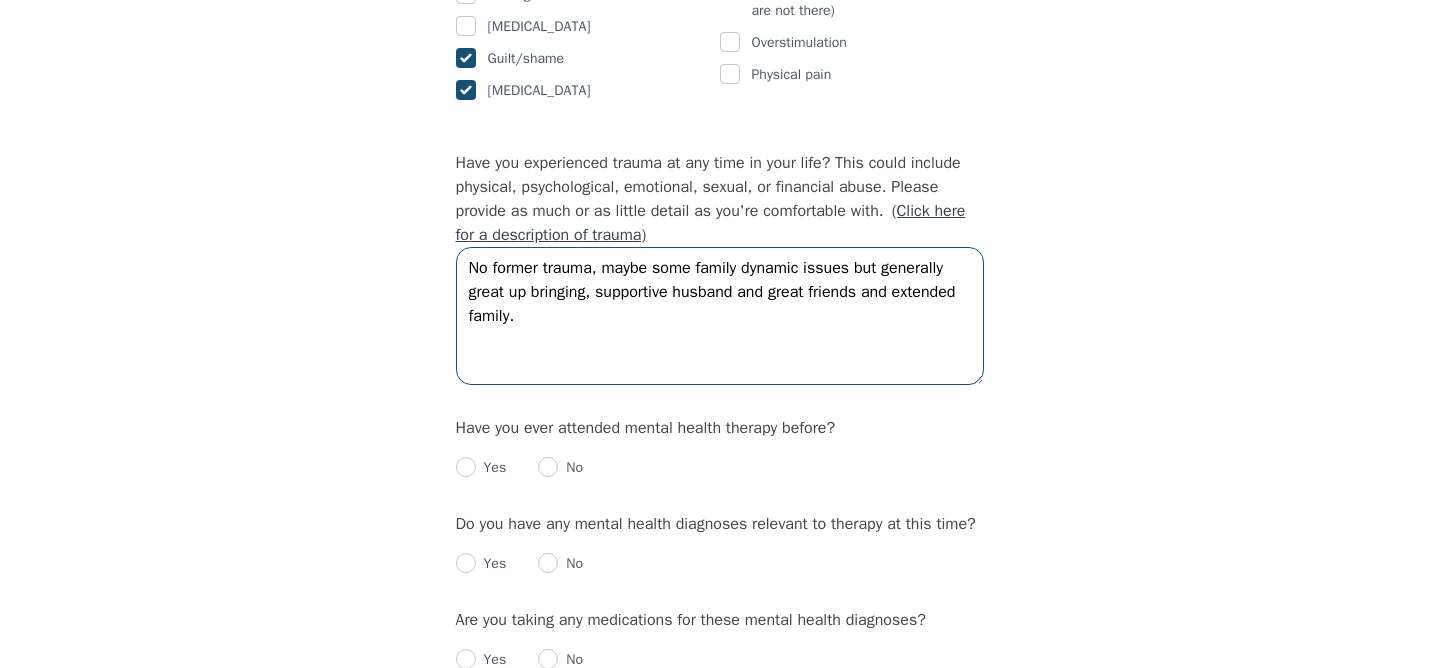 scroll, scrollTop: 1786, scrollLeft: 0, axis: vertical 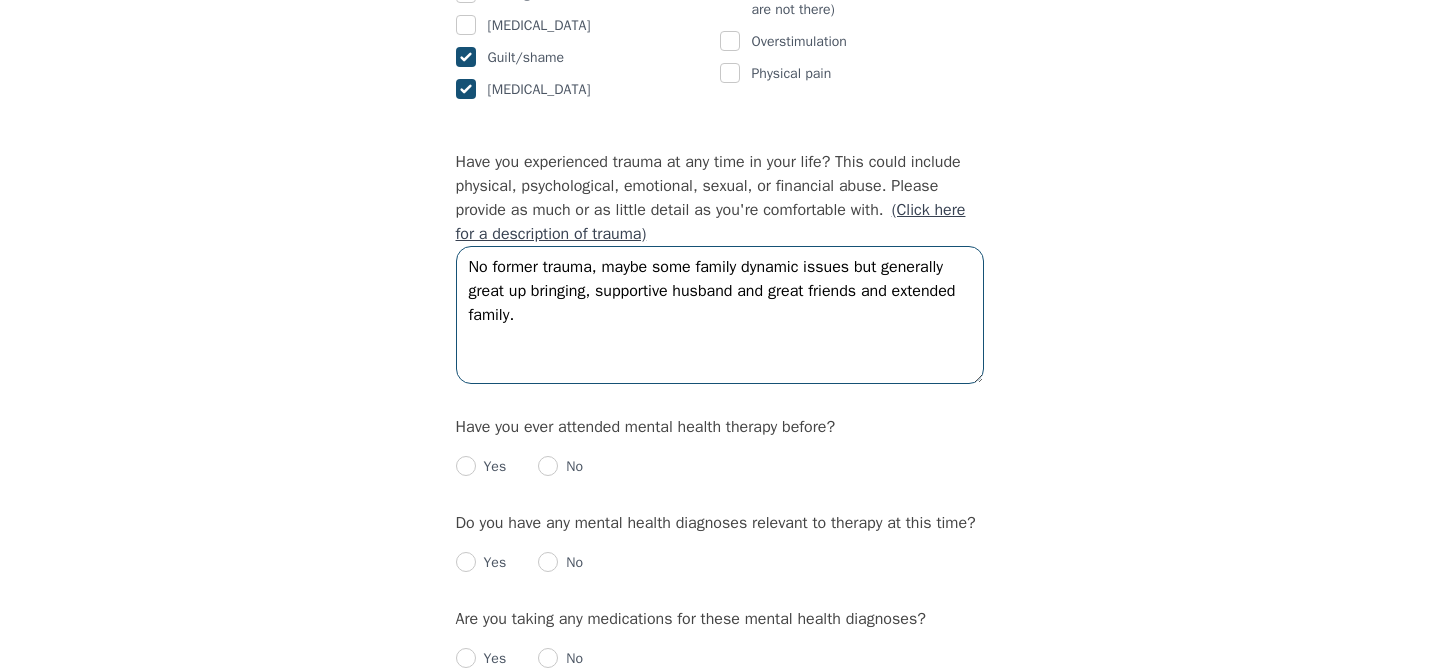 type on "No former trauma, maybe some family dynamic issues but generally great up bringing, supportive husband and great friends and extended family." 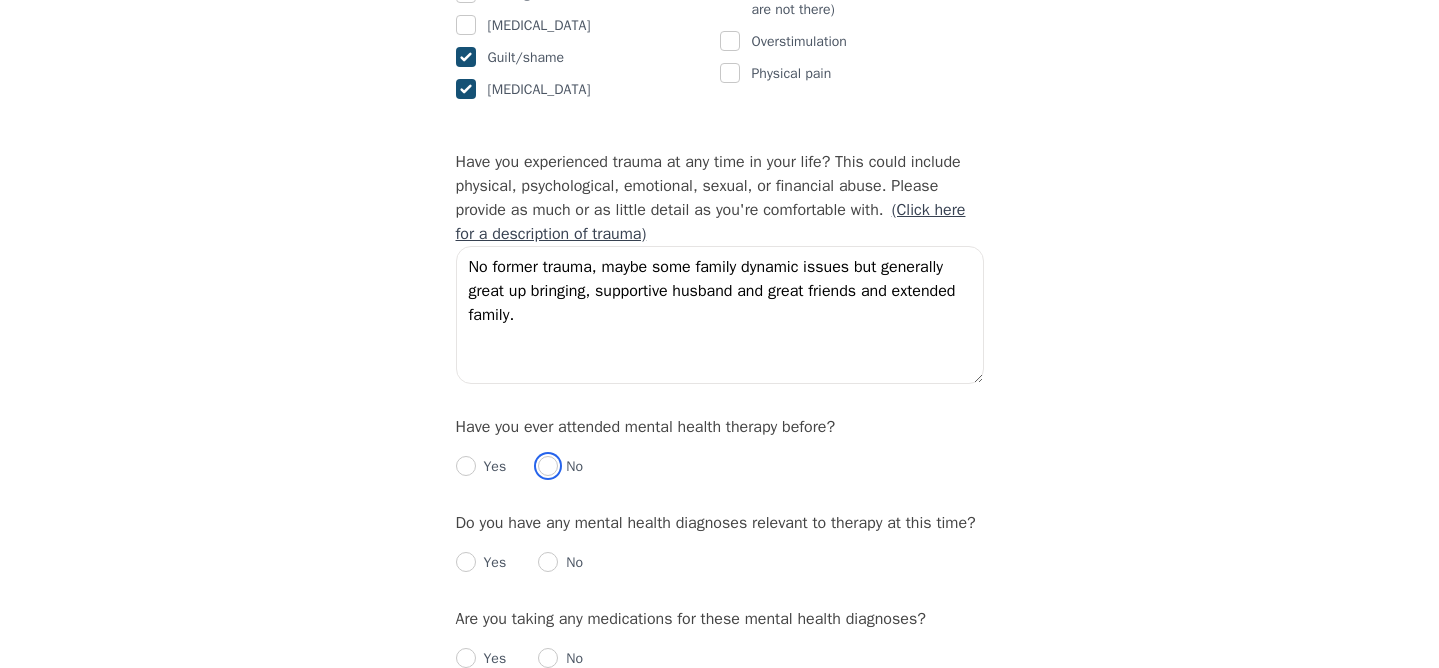 click at bounding box center (548, 466) 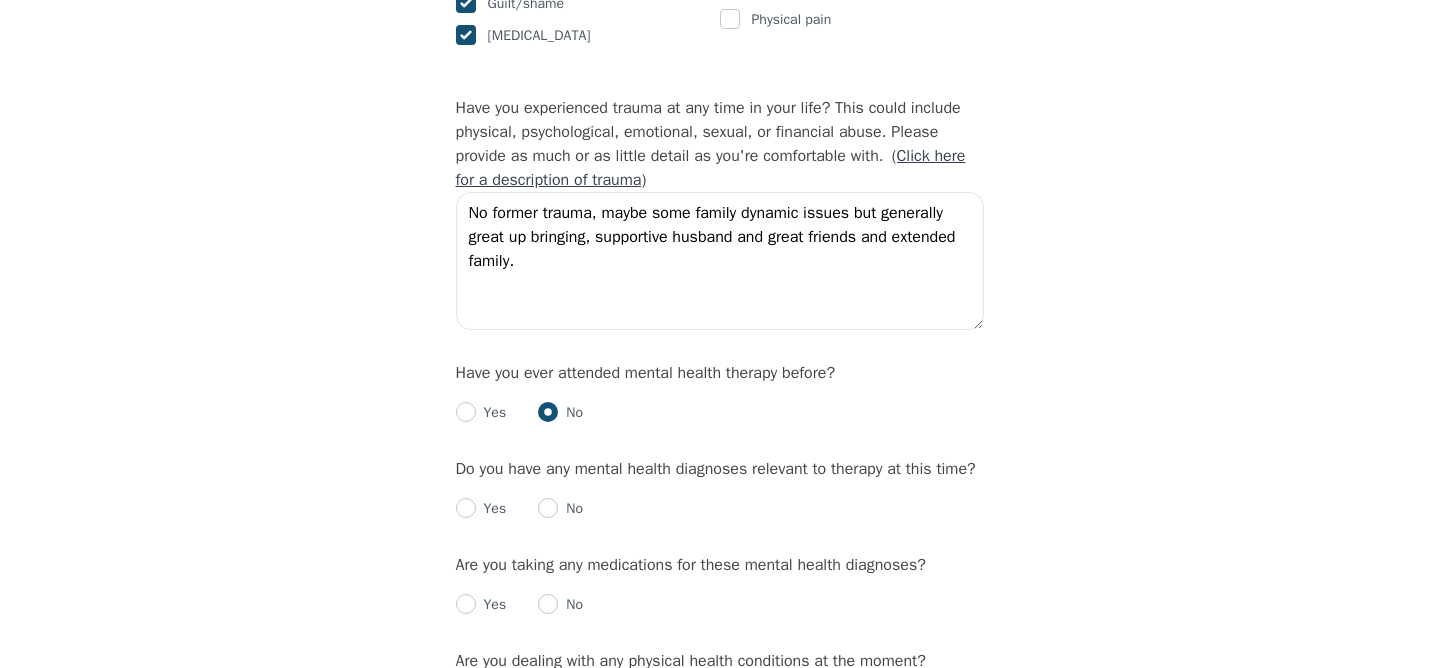 scroll, scrollTop: 1841, scrollLeft: 0, axis: vertical 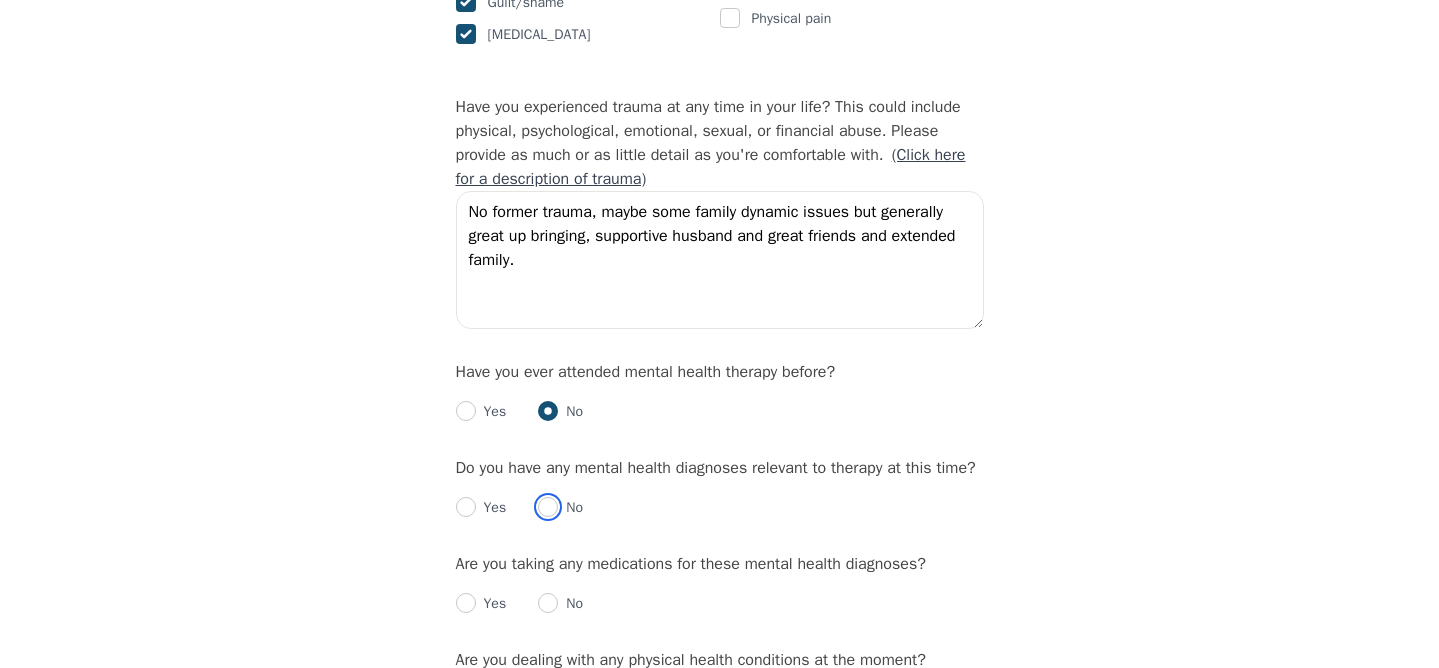 click at bounding box center [548, 507] 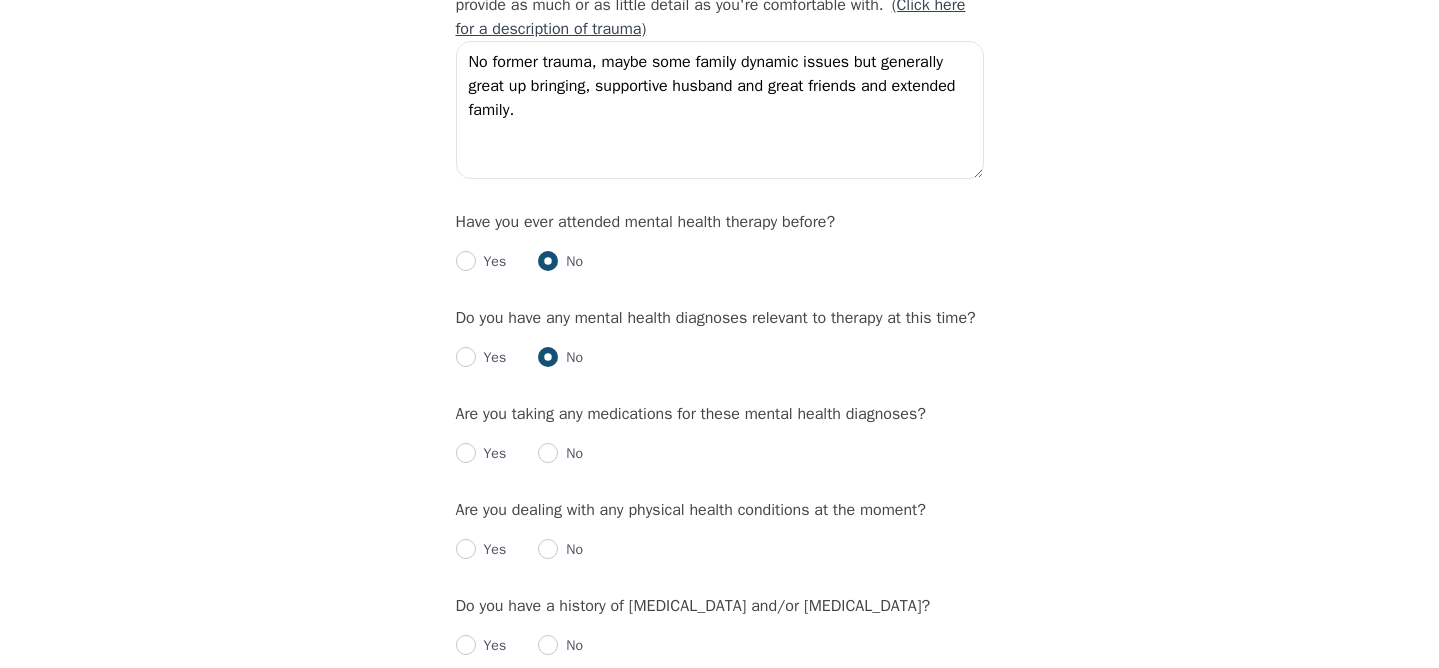 scroll, scrollTop: 2007, scrollLeft: 0, axis: vertical 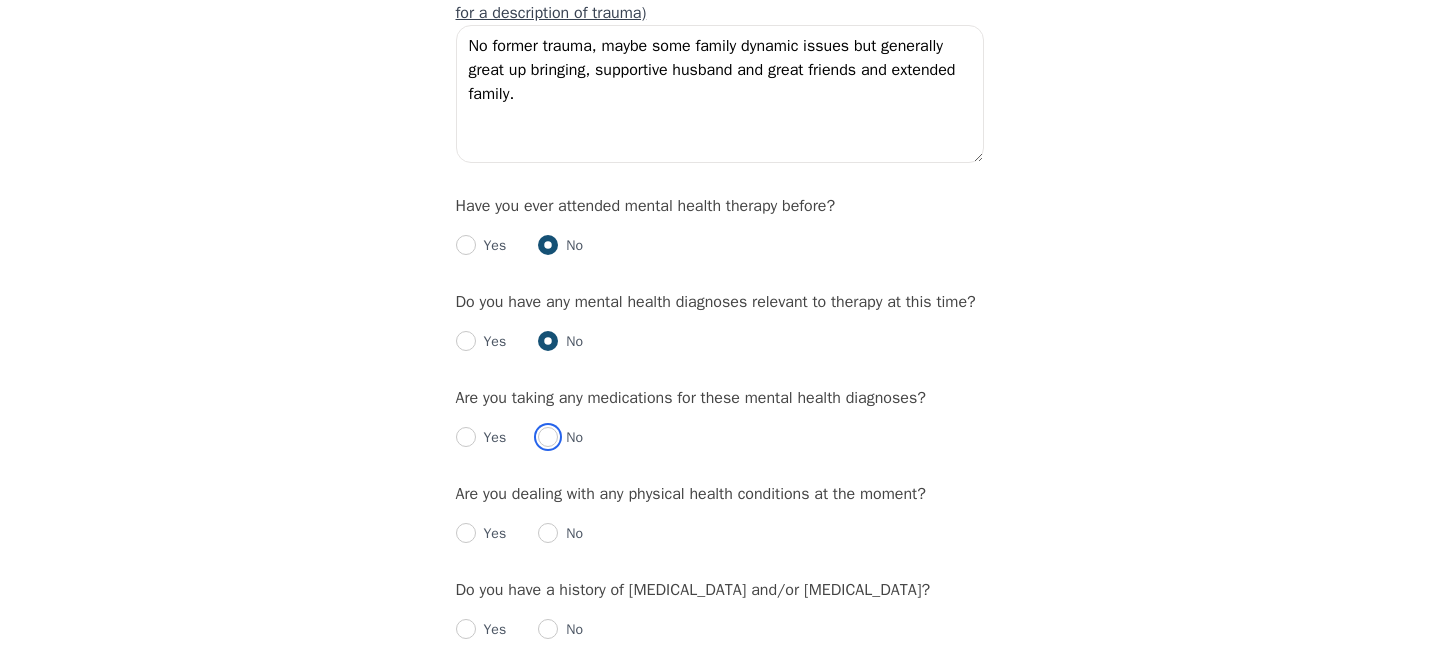 click at bounding box center [548, 437] 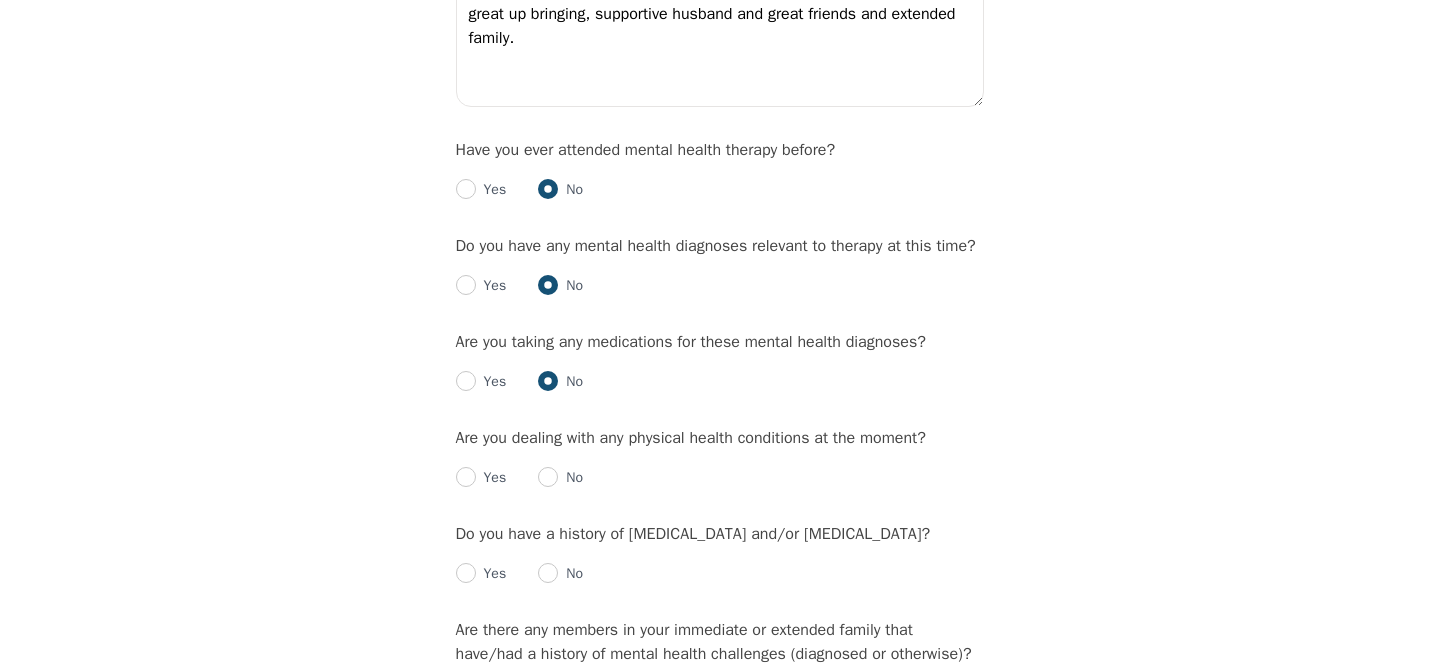 scroll, scrollTop: 2090, scrollLeft: 0, axis: vertical 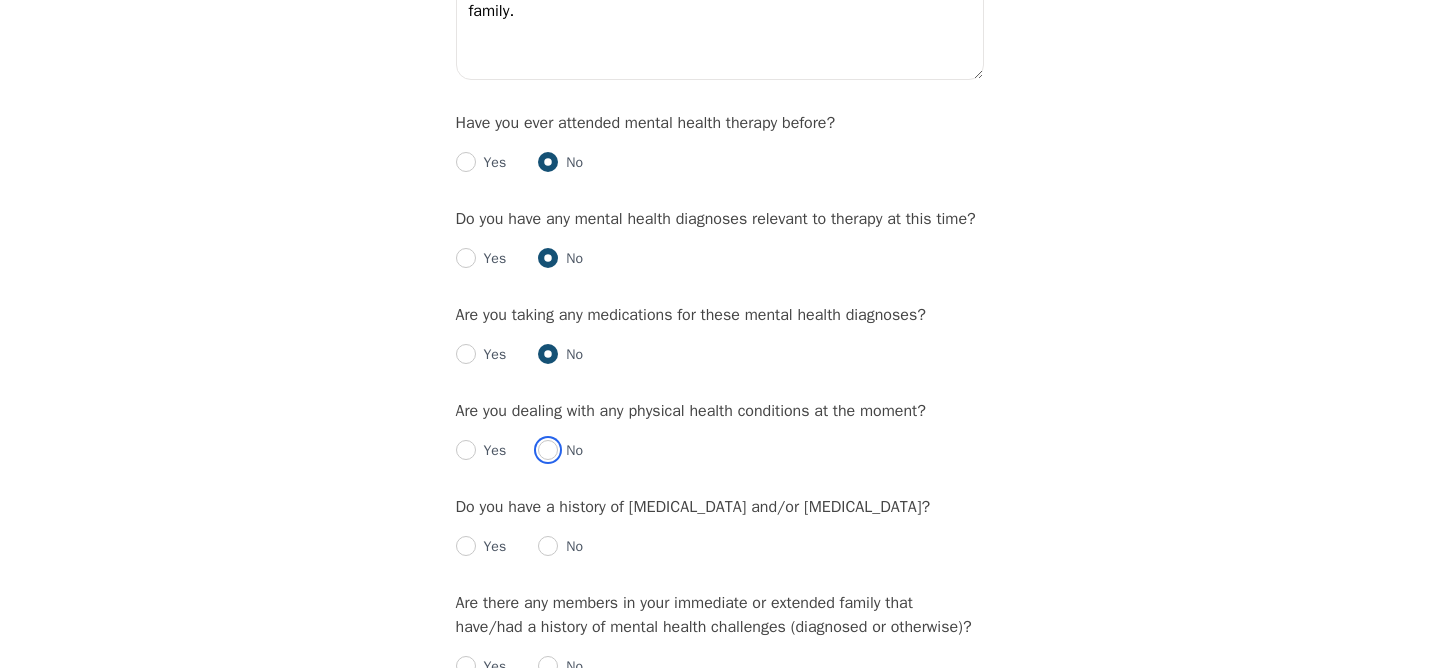 click at bounding box center [548, 450] 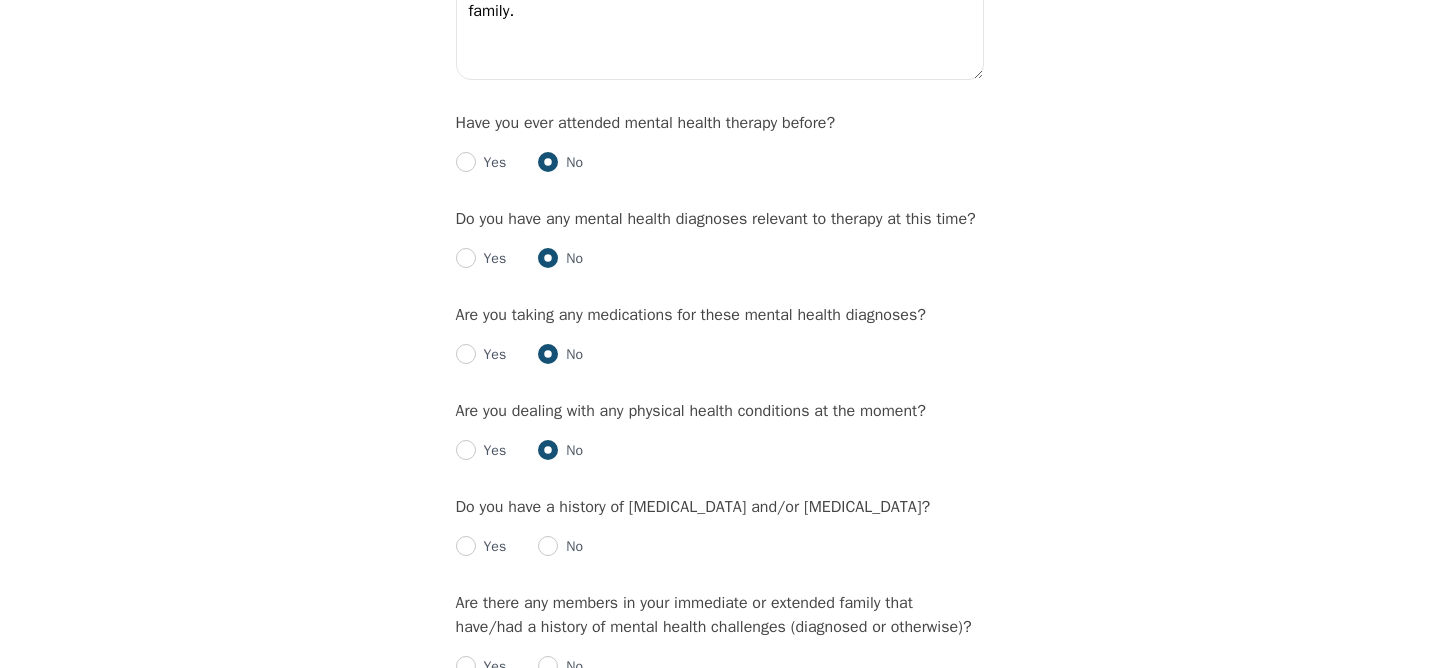 scroll, scrollTop: 2139, scrollLeft: 0, axis: vertical 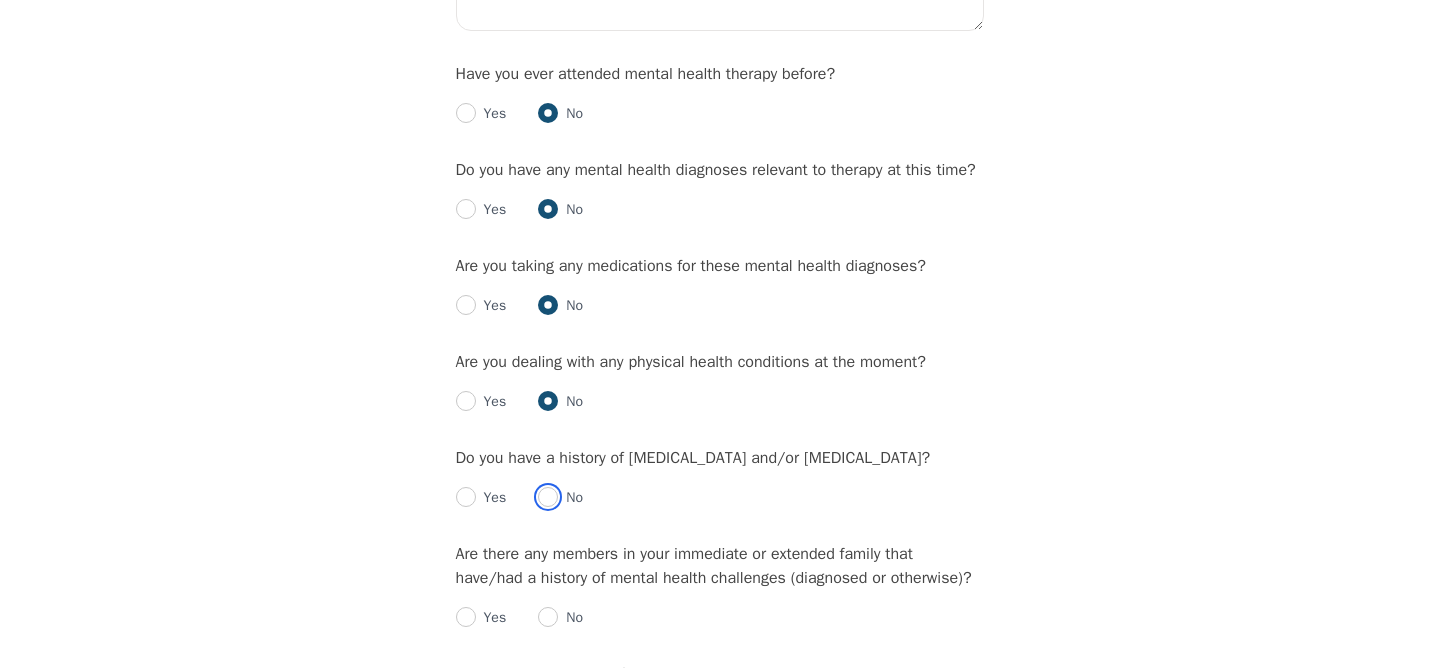 click at bounding box center (548, 497) 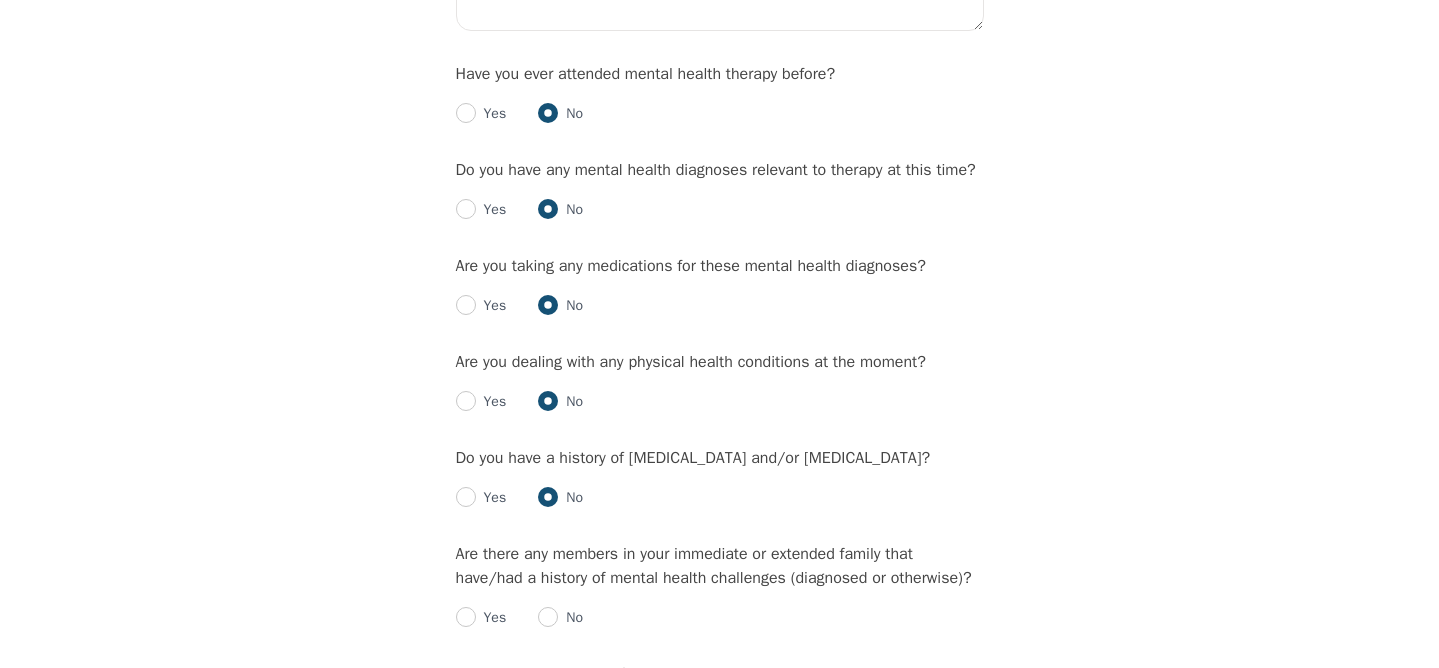 radio on "true" 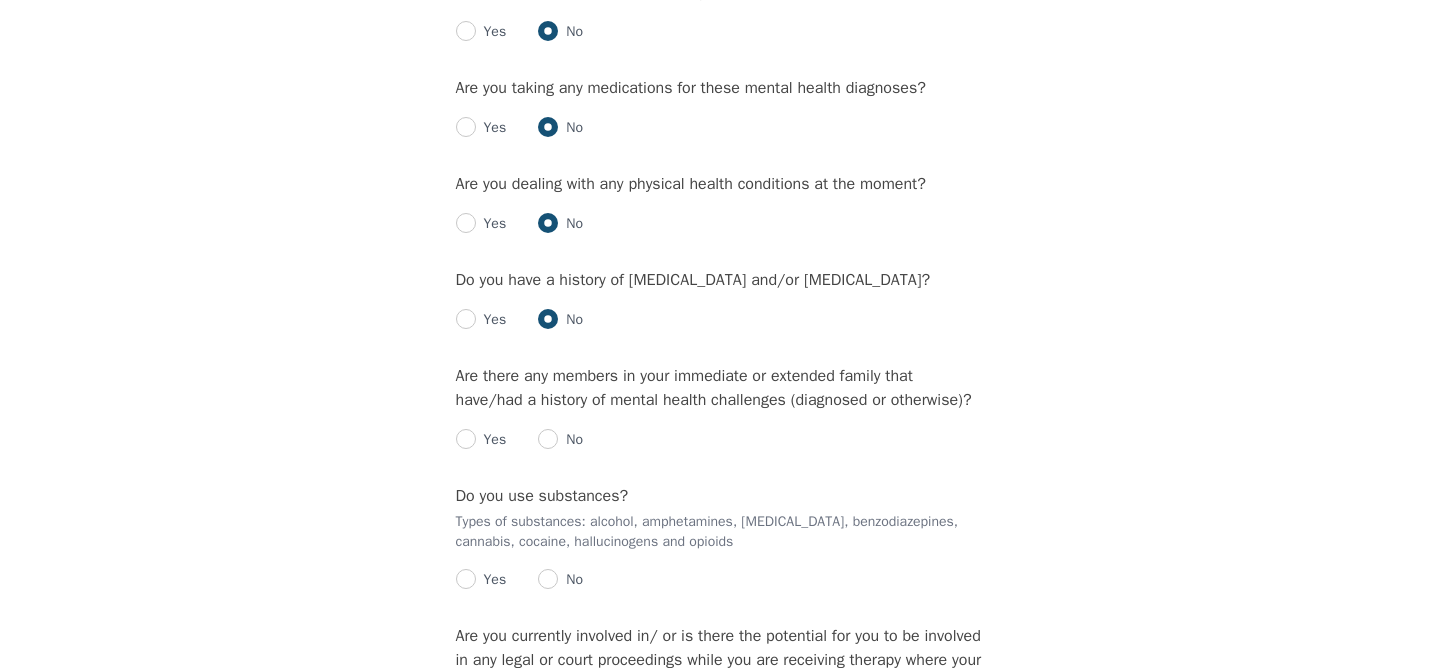 scroll, scrollTop: 2335, scrollLeft: 0, axis: vertical 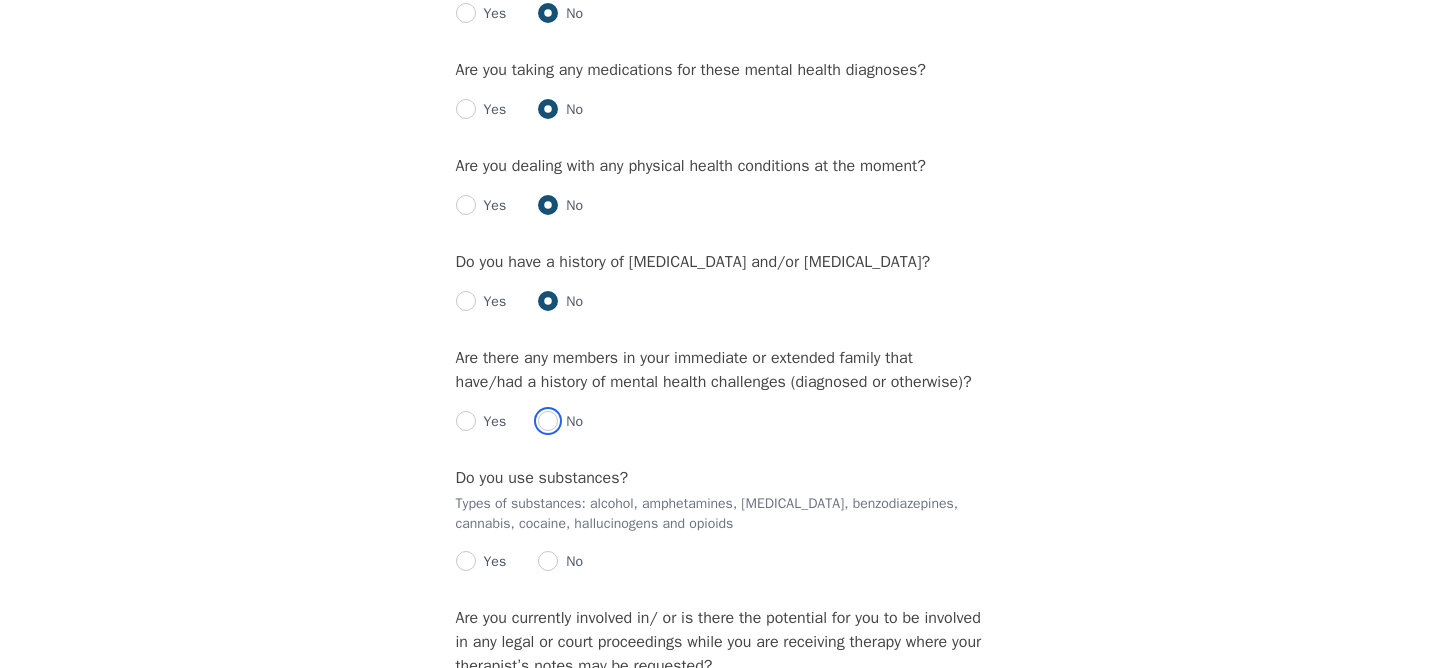 click at bounding box center [548, 421] 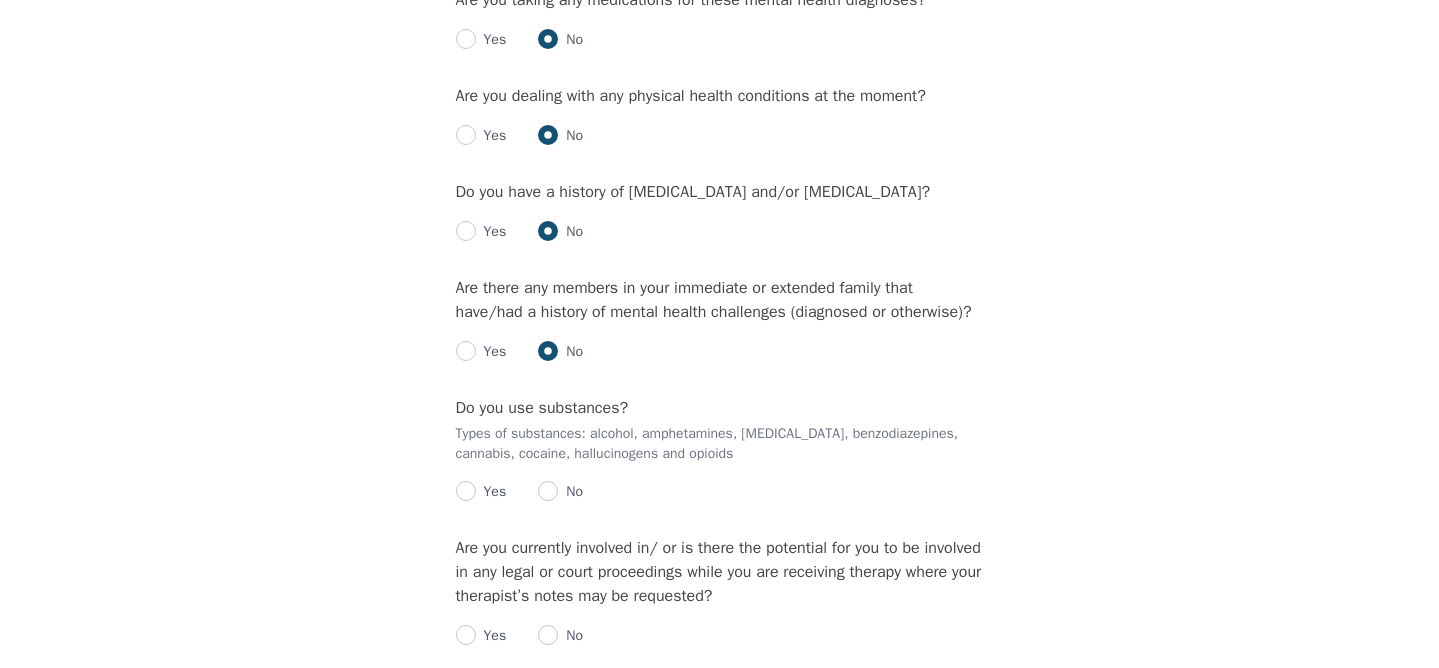 scroll, scrollTop: 2413, scrollLeft: 0, axis: vertical 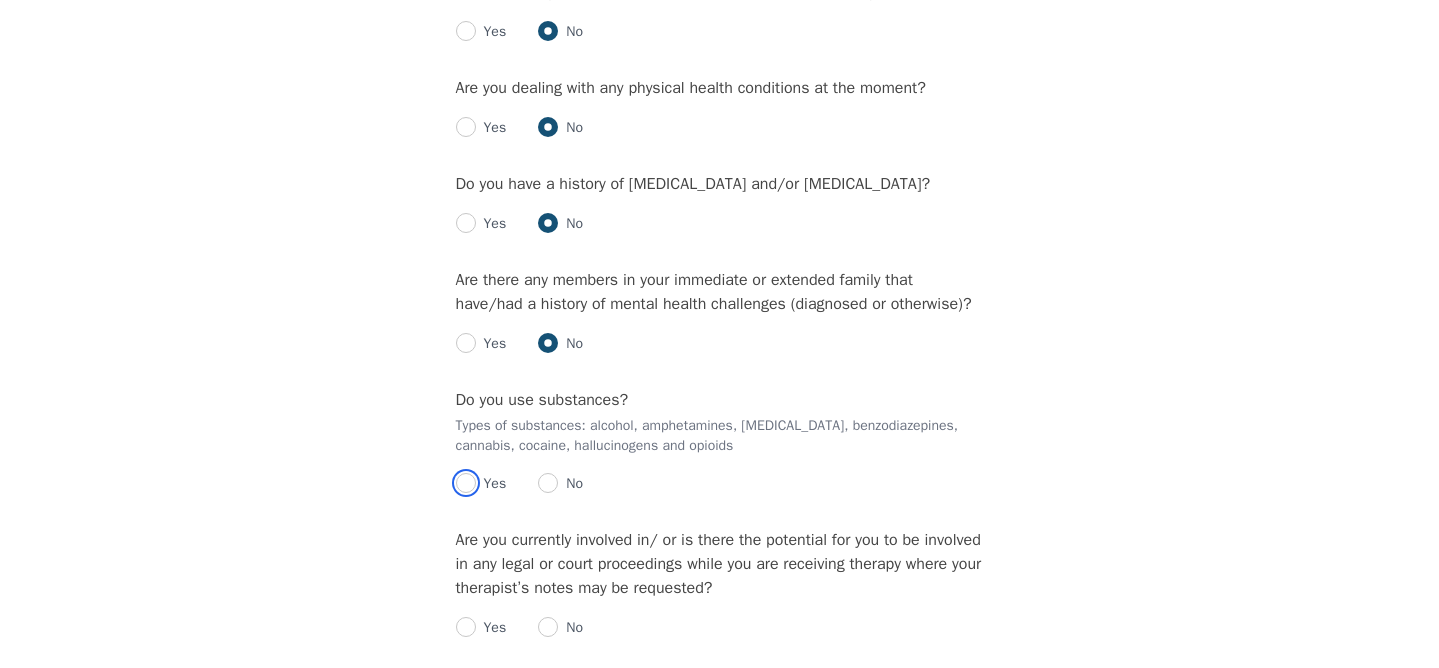 click at bounding box center (466, 483) 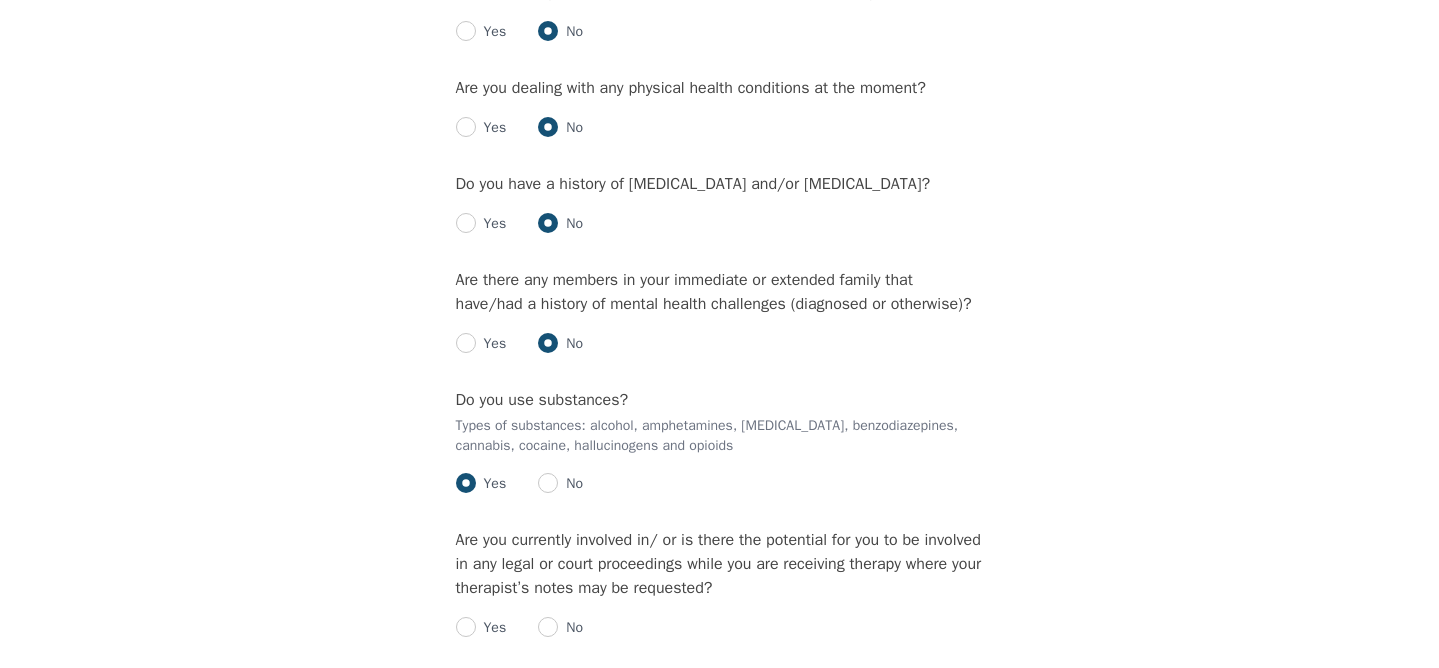 radio on "true" 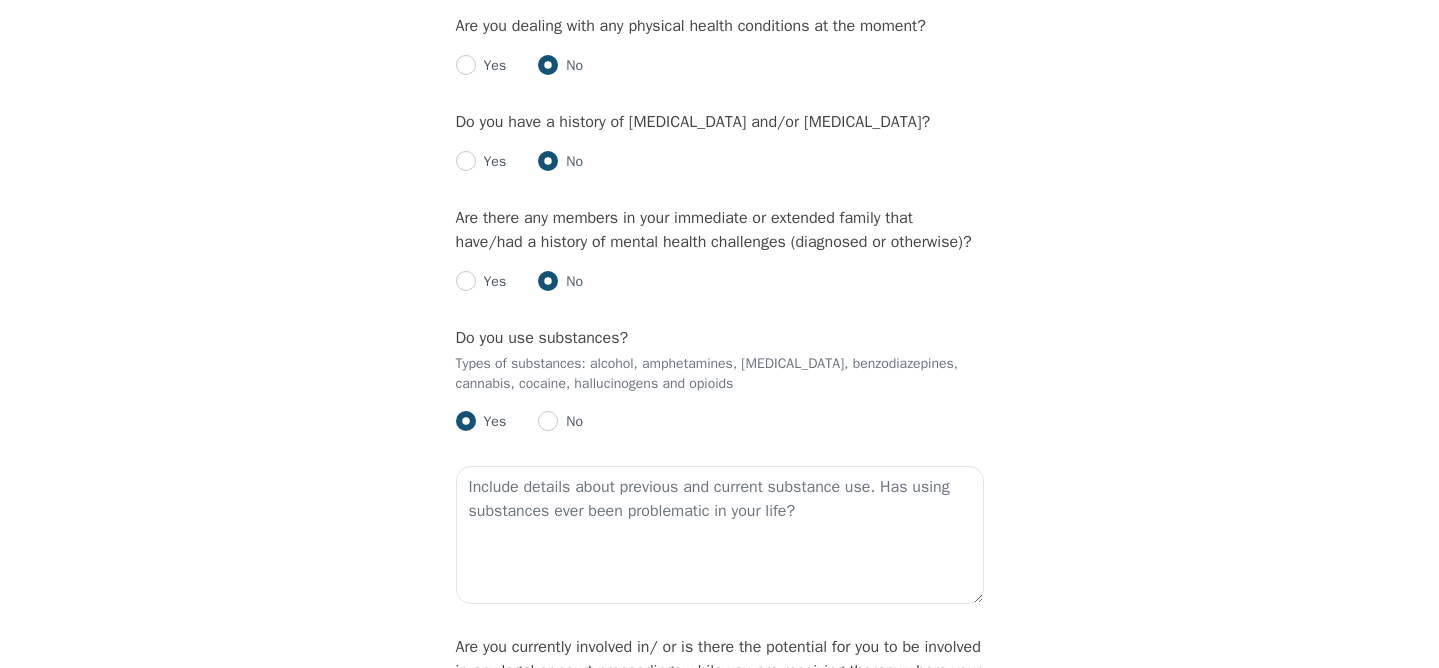 scroll, scrollTop: 2482, scrollLeft: 0, axis: vertical 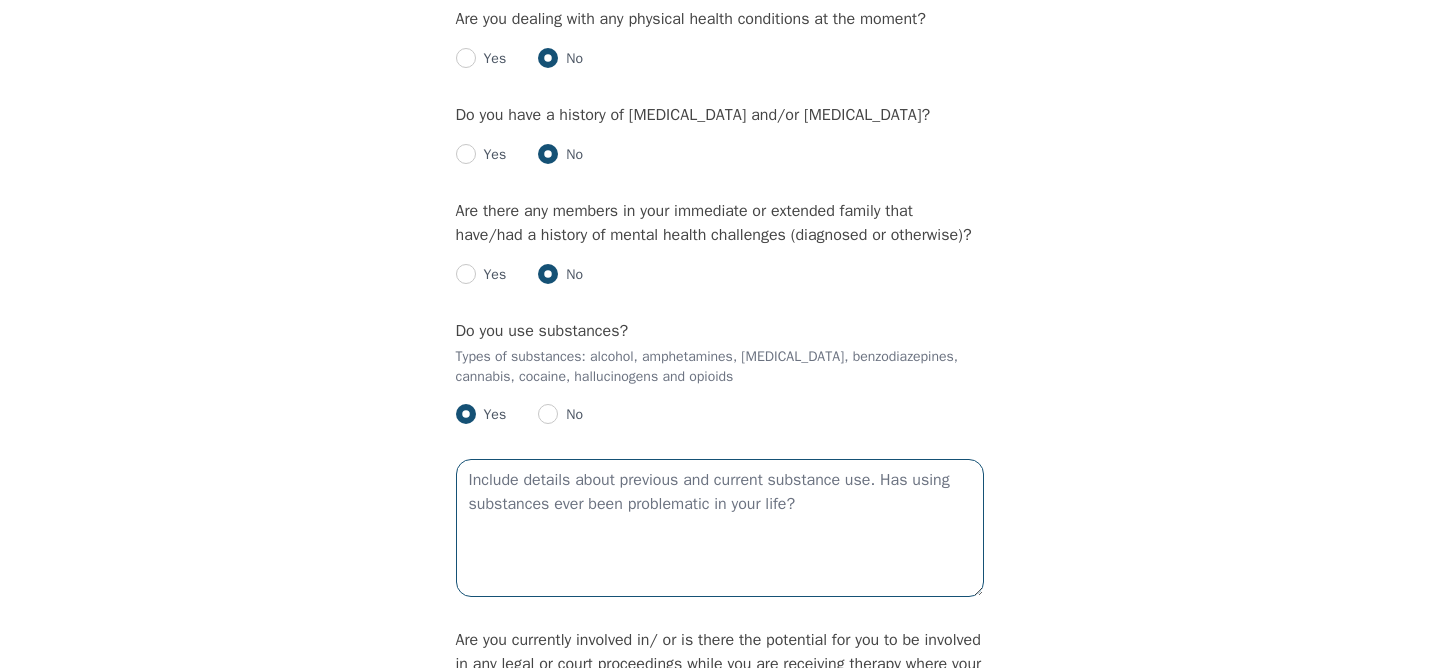 click at bounding box center [720, 528] 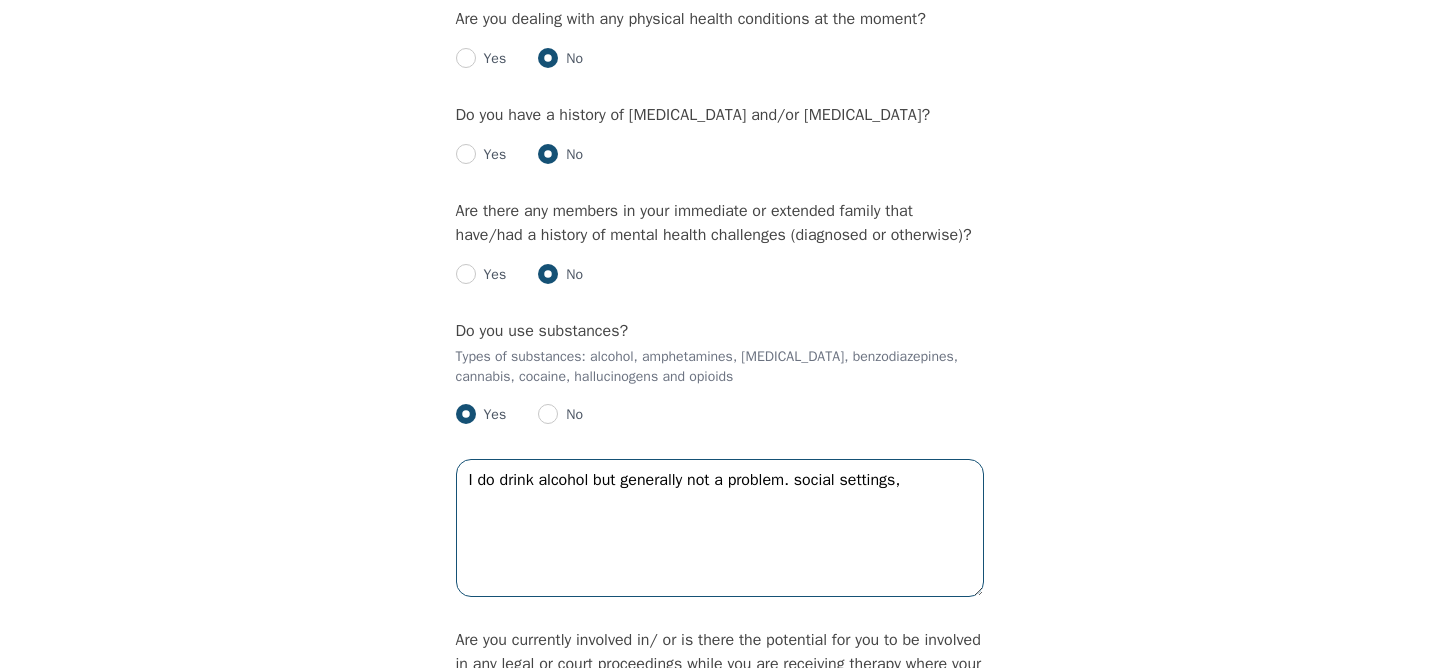 click on "I do drink alcohol but generally not a problem. social settings," at bounding box center (720, 528) 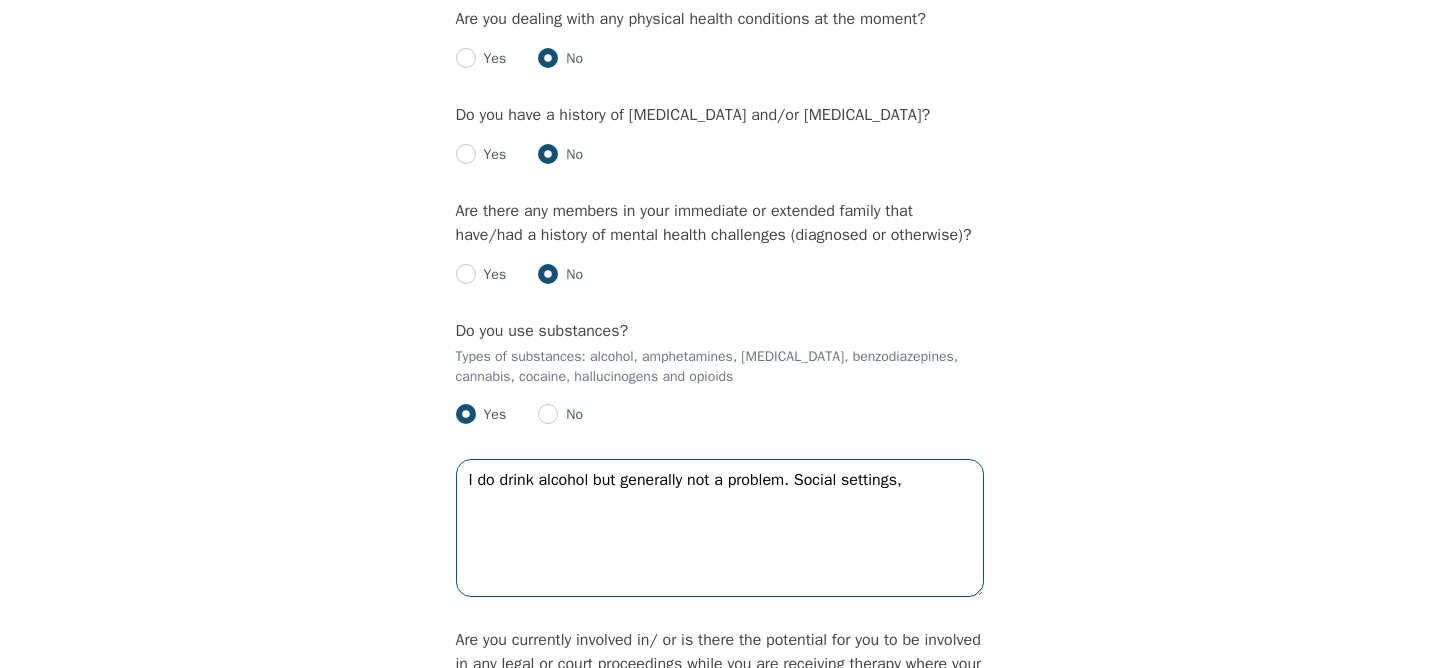 click on "I do drink alcohol but generally not a problem. Social settings," at bounding box center (720, 528) 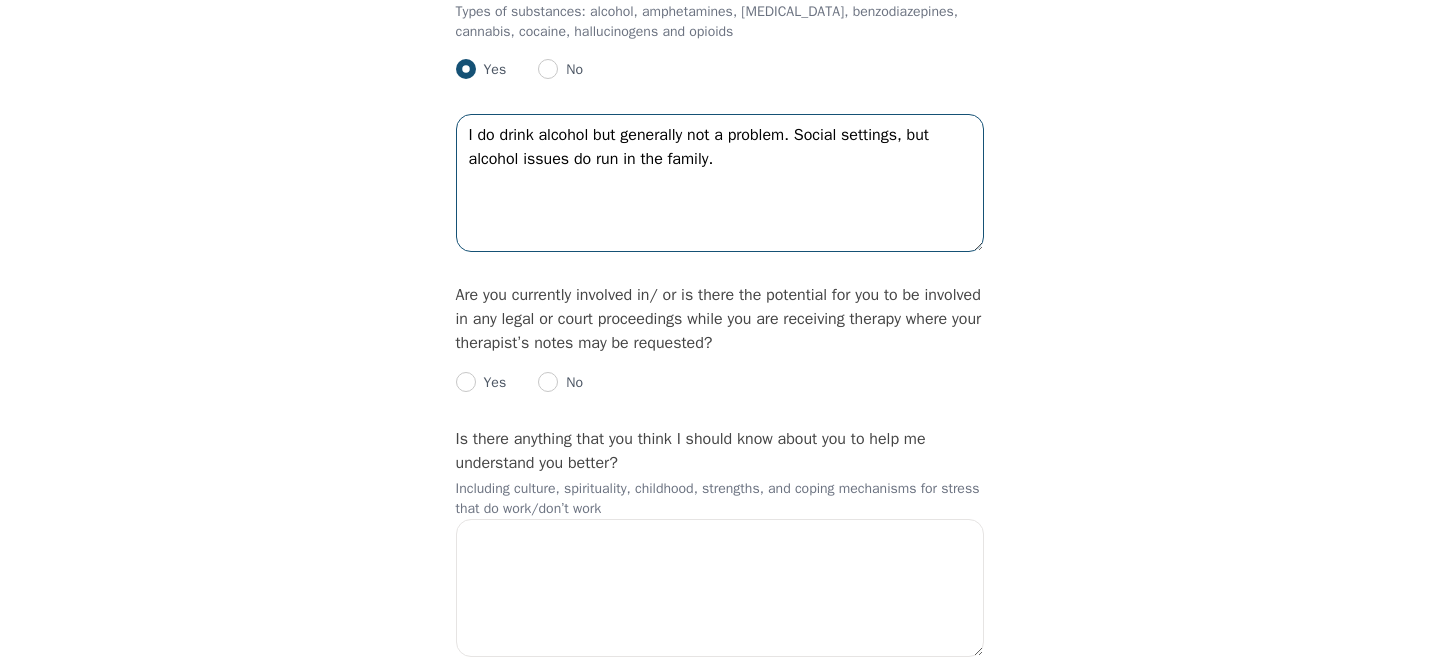 scroll, scrollTop: 2911, scrollLeft: 0, axis: vertical 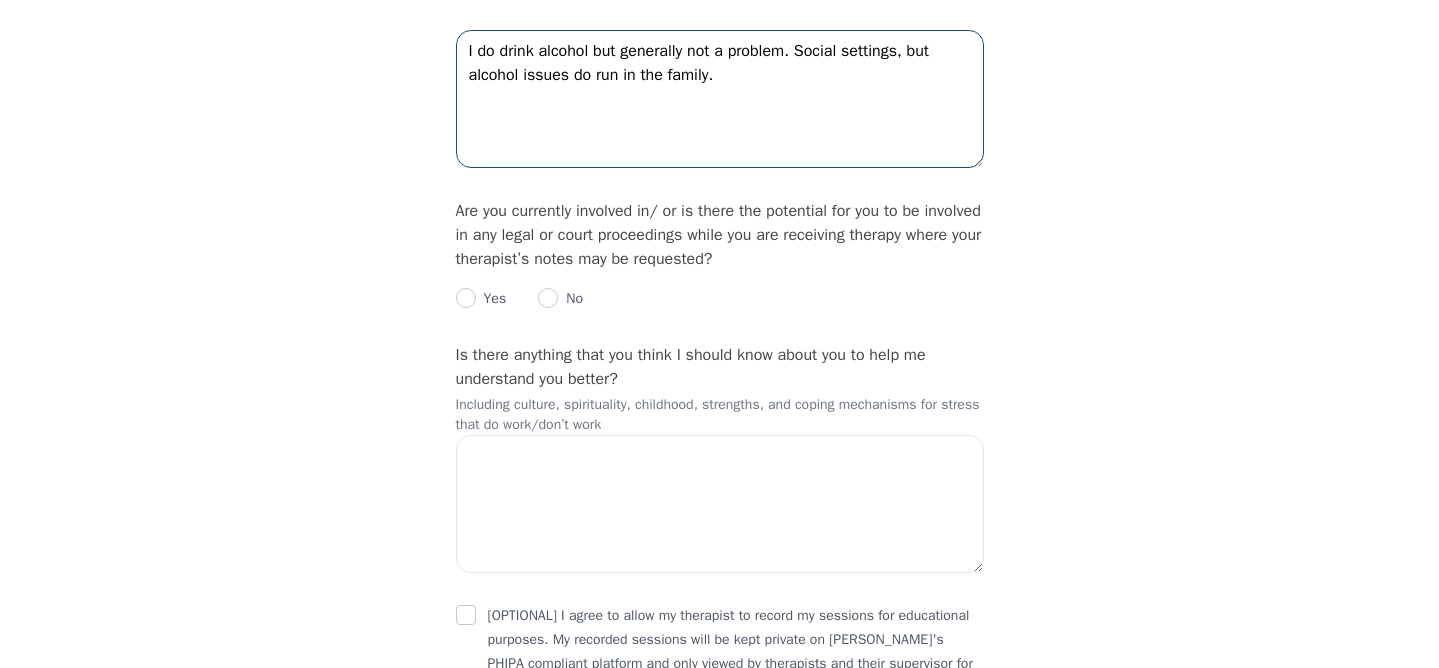 type on "I do drink alcohol but generally not a problem. Social settings, but alcohol issues do run in the family." 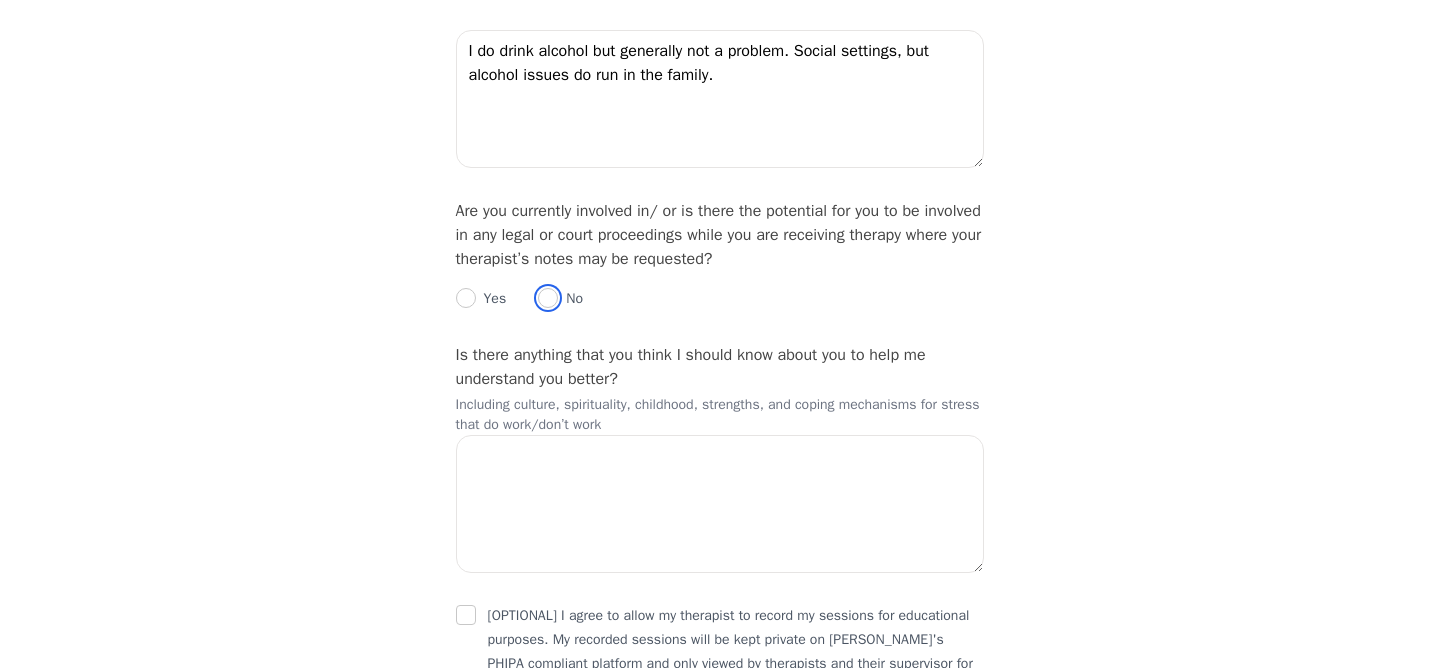 click at bounding box center [548, 298] 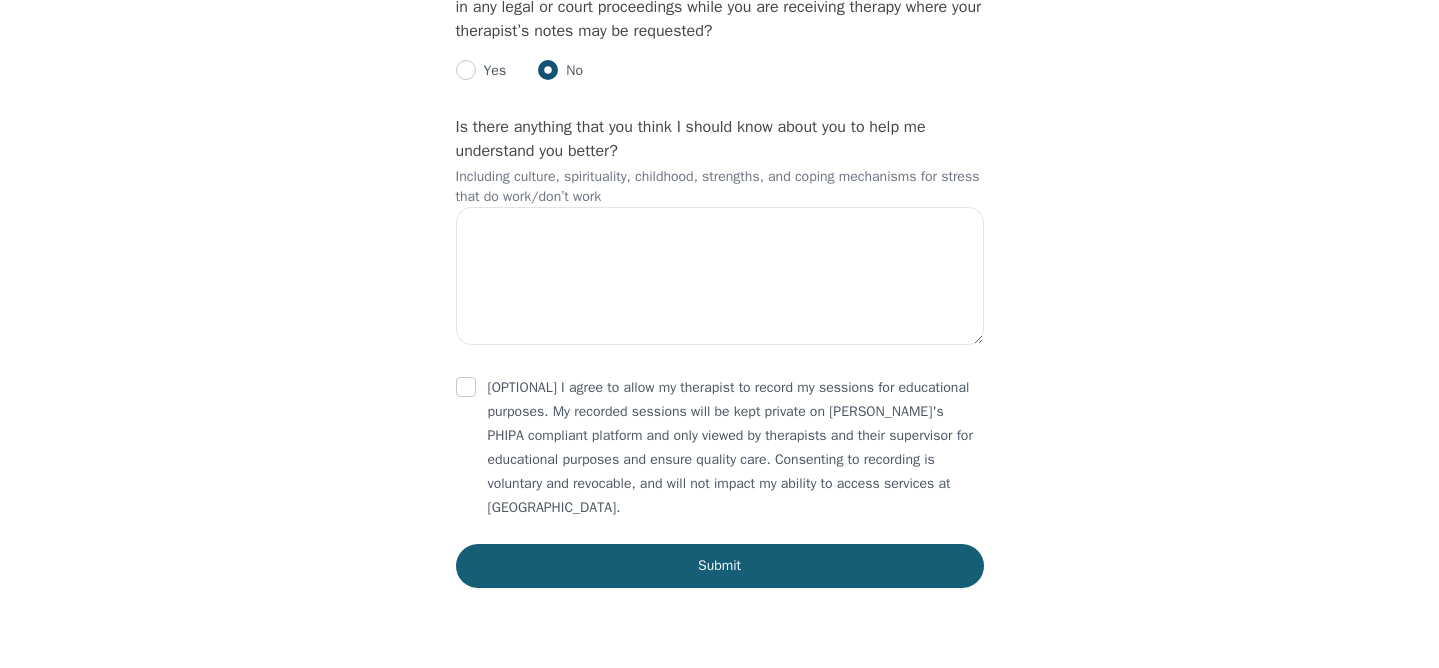 scroll, scrollTop: 3175, scrollLeft: 0, axis: vertical 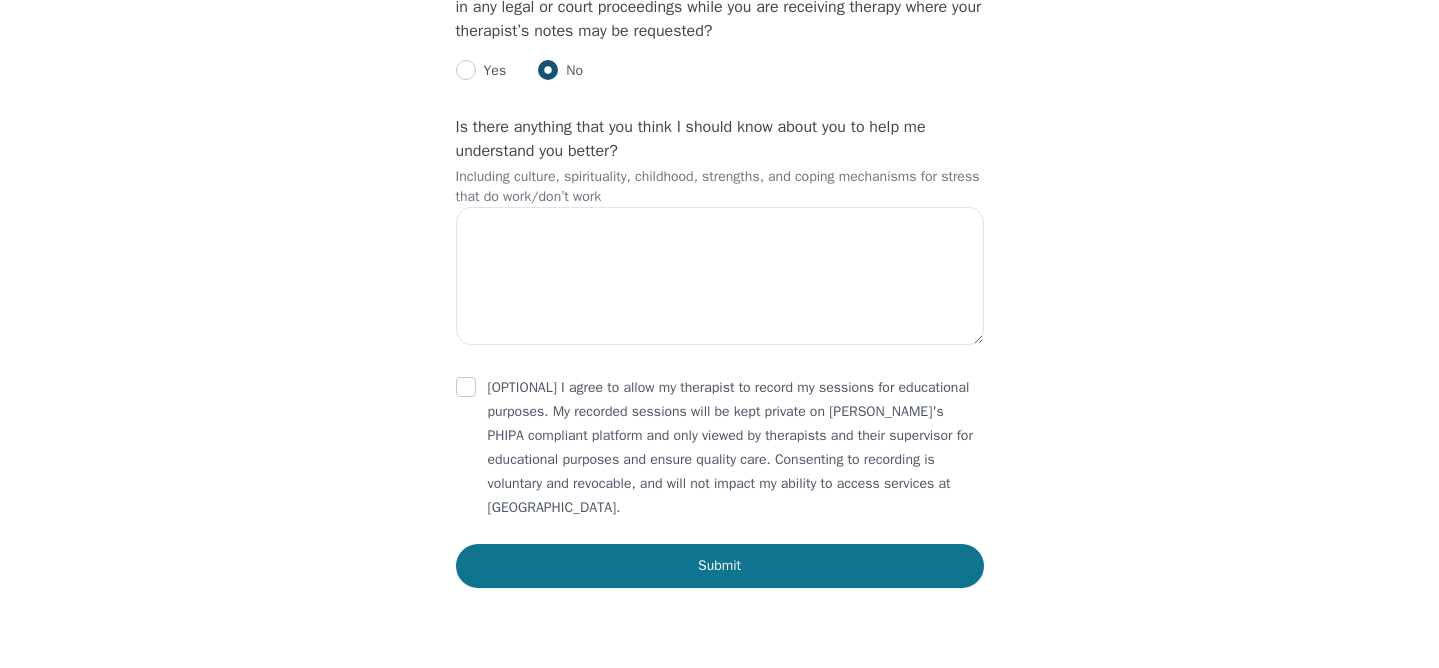 click on "Submit" at bounding box center [720, 566] 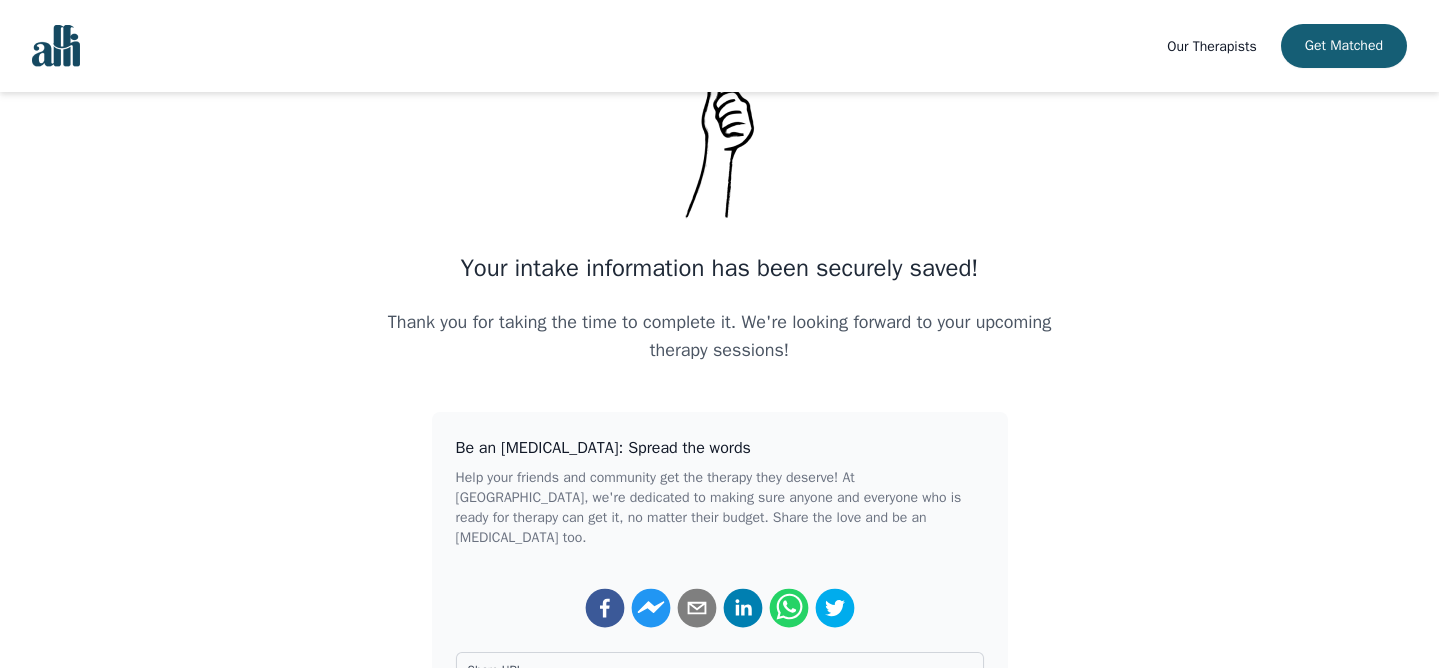 scroll, scrollTop: 0, scrollLeft: 0, axis: both 